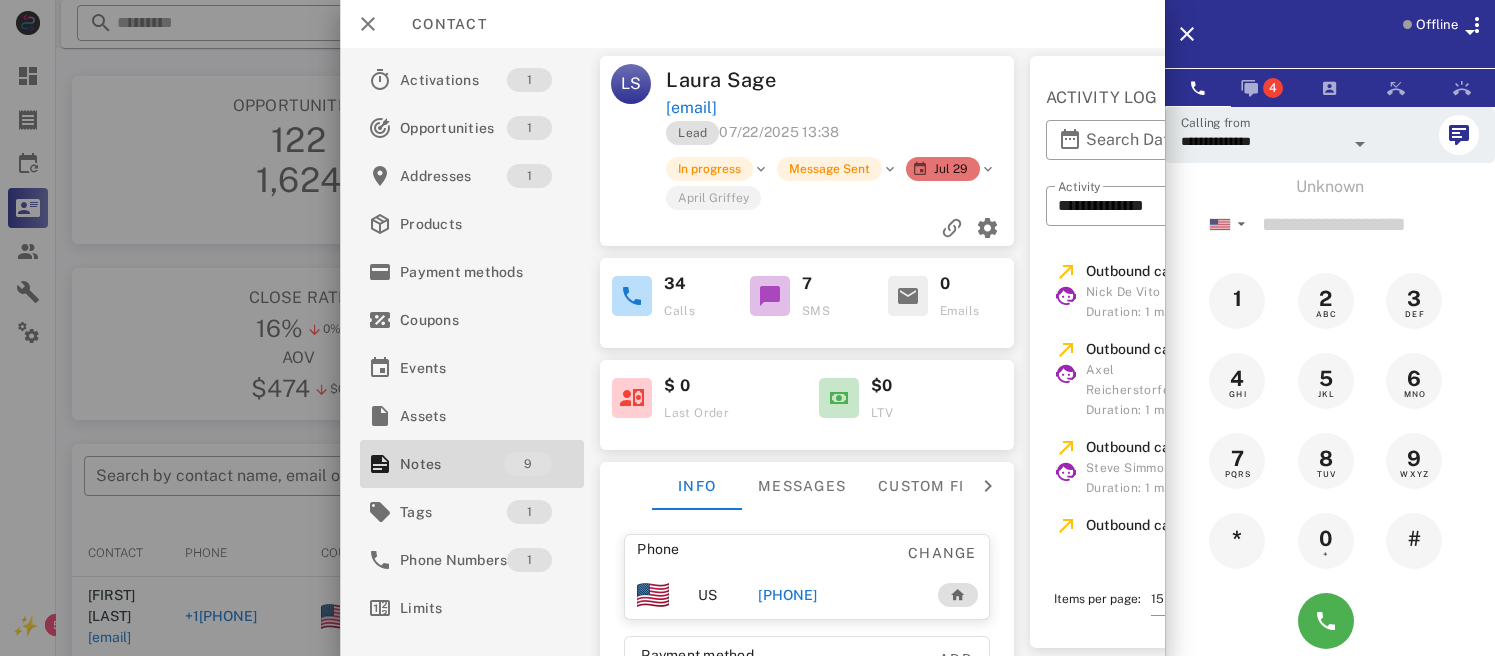 scroll, scrollTop: 380, scrollLeft: 0, axis: vertical 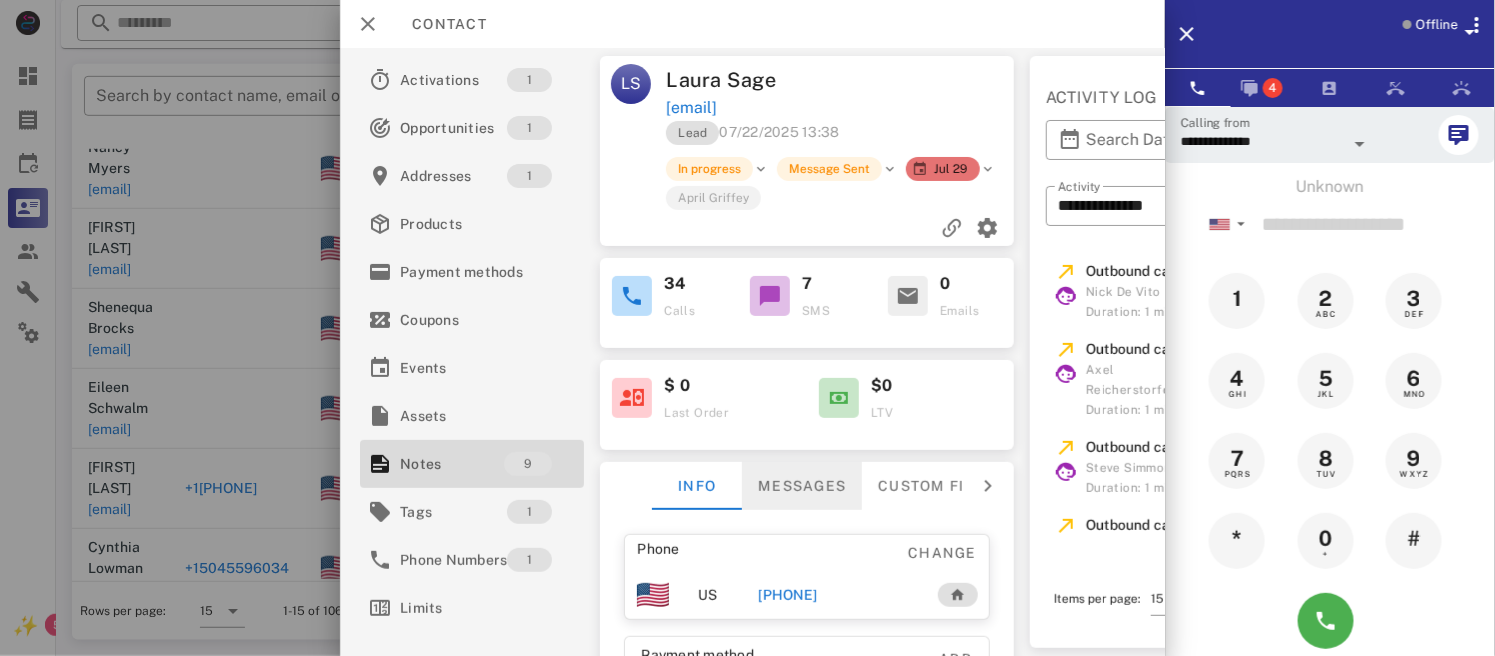 click on "Messages" at bounding box center (803, 486) 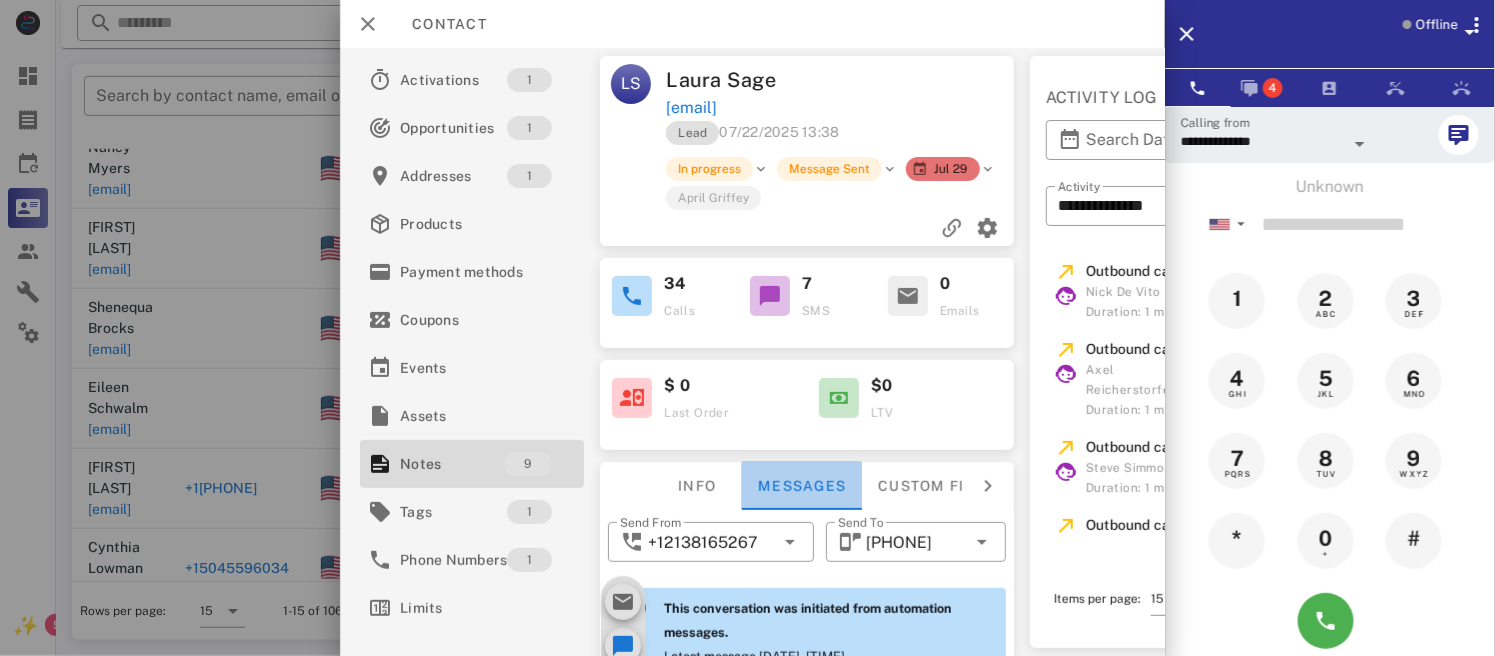 scroll, scrollTop: 2968, scrollLeft: 0, axis: vertical 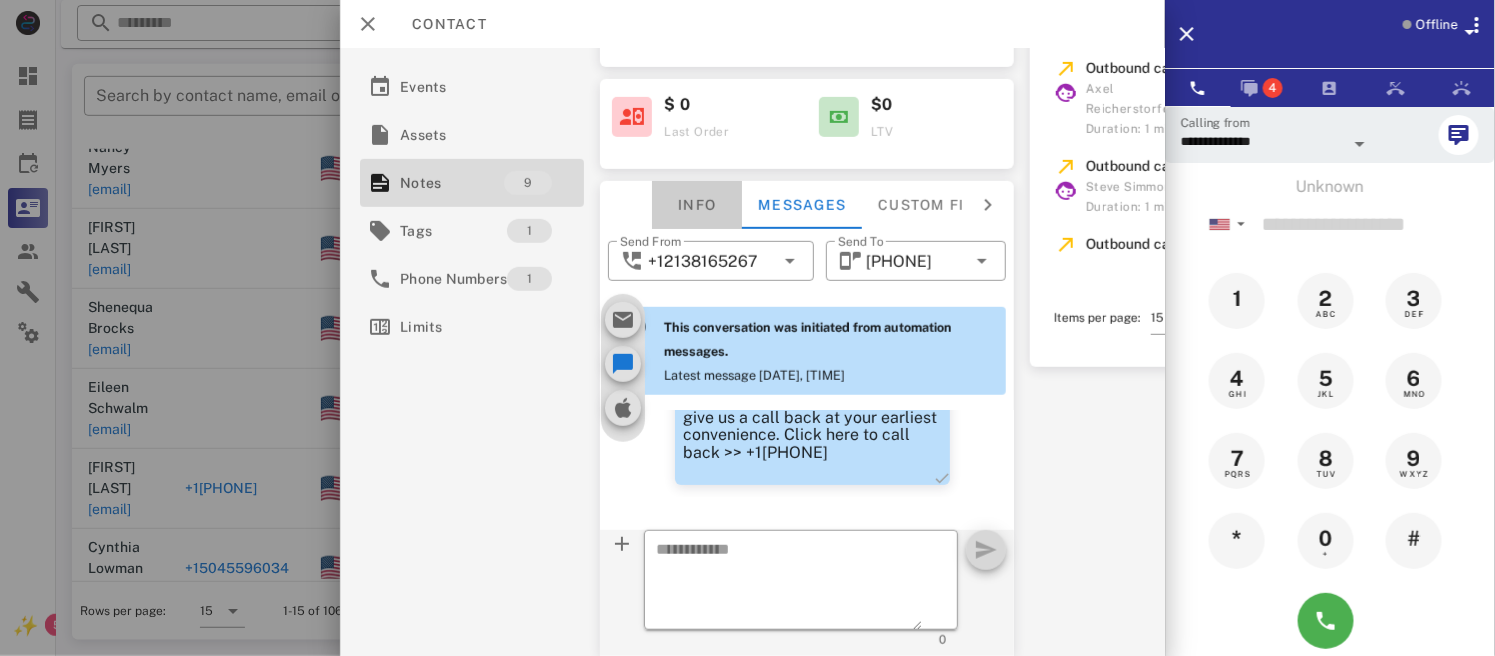 click on "Info" at bounding box center (698, 205) 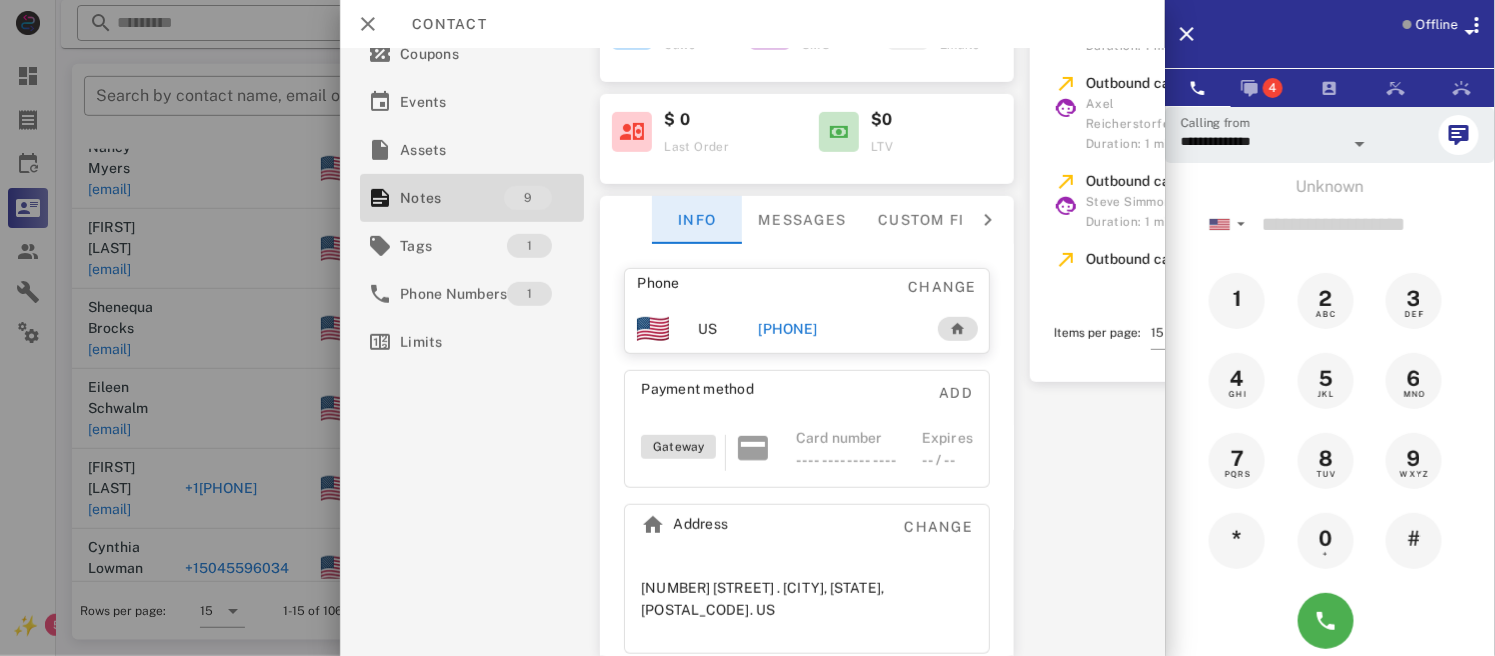 scroll, scrollTop: 281, scrollLeft: 0, axis: vertical 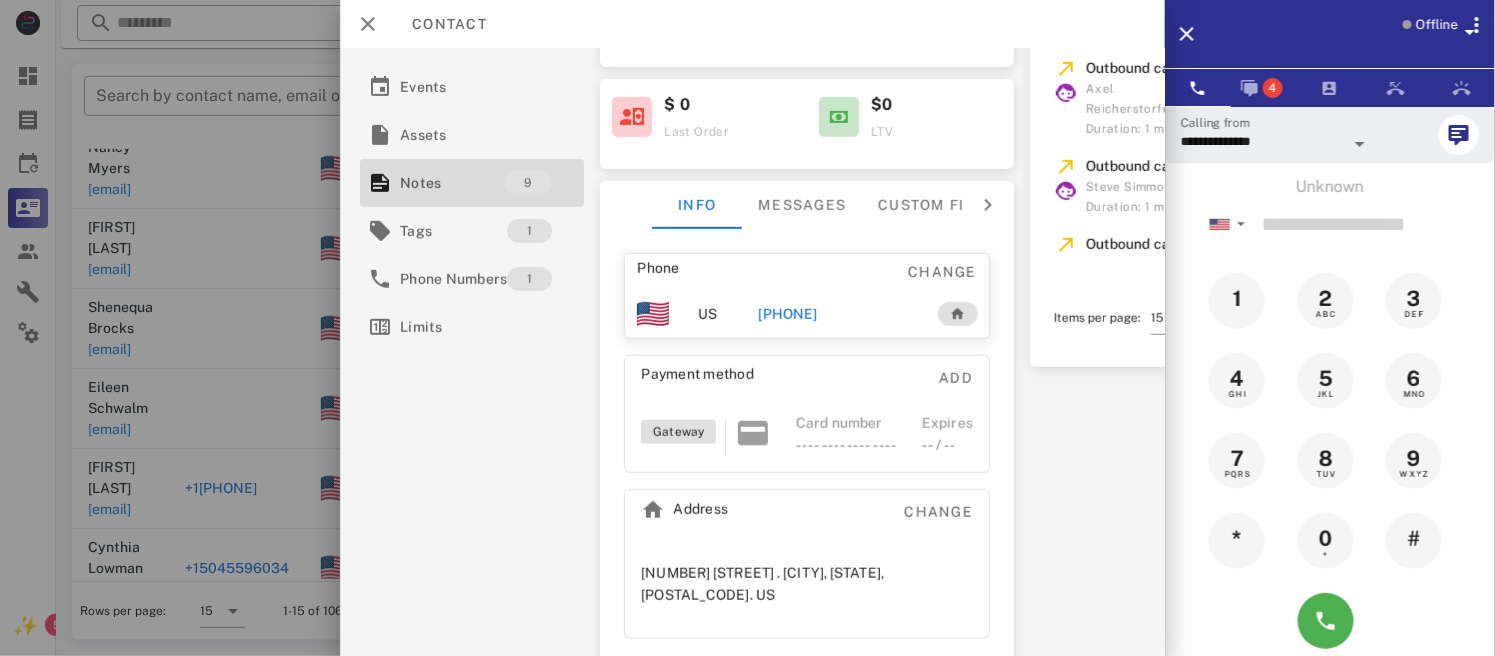 click on "[PHONE]" at bounding box center [788, 314] 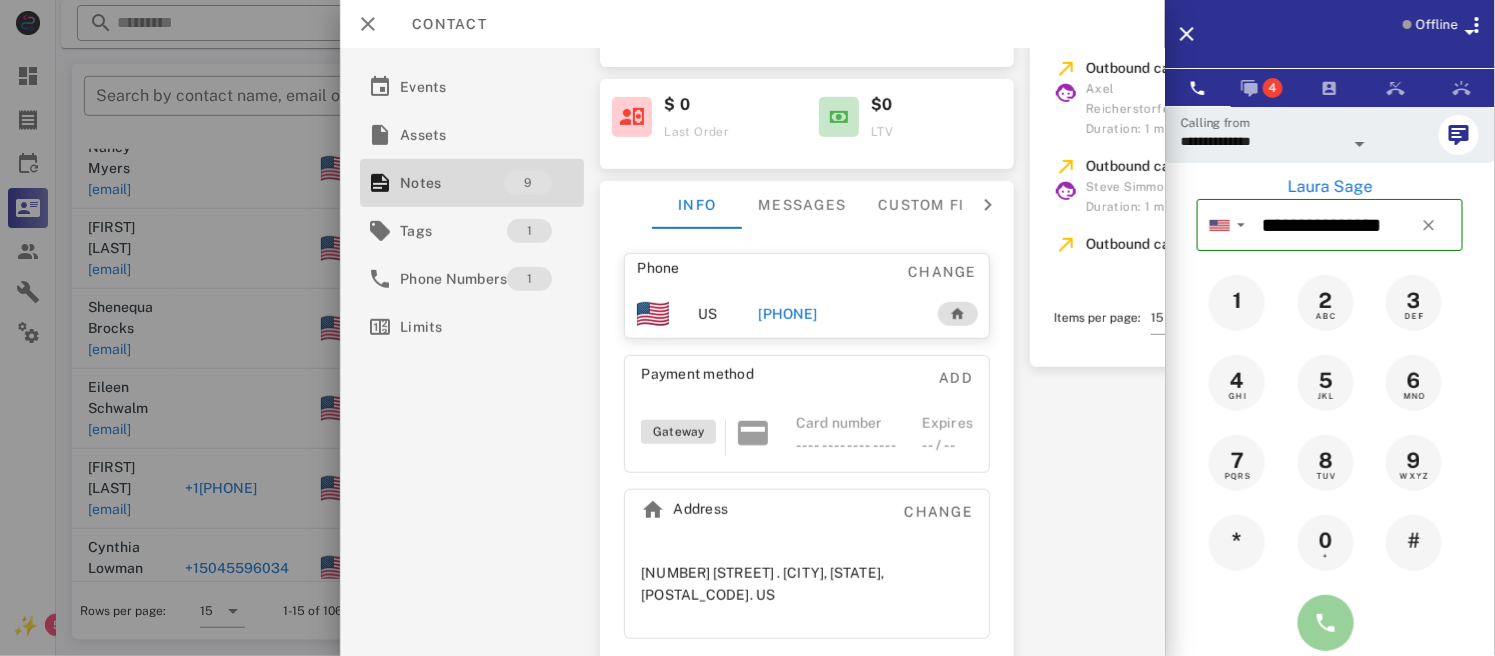 click at bounding box center (1326, 623) 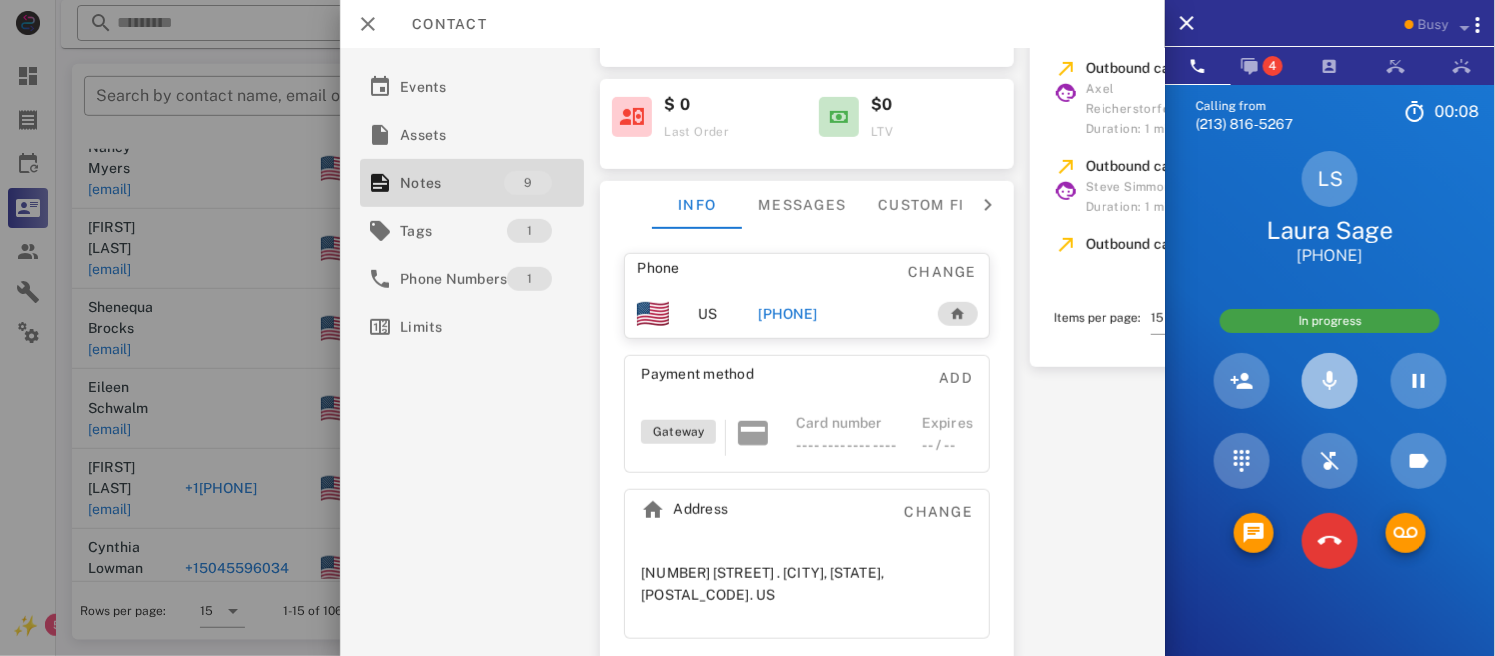 click at bounding box center (1330, 381) 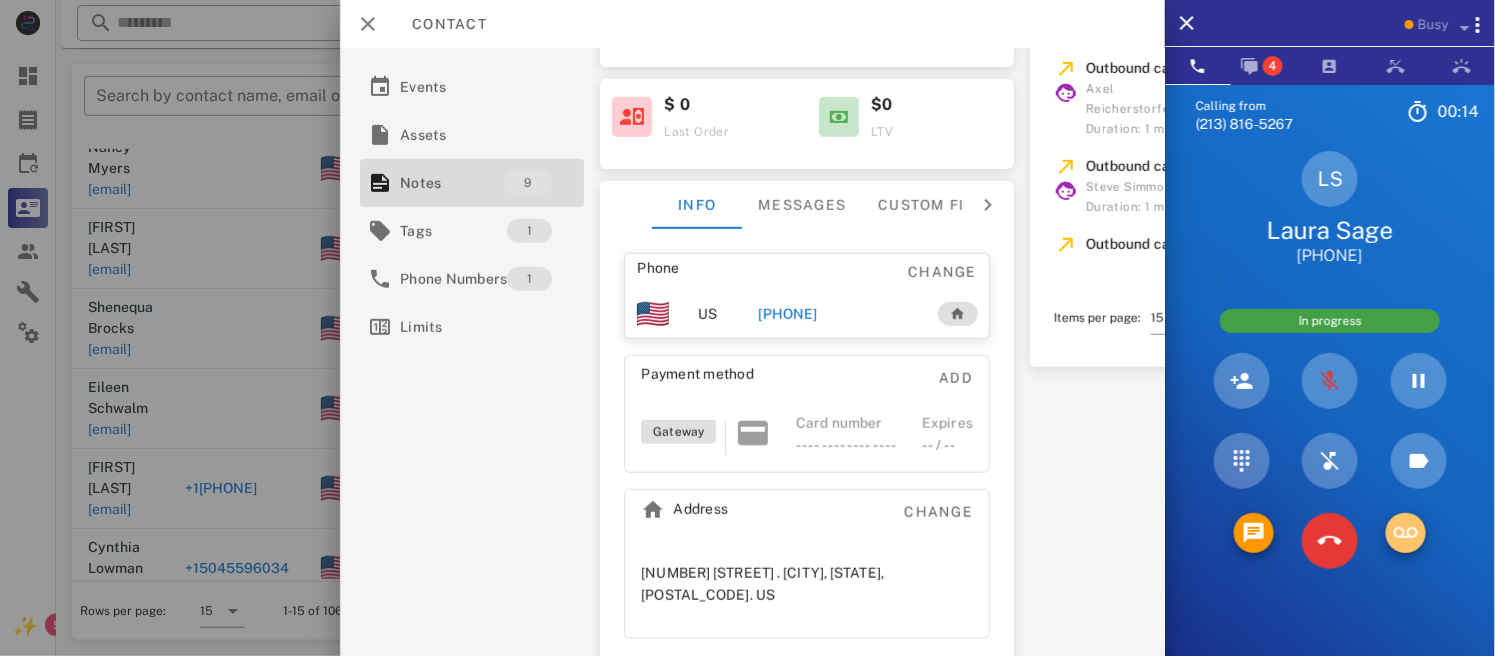 click at bounding box center (1406, 533) 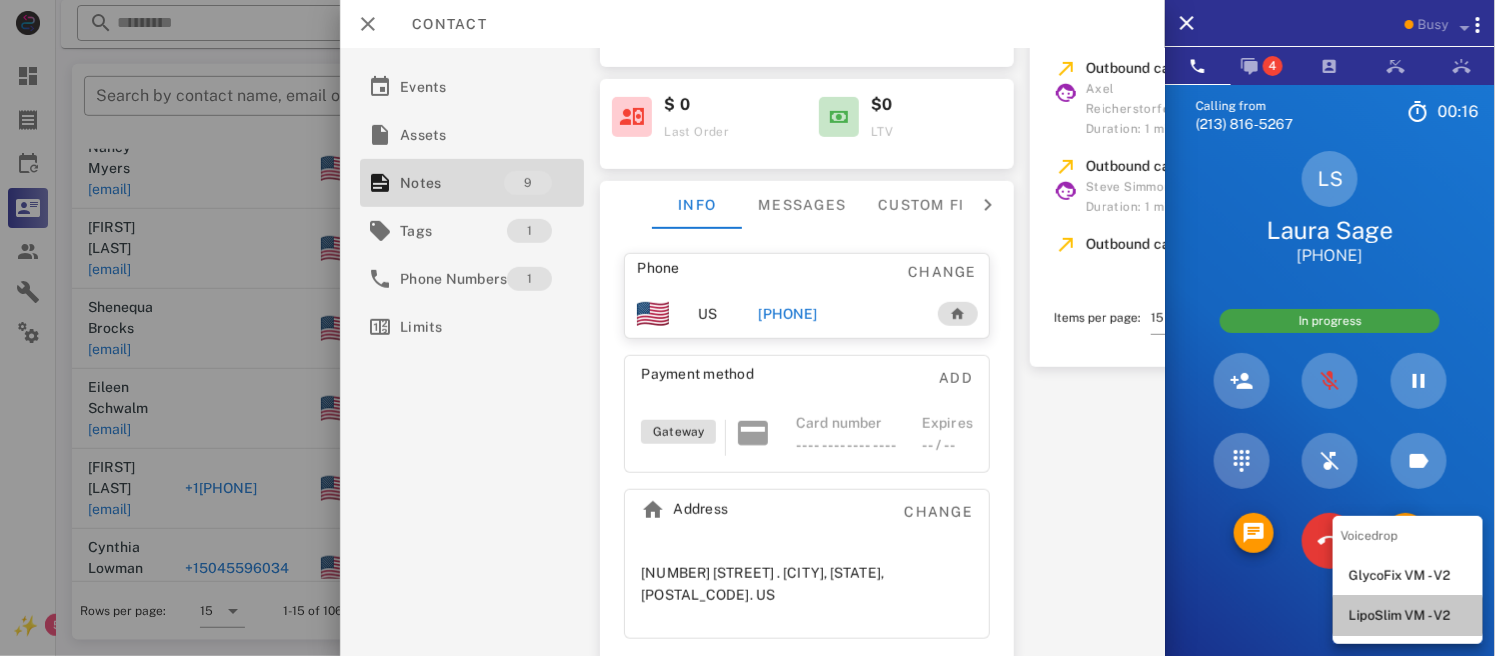 click on "LipoSlim VM - V2" at bounding box center (1408, 616) 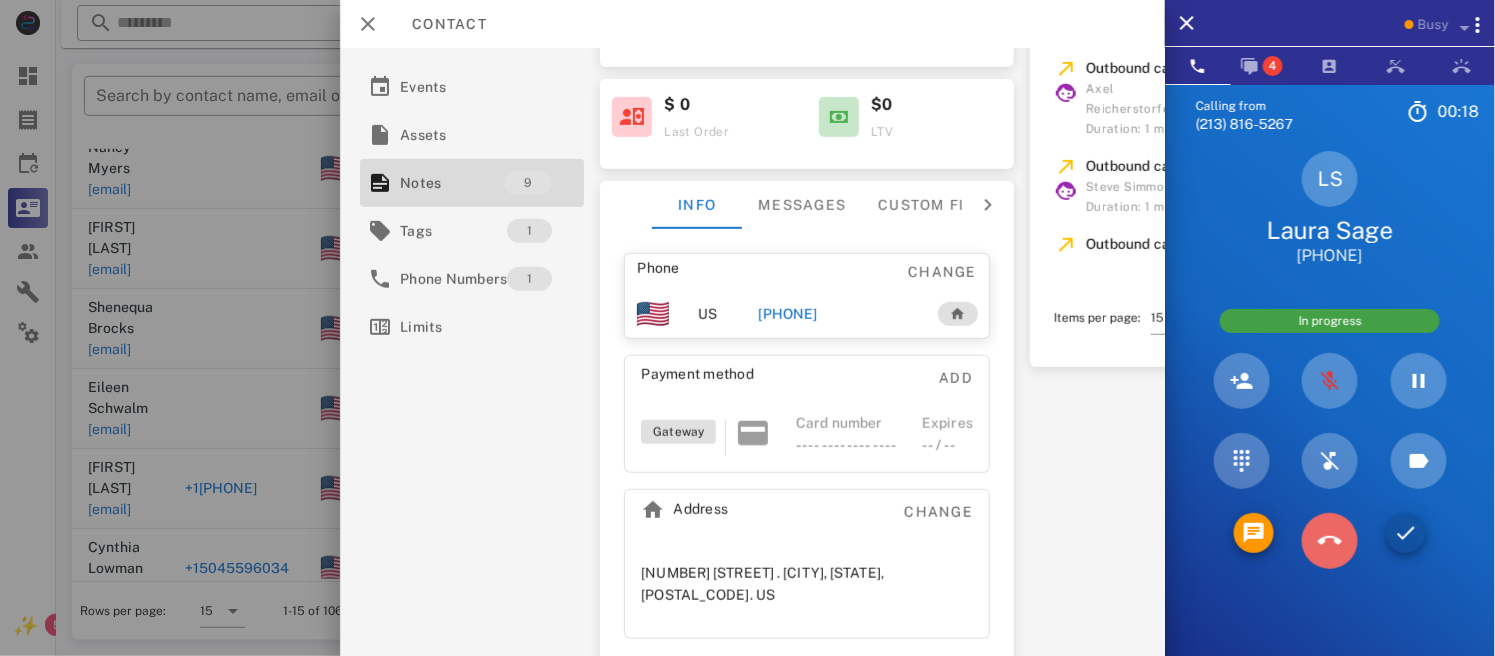 click at bounding box center [1330, 541] 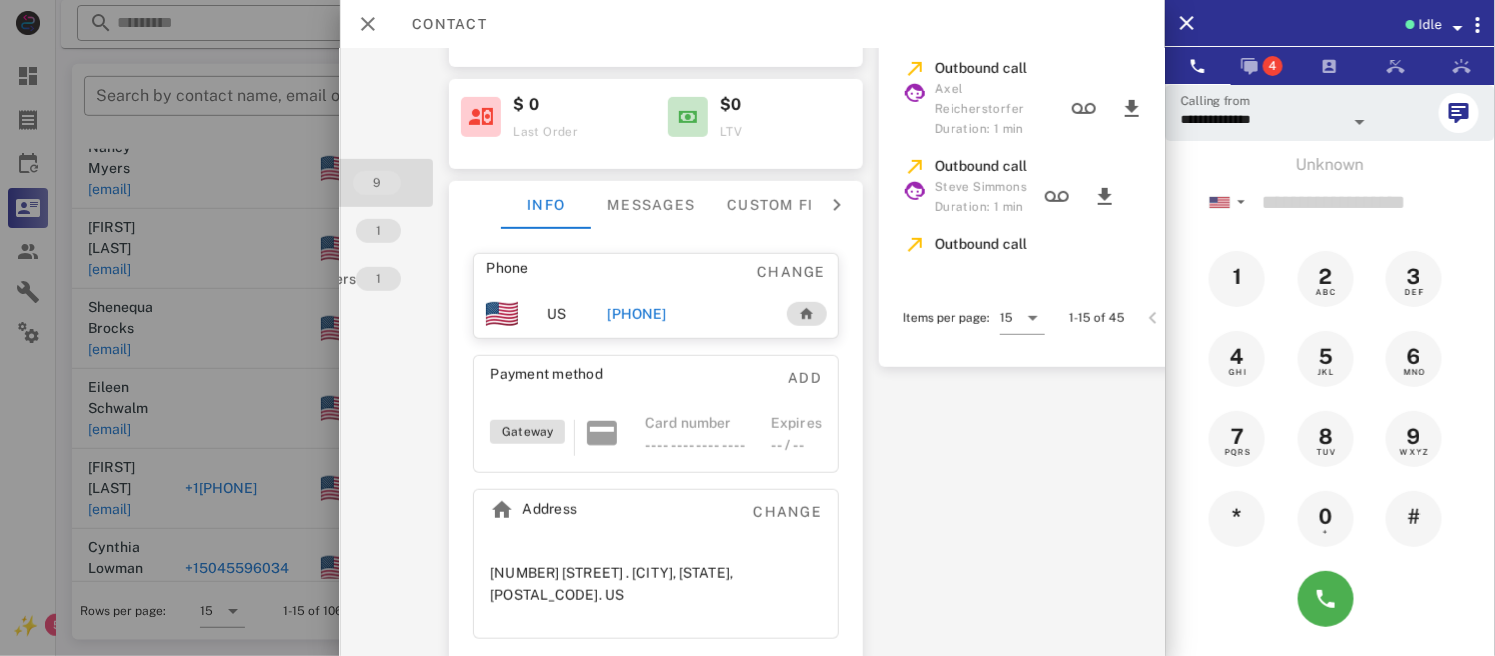 scroll, scrollTop: 281, scrollLeft: 0, axis: vertical 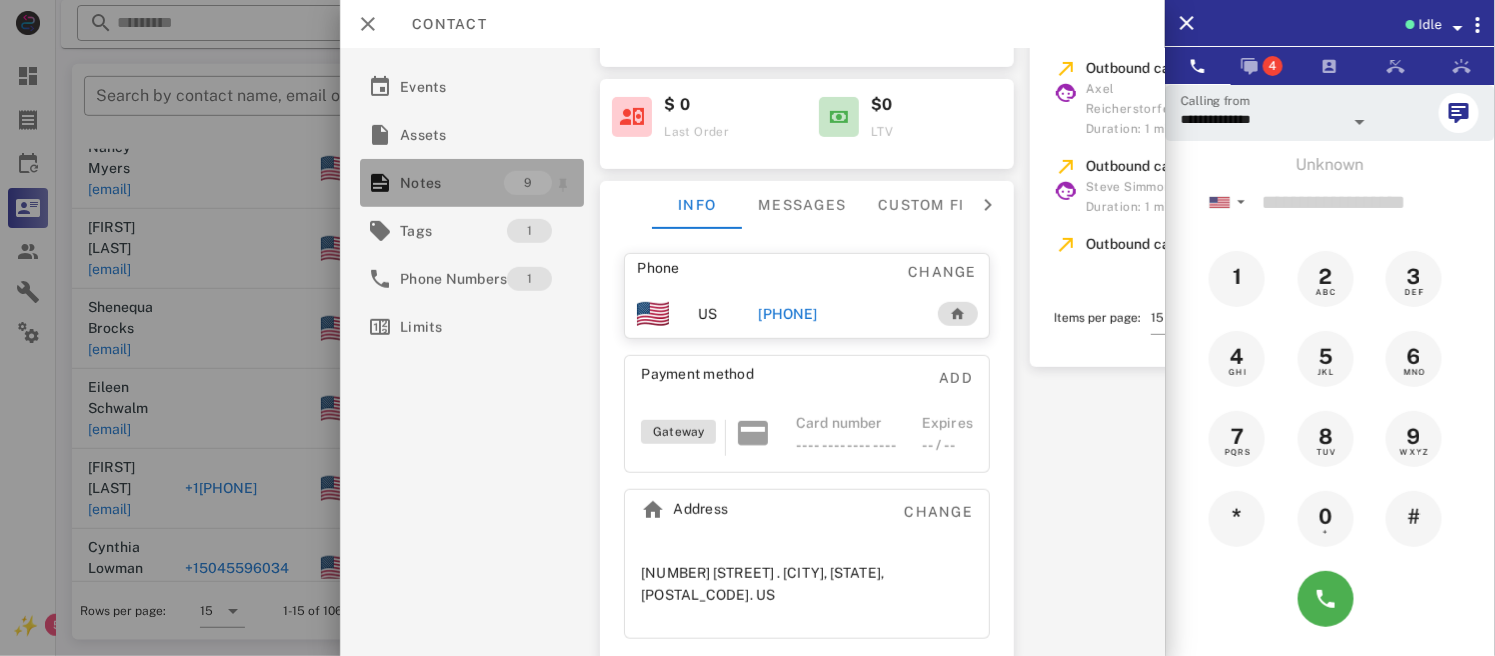 click on "Notes" at bounding box center (452, 183) 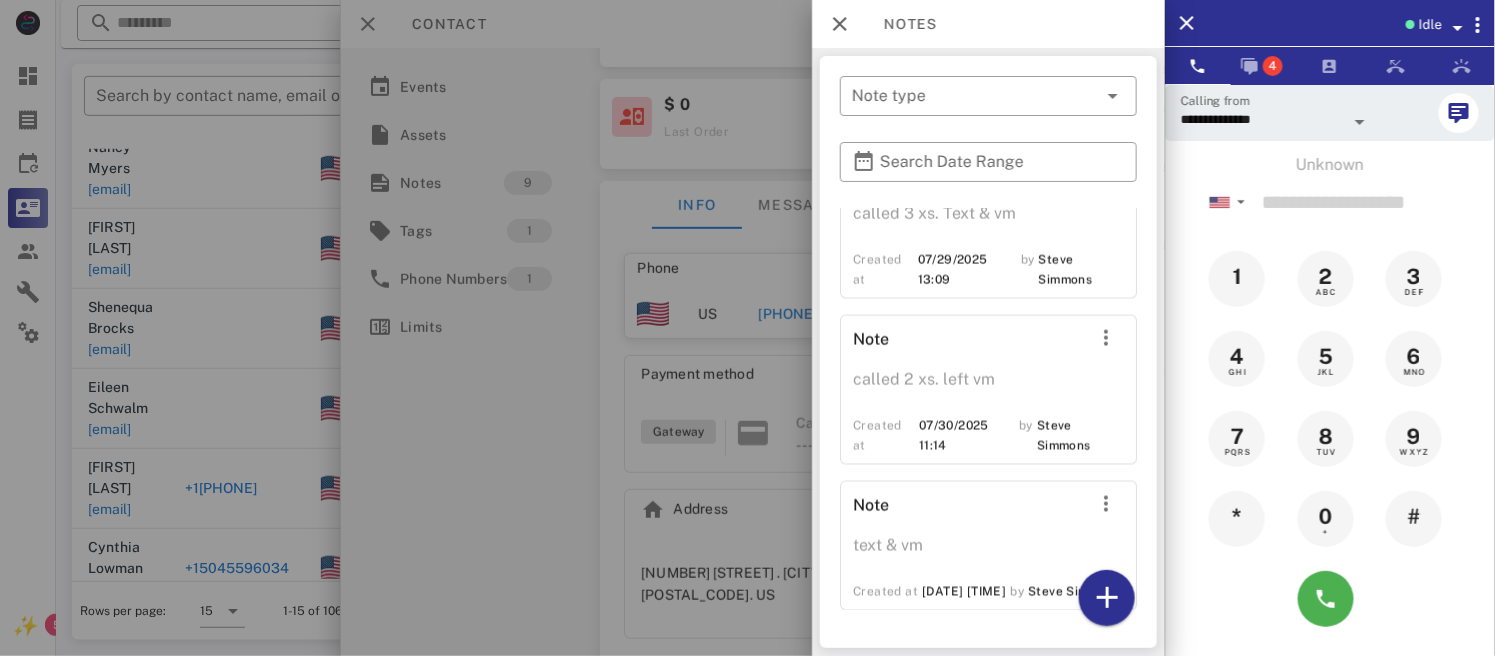 scroll, scrollTop: 1182, scrollLeft: 0, axis: vertical 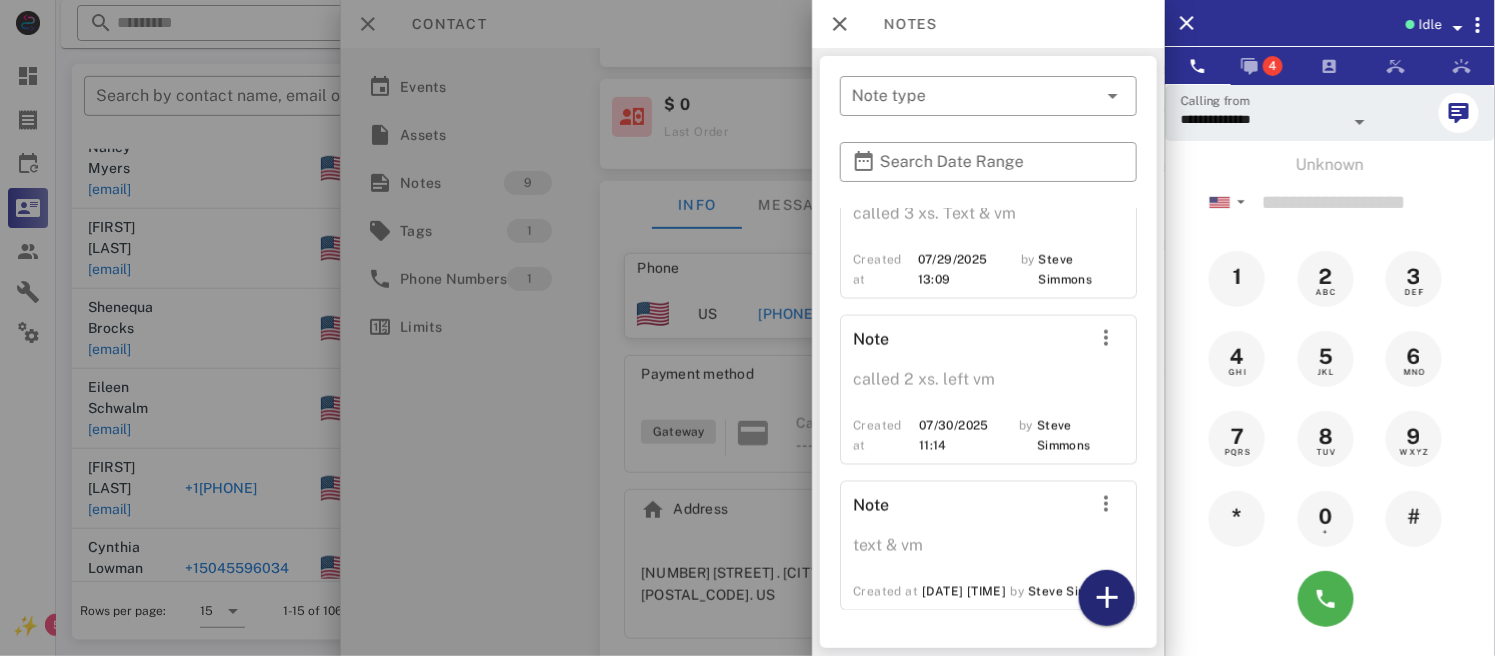 click at bounding box center [1107, 598] 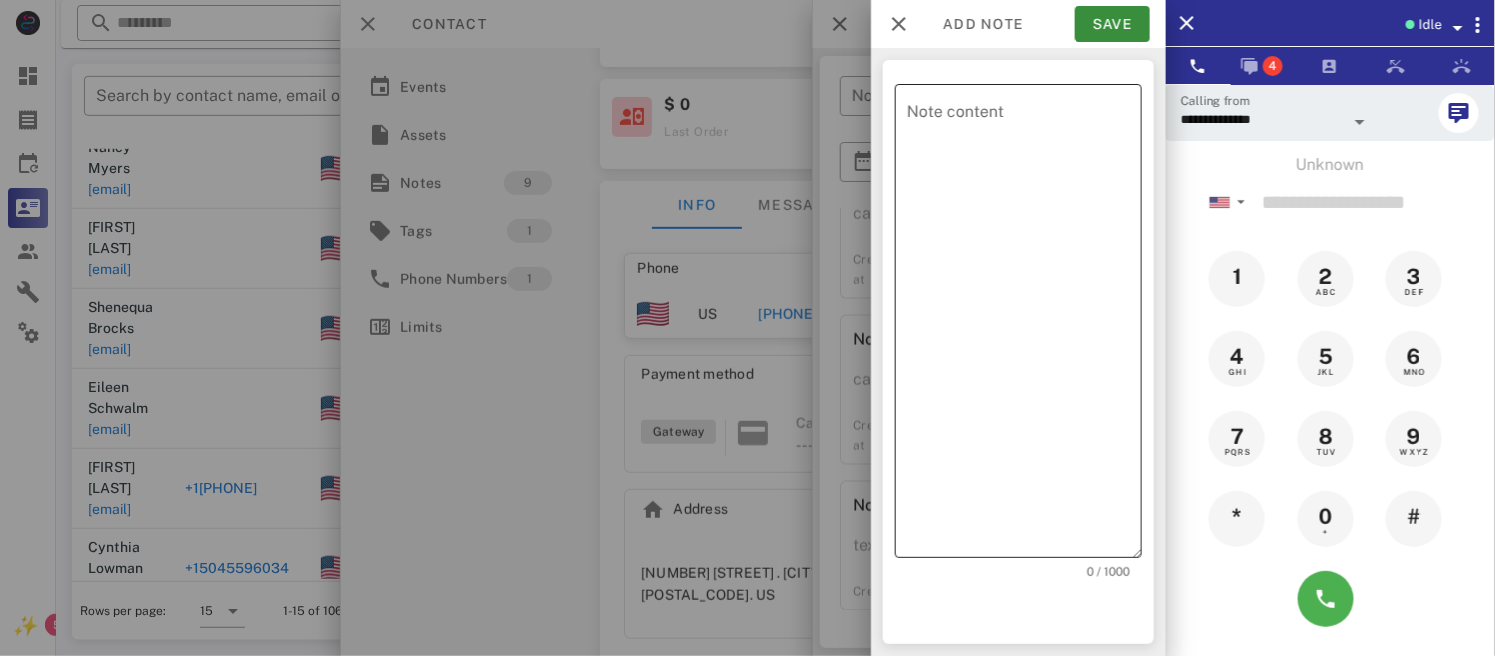 click on "Note content" at bounding box center (1024, 326) 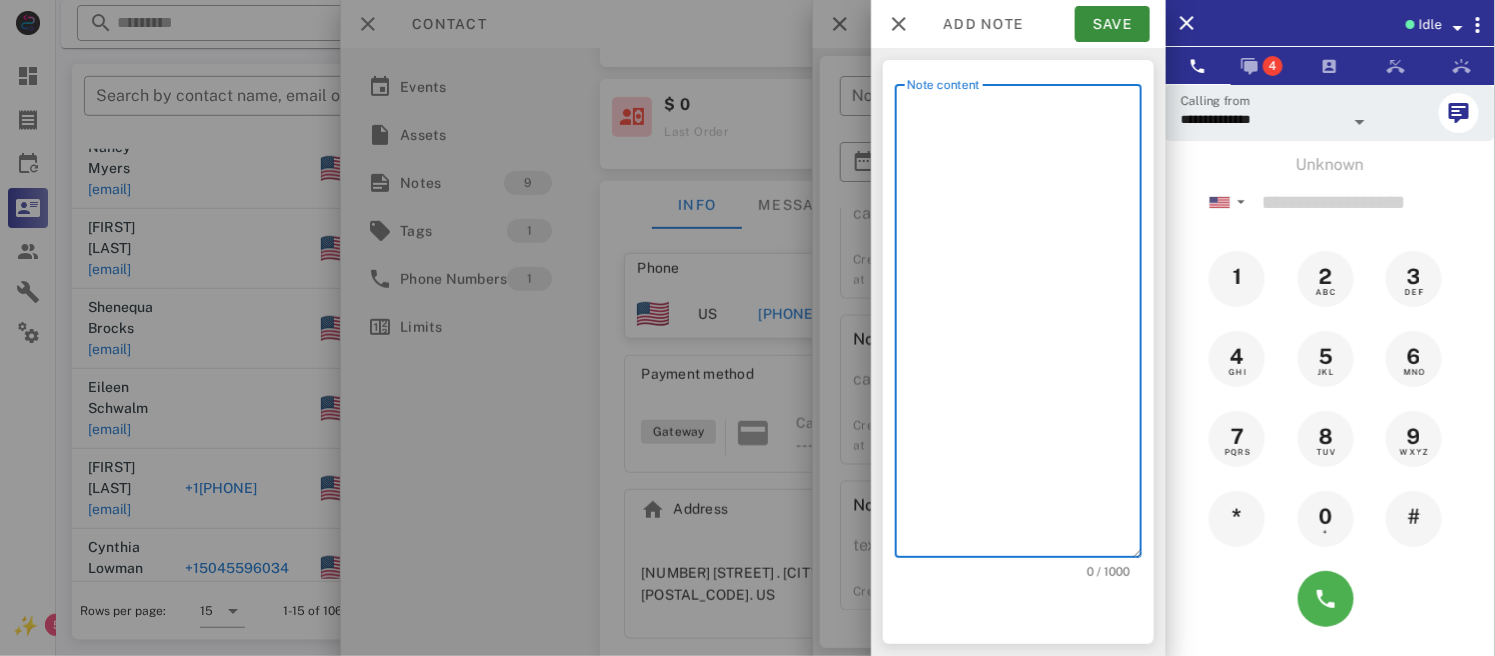 type on "*" 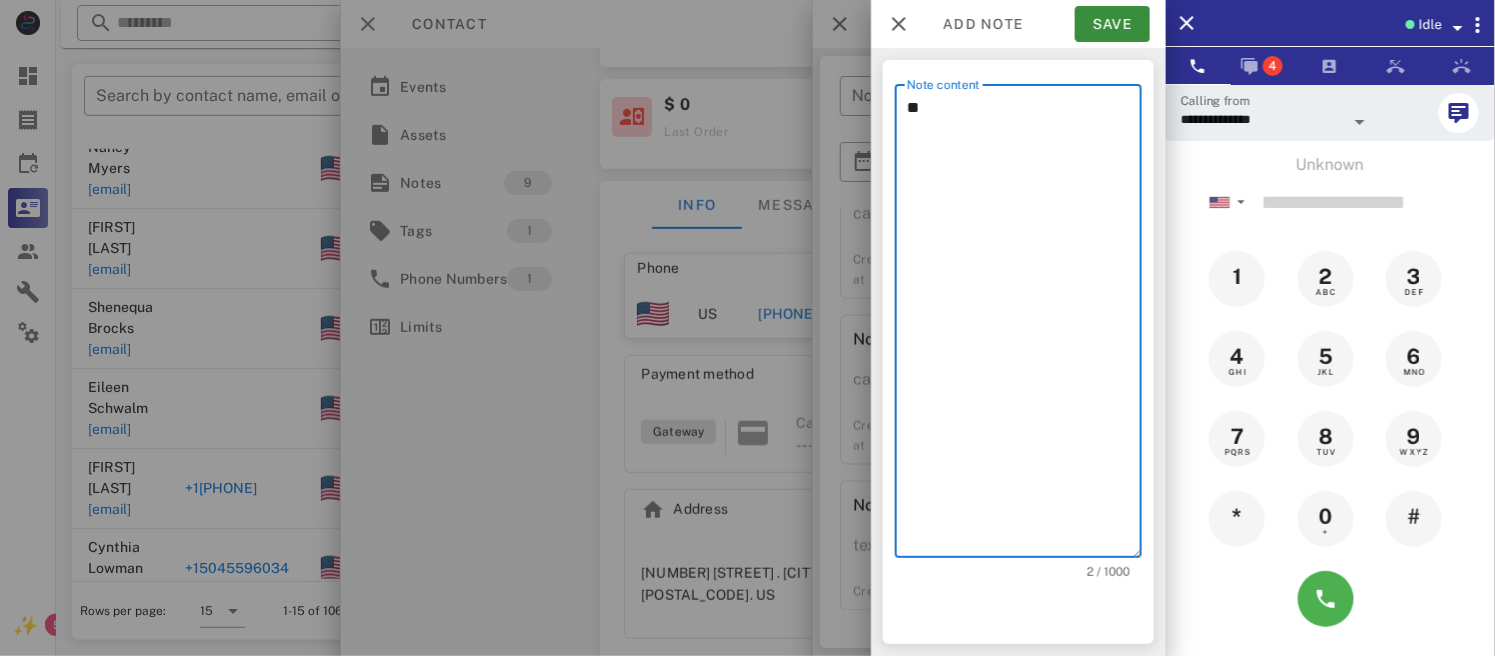 type on "*" 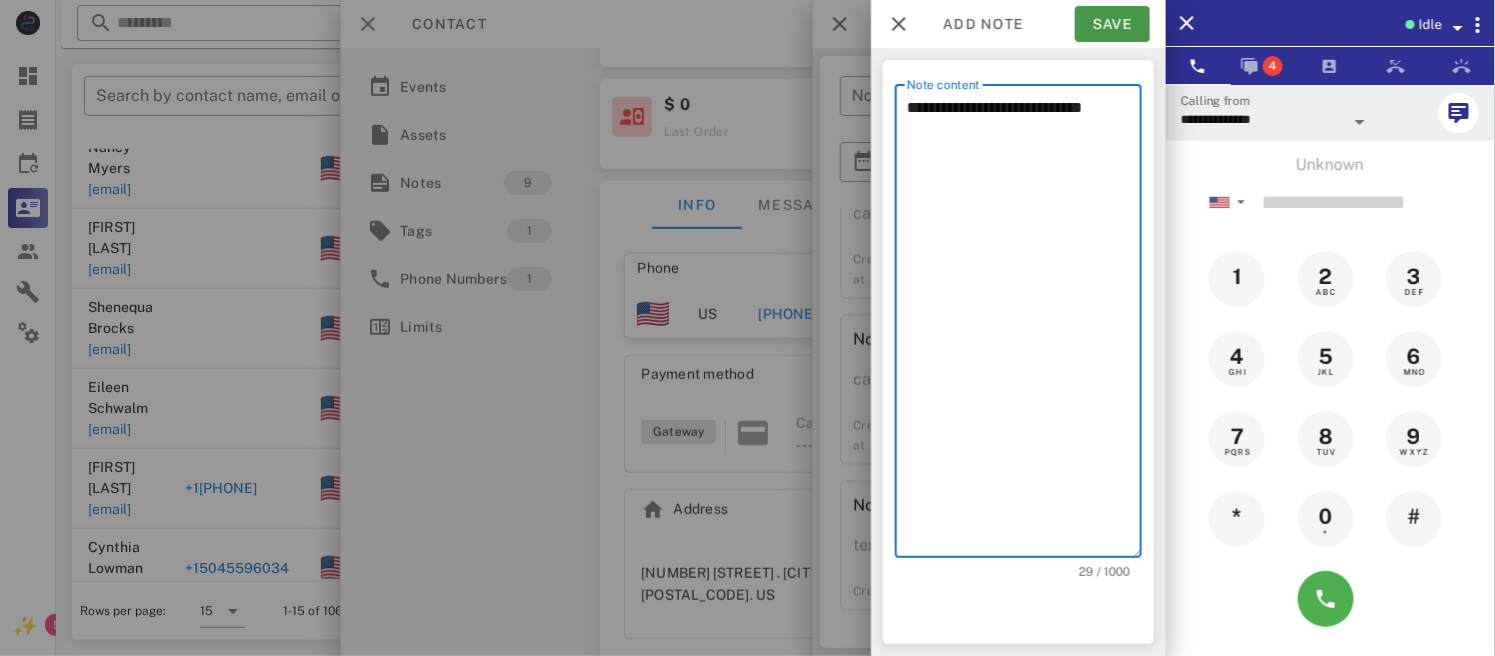 type on "**********" 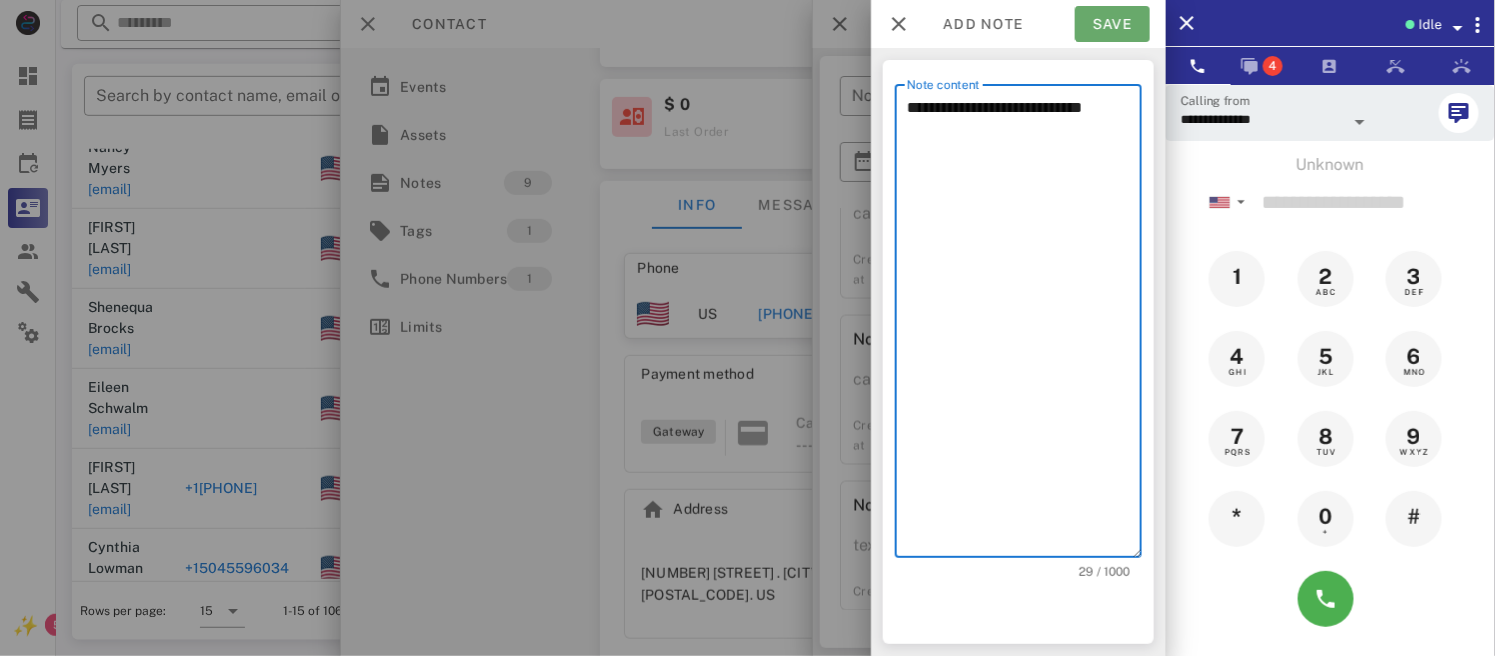 click on "Save" at bounding box center (1112, 24) 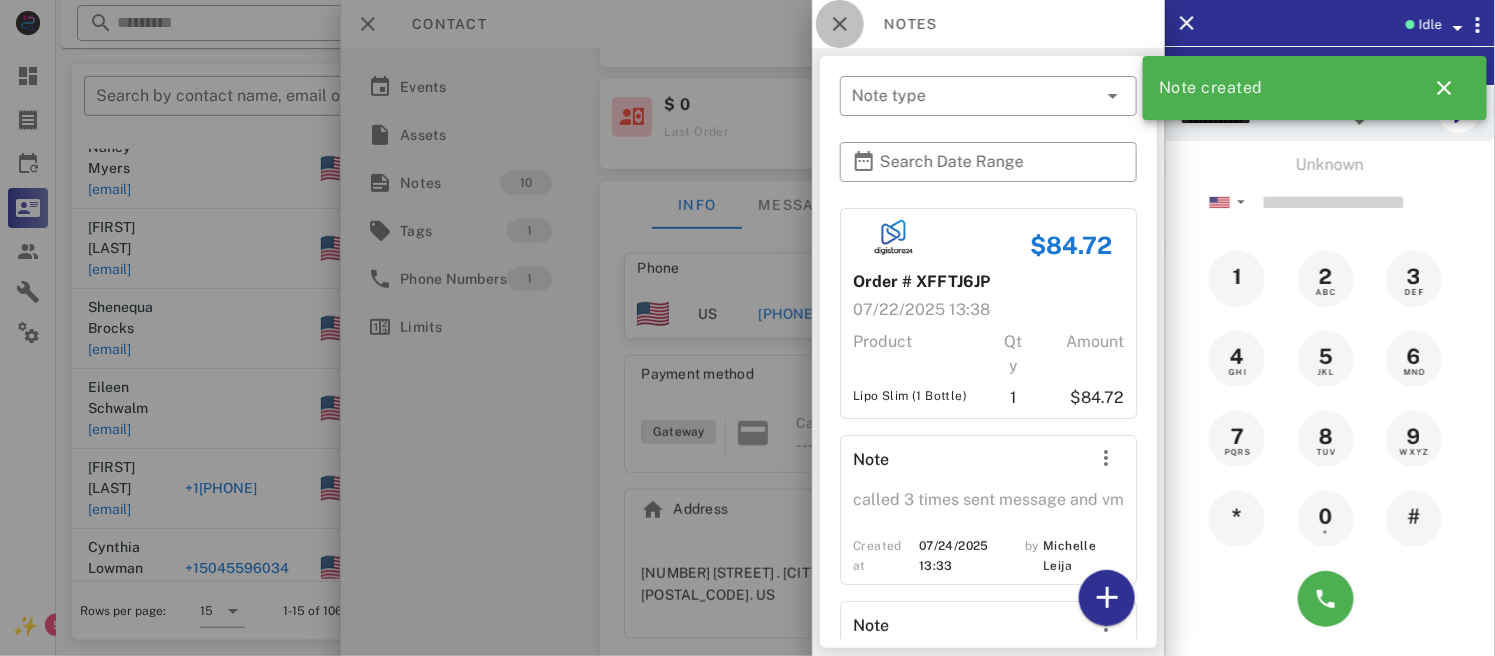 click at bounding box center [840, 24] 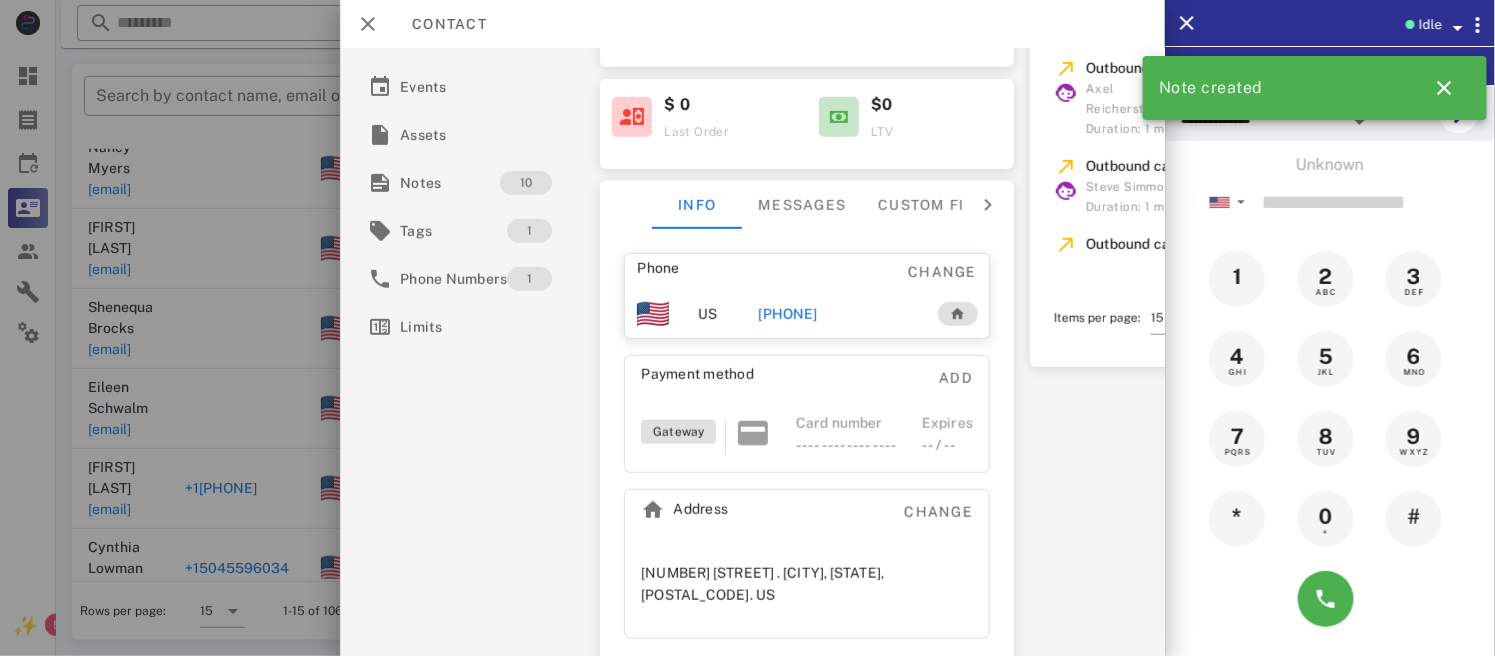 click on "[PHONE]" at bounding box center [788, 314] 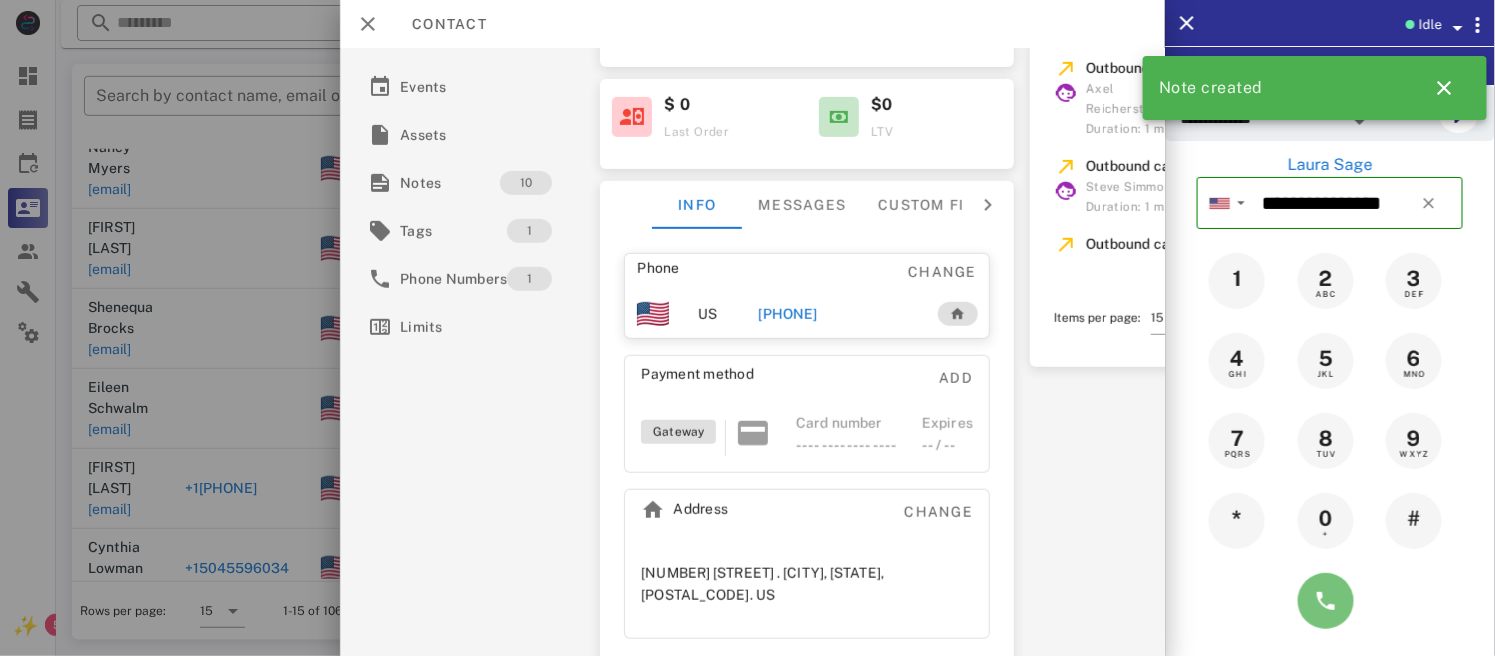 click at bounding box center (1326, 601) 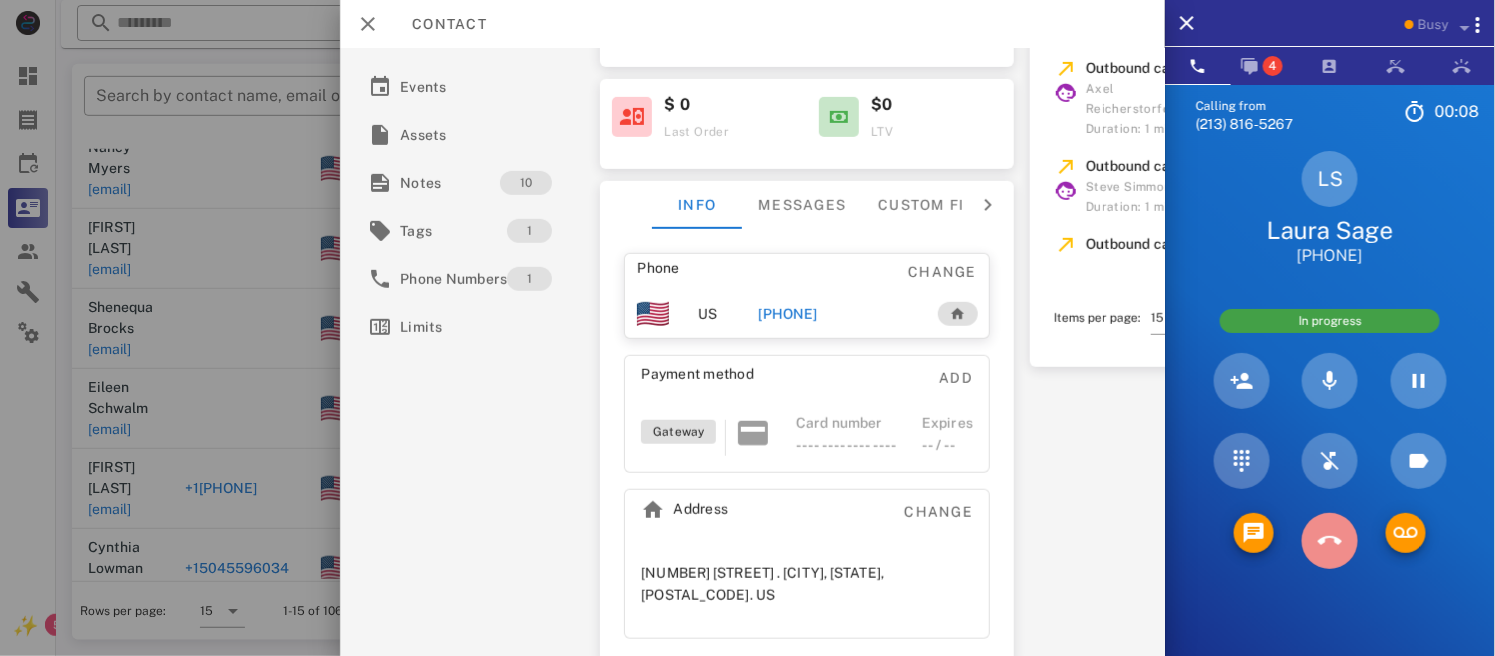 click at bounding box center [1330, 541] 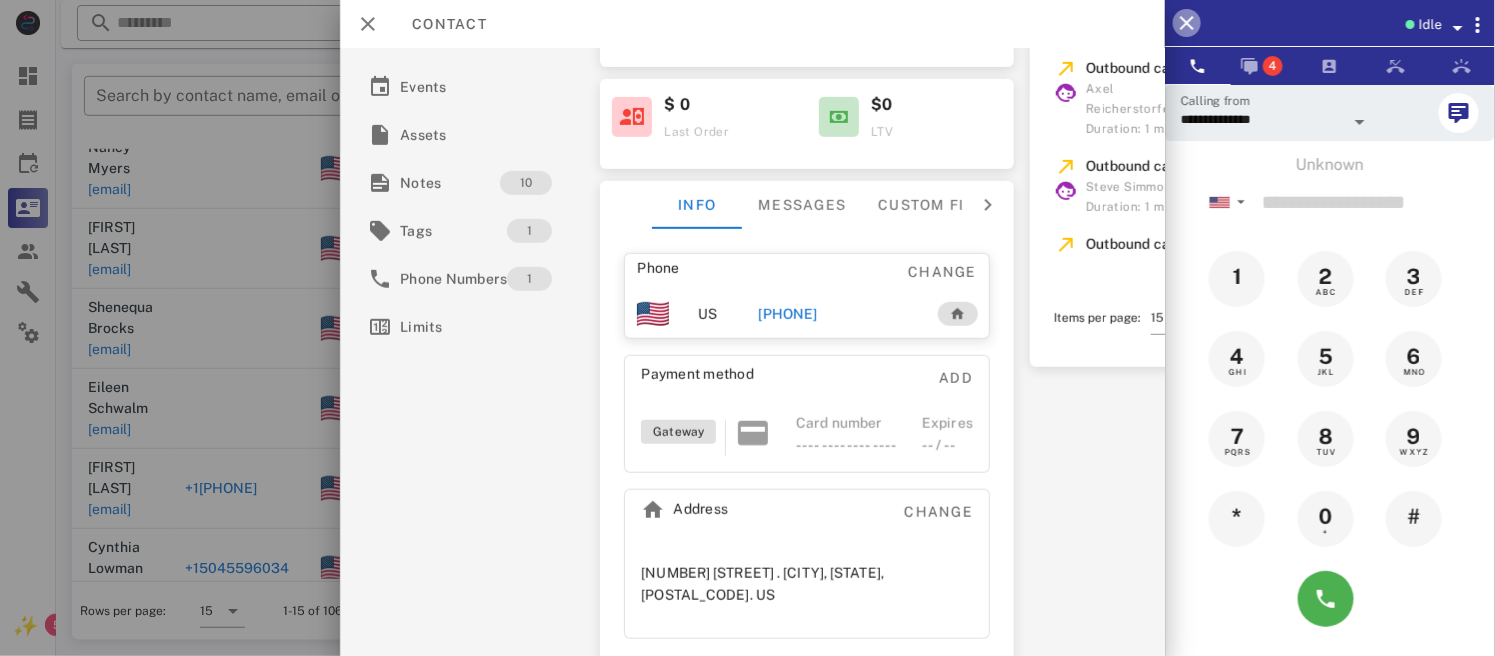 click at bounding box center (1187, 23) 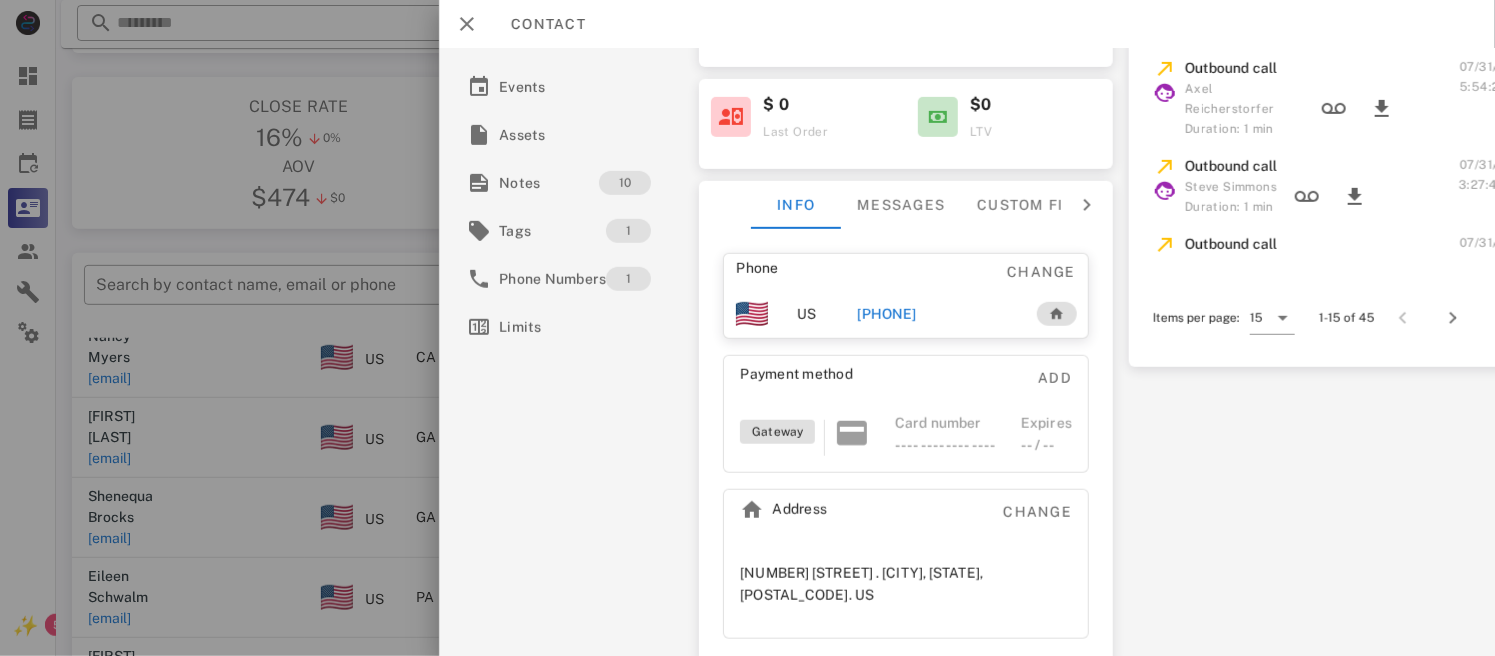 scroll, scrollTop: 0, scrollLeft: 0, axis: both 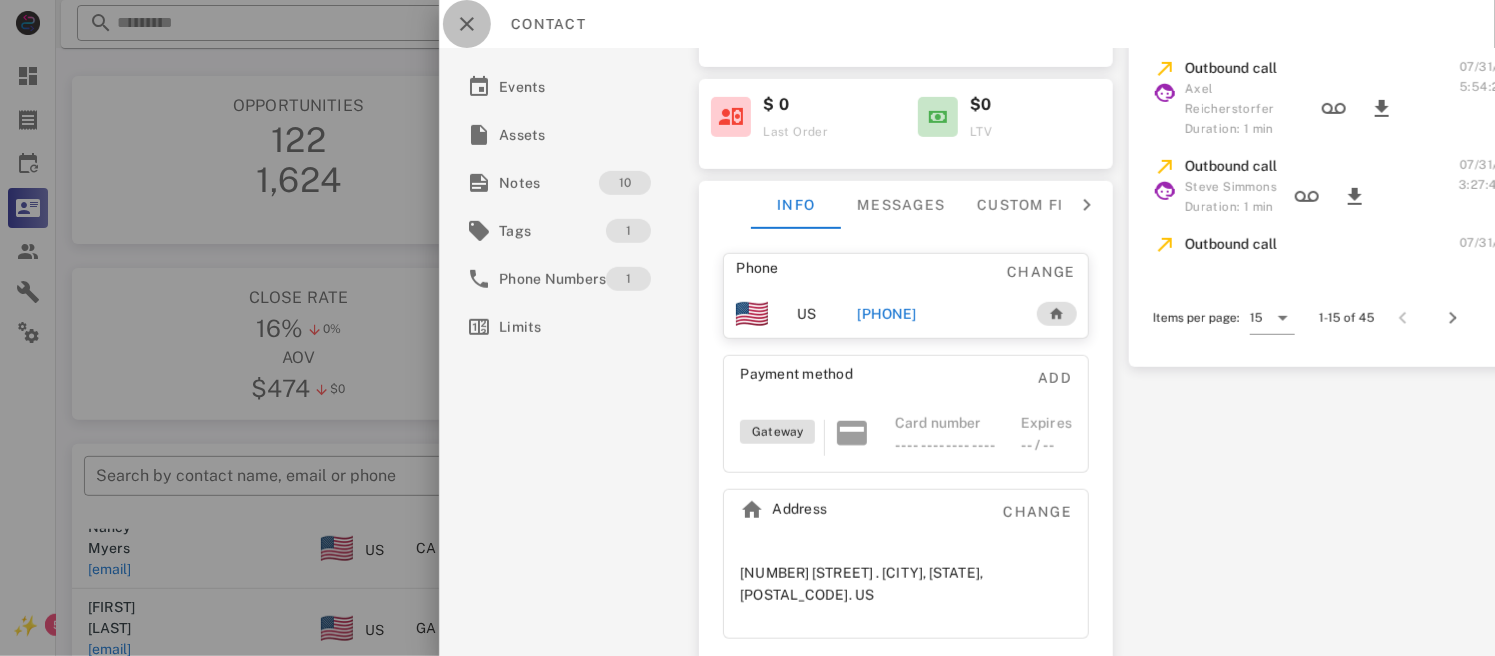 click at bounding box center (467, 24) 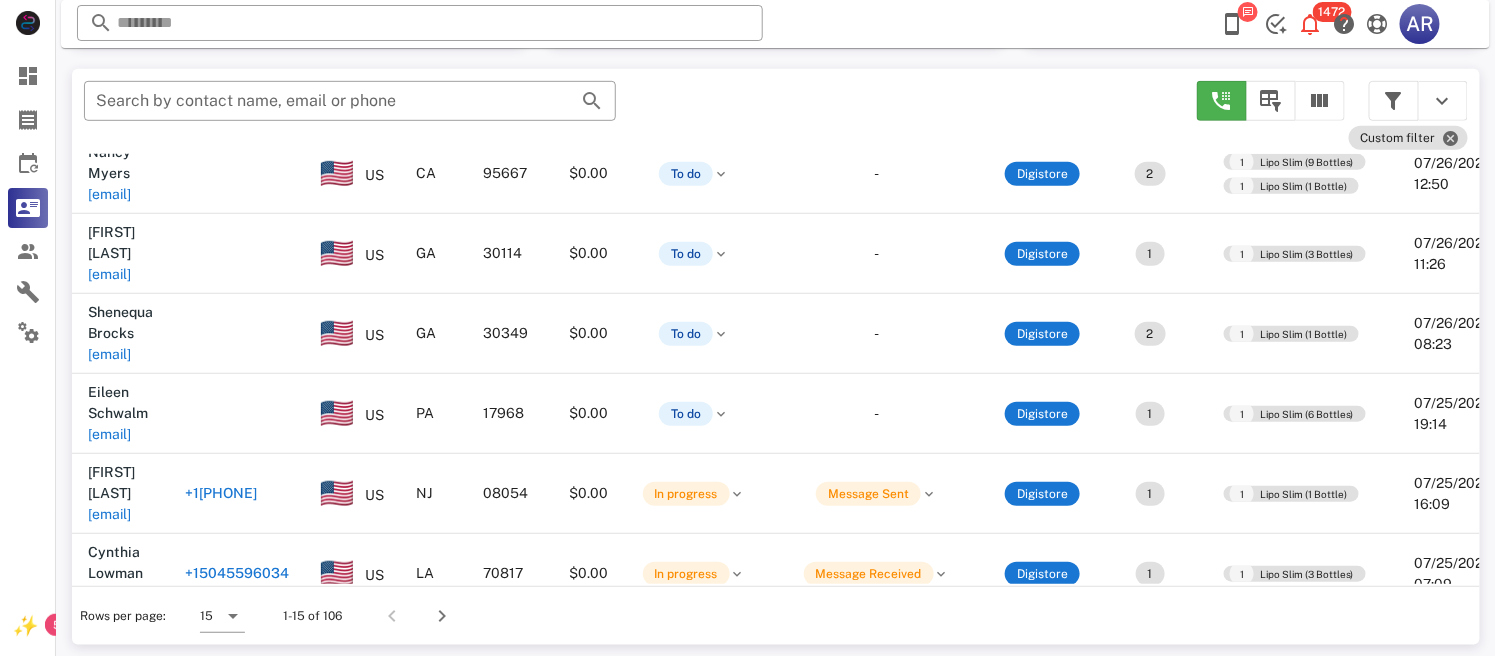 scroll, scrollTop: 380, scrollLeft: 0, axis: vertical 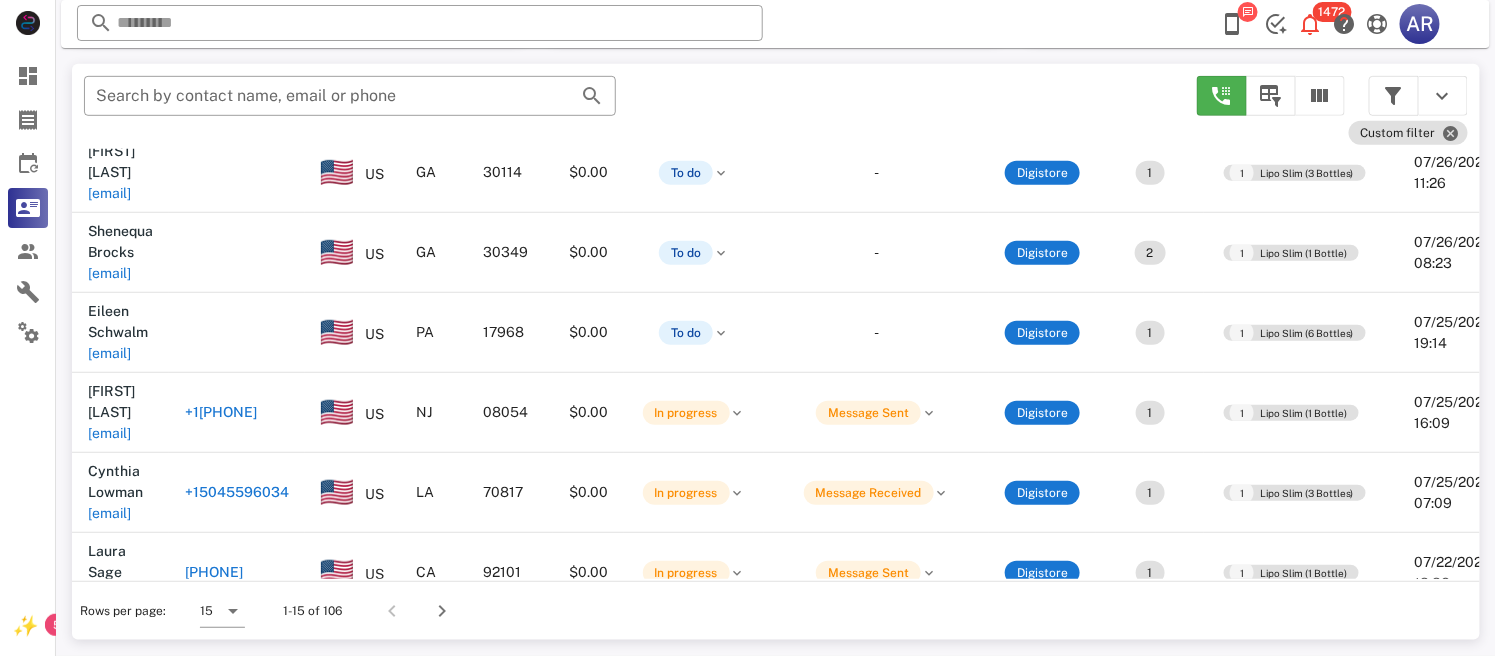 click on "+1[PHONE]" at bounding box center [221, 652] 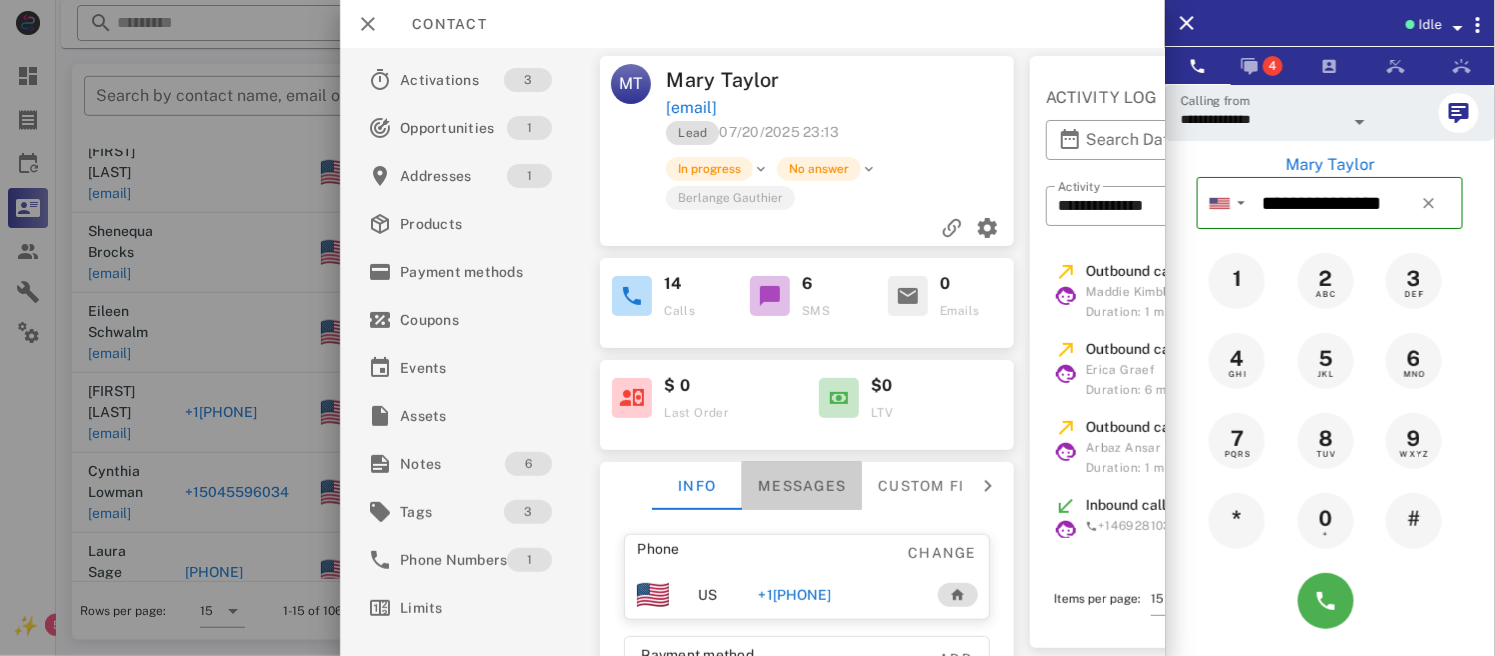 click on "Messages" at bounding box center (803, 486) 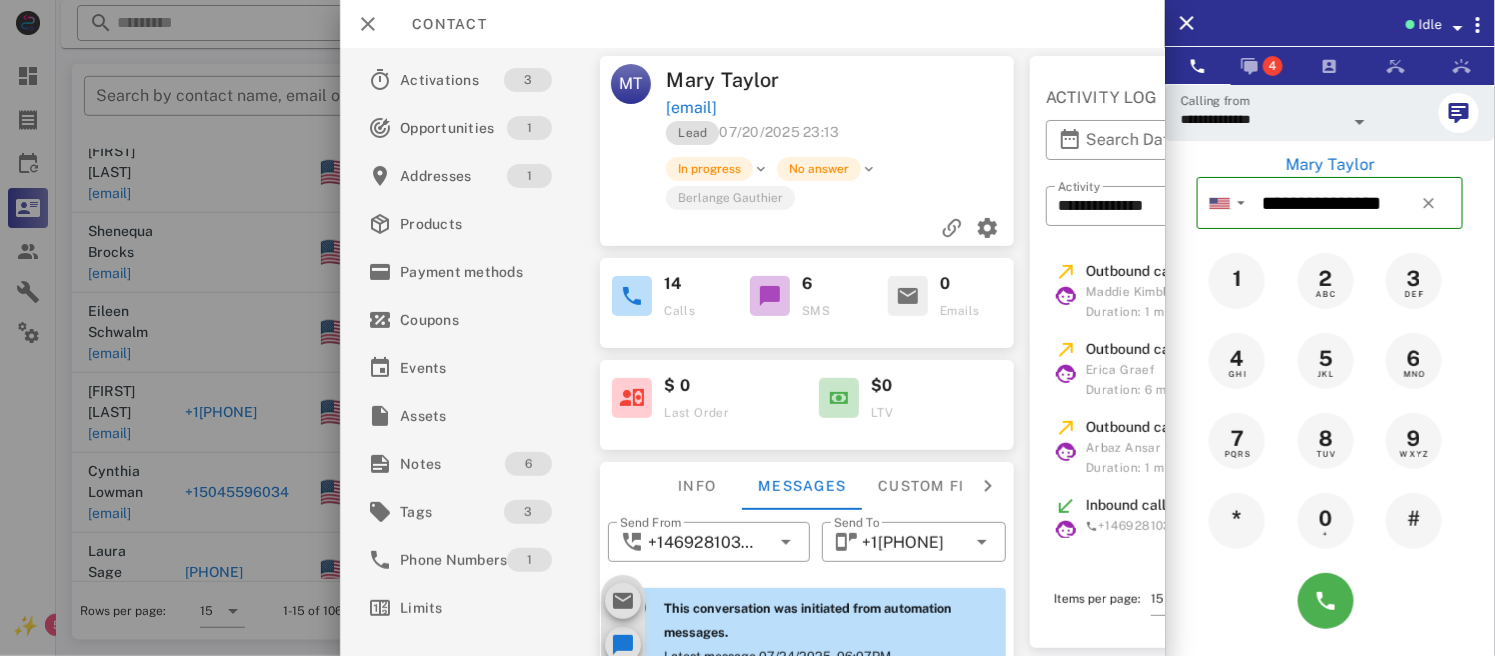 scroll, scrollTop: 1028, scrollLeft: 0, axis: vertical 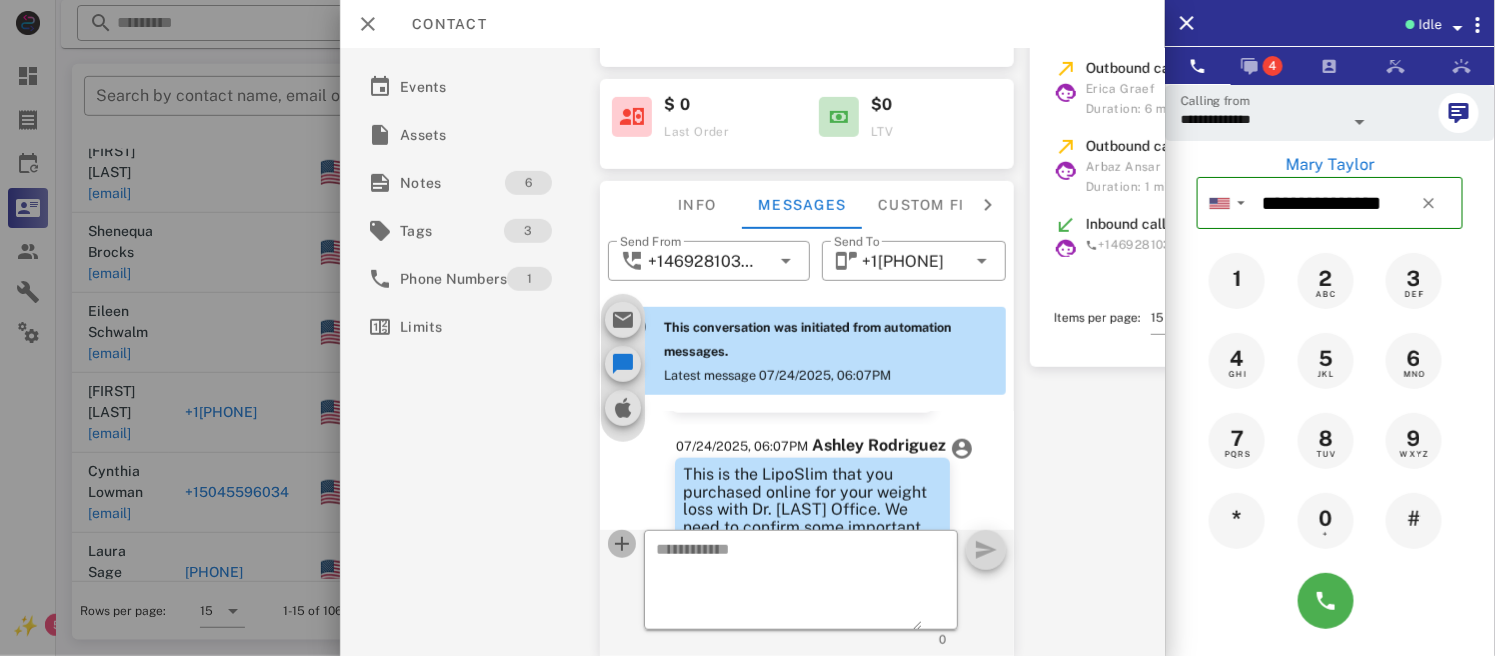 click at bounding box center (623, 544) 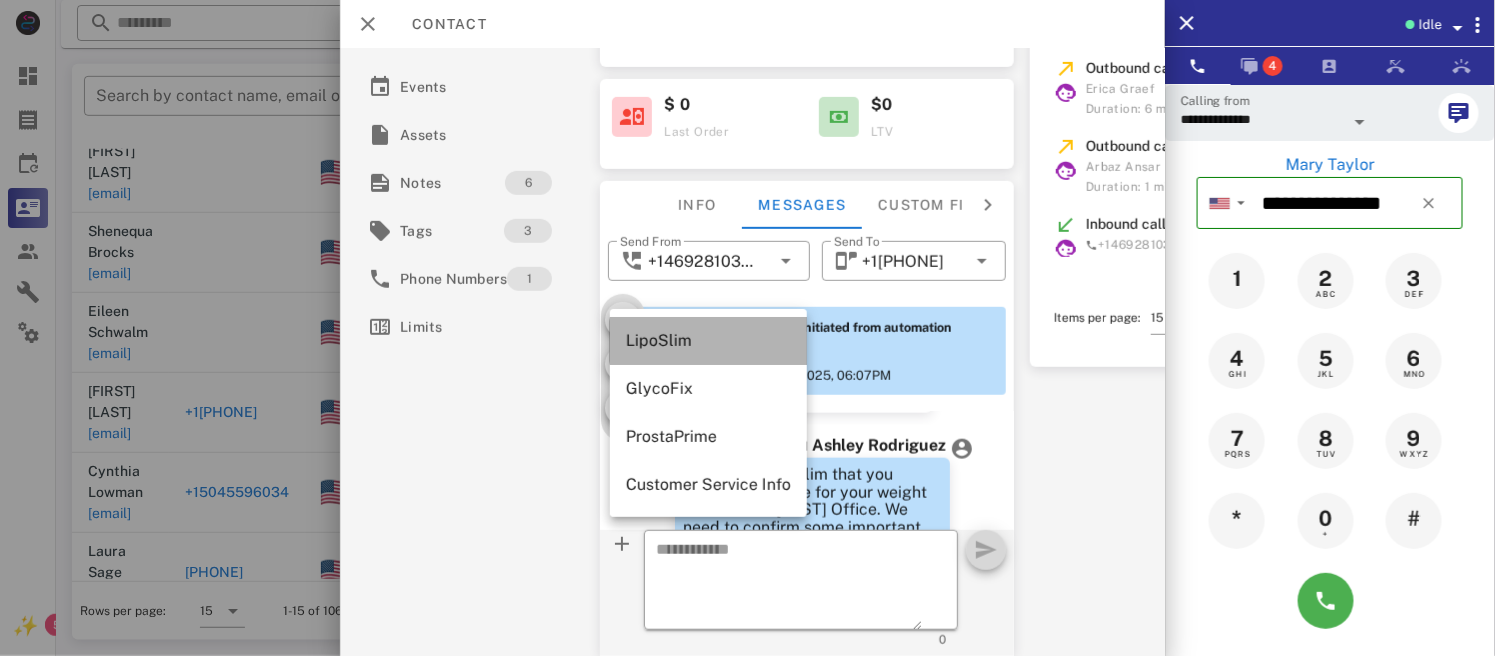 click on "LipoSlim" at bounding box center (708, 340) 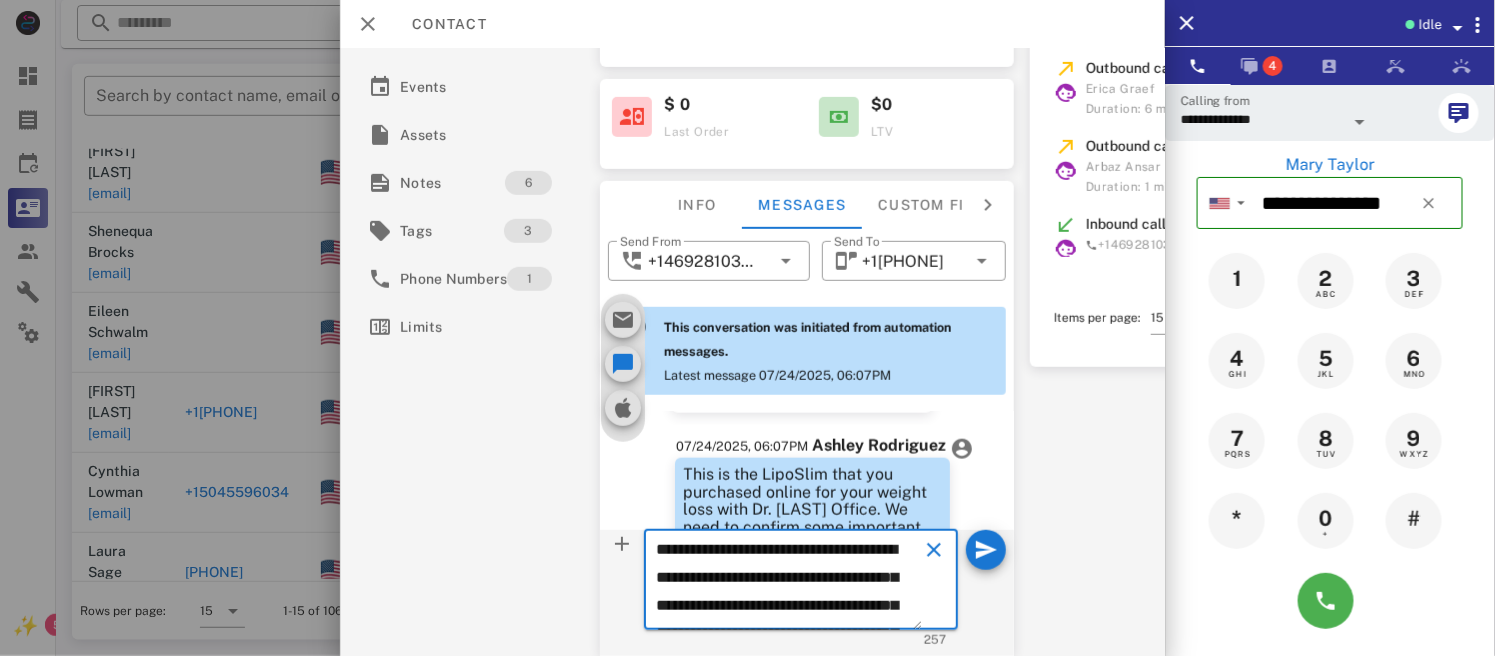click on "**********" at bounding box center (790, 583) 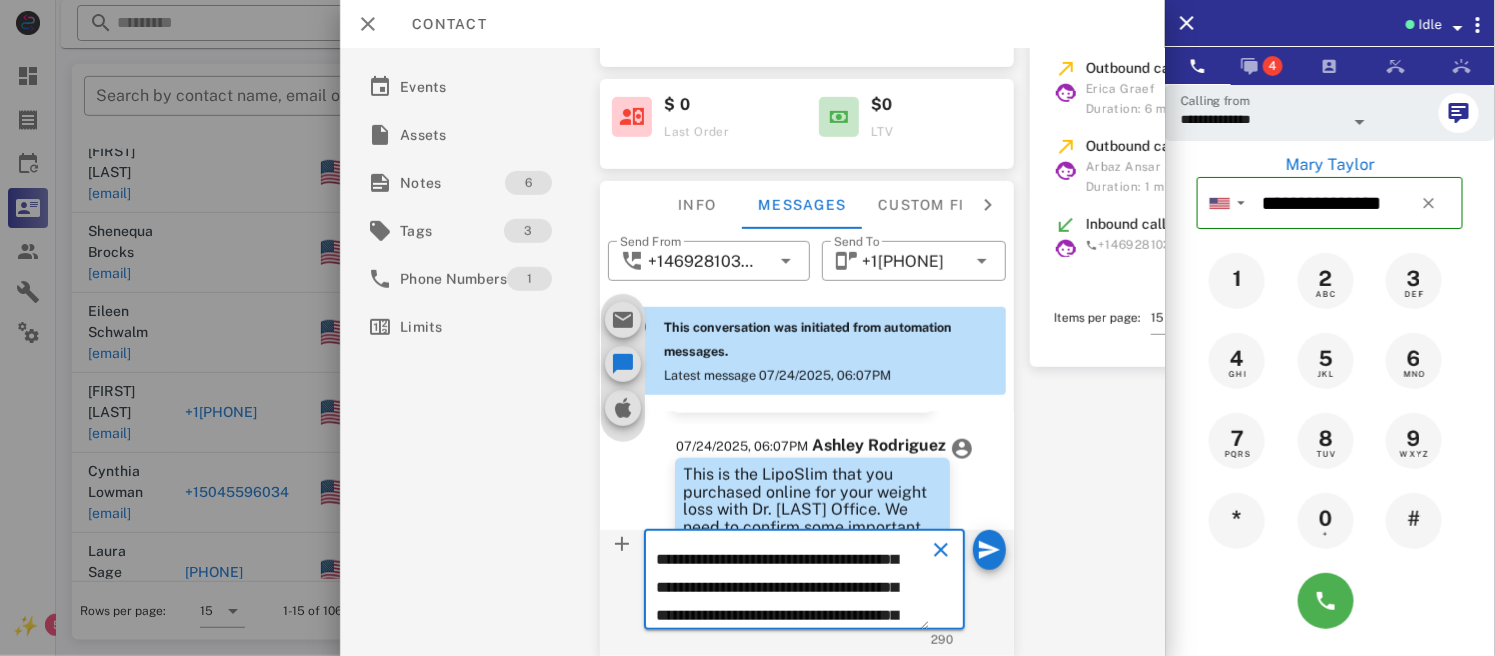 scroll, scrollTop: 64, scrollLeft: 0, axis: vertical 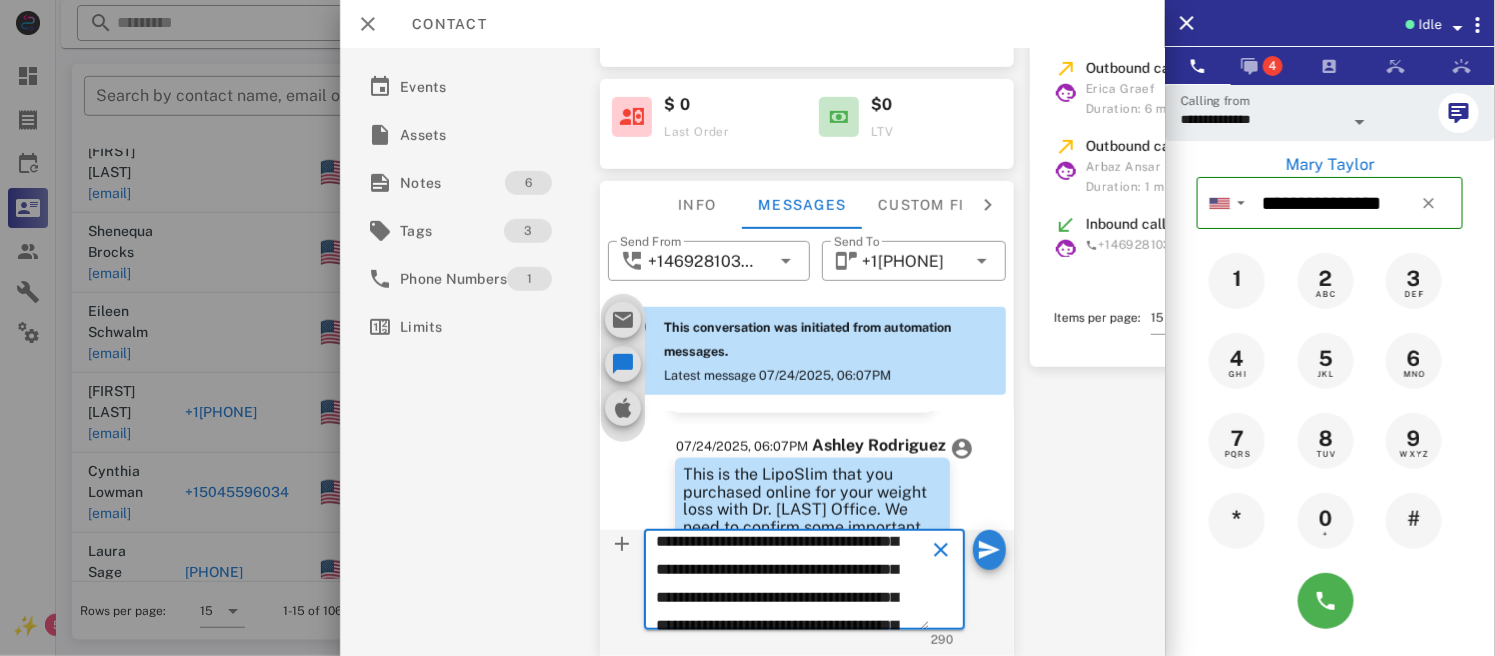 type on "**********" 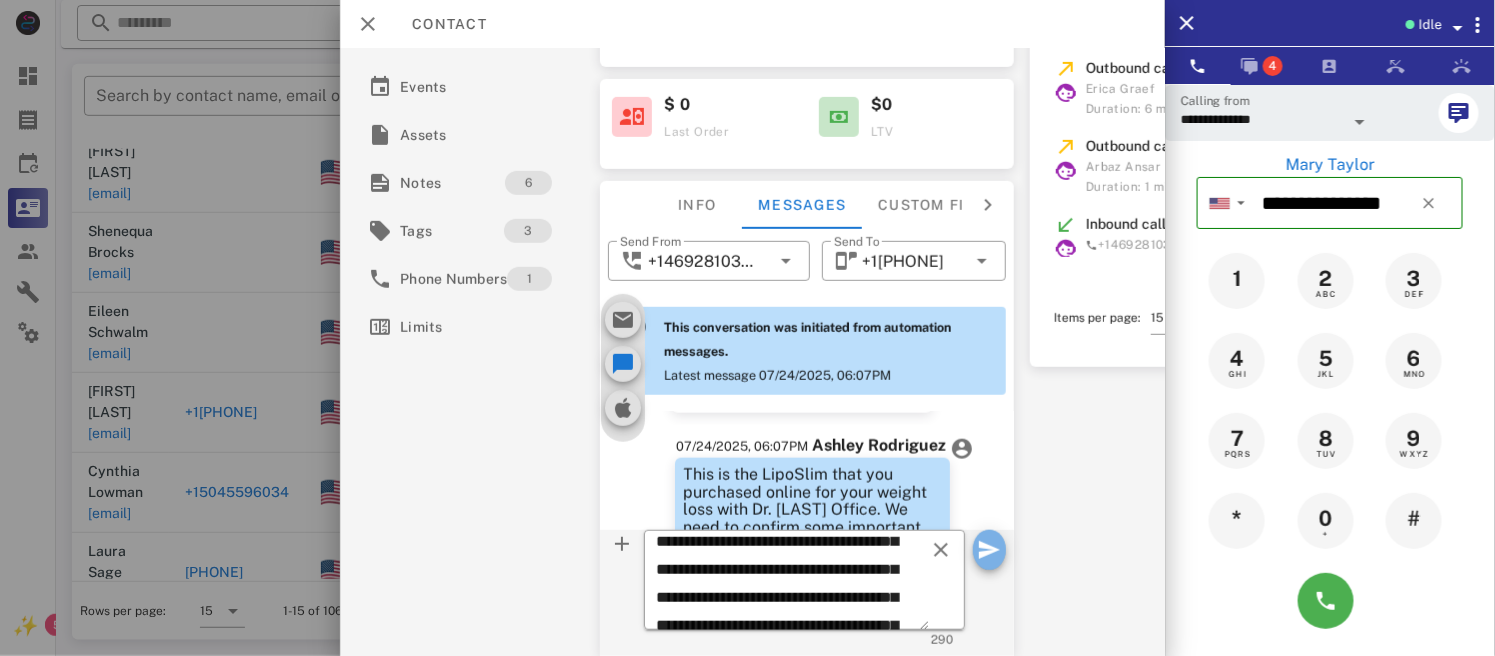 click at bounding box center [990, 550] 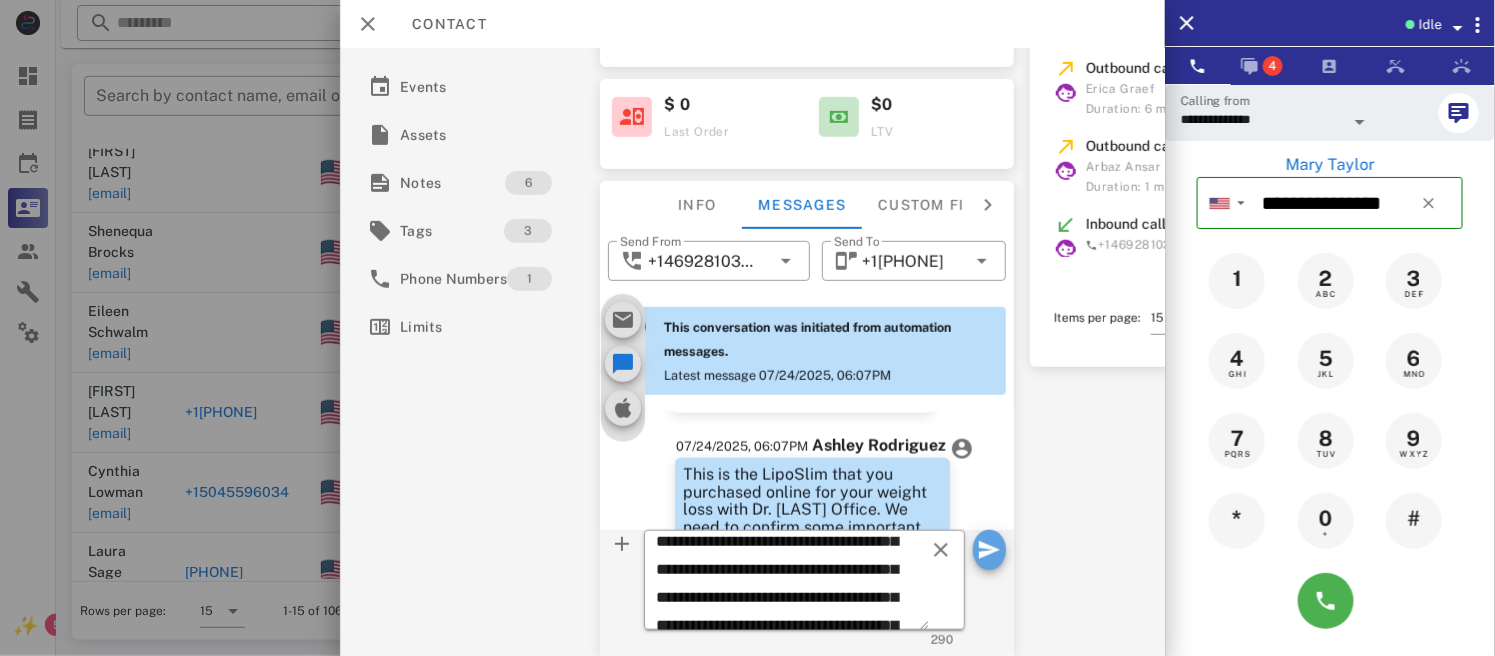 type 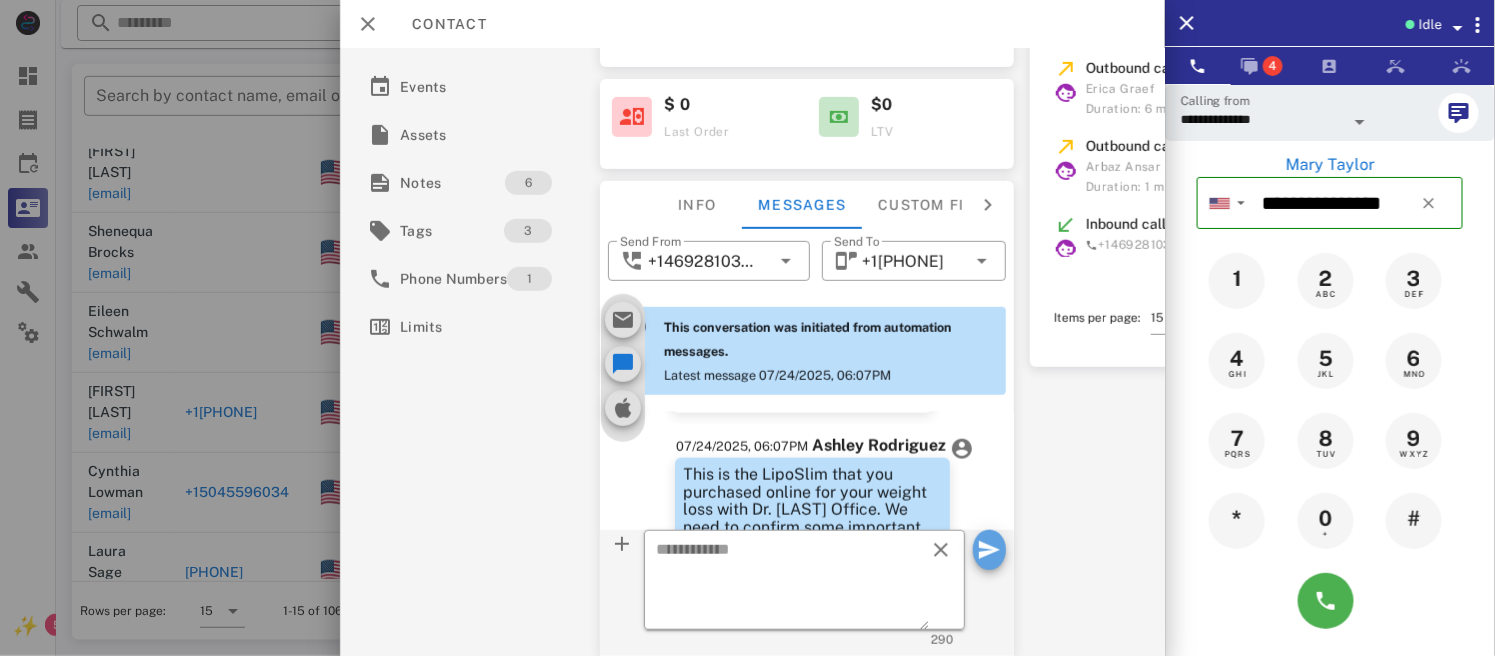 scroll, scrollTop: 0, scrollLeft: 0, axis: both 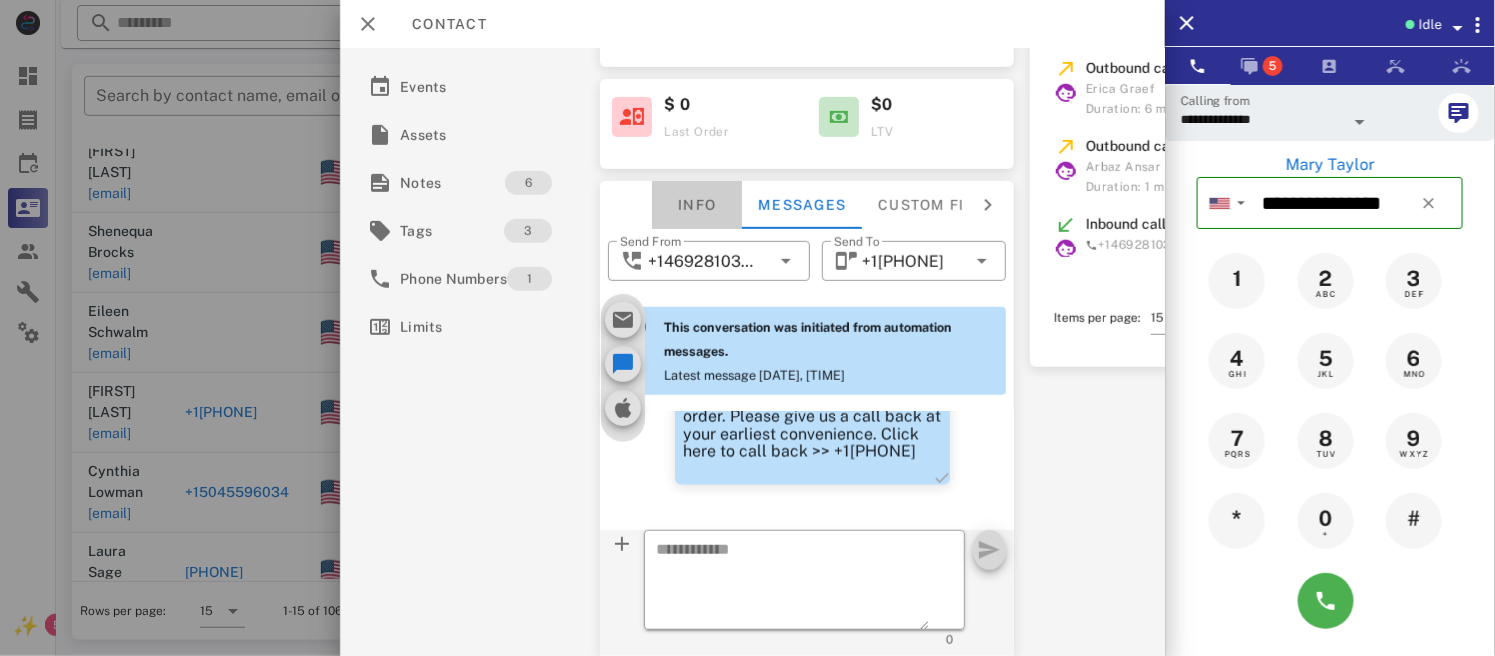 click on "Info" at bounding box center (698, 205) 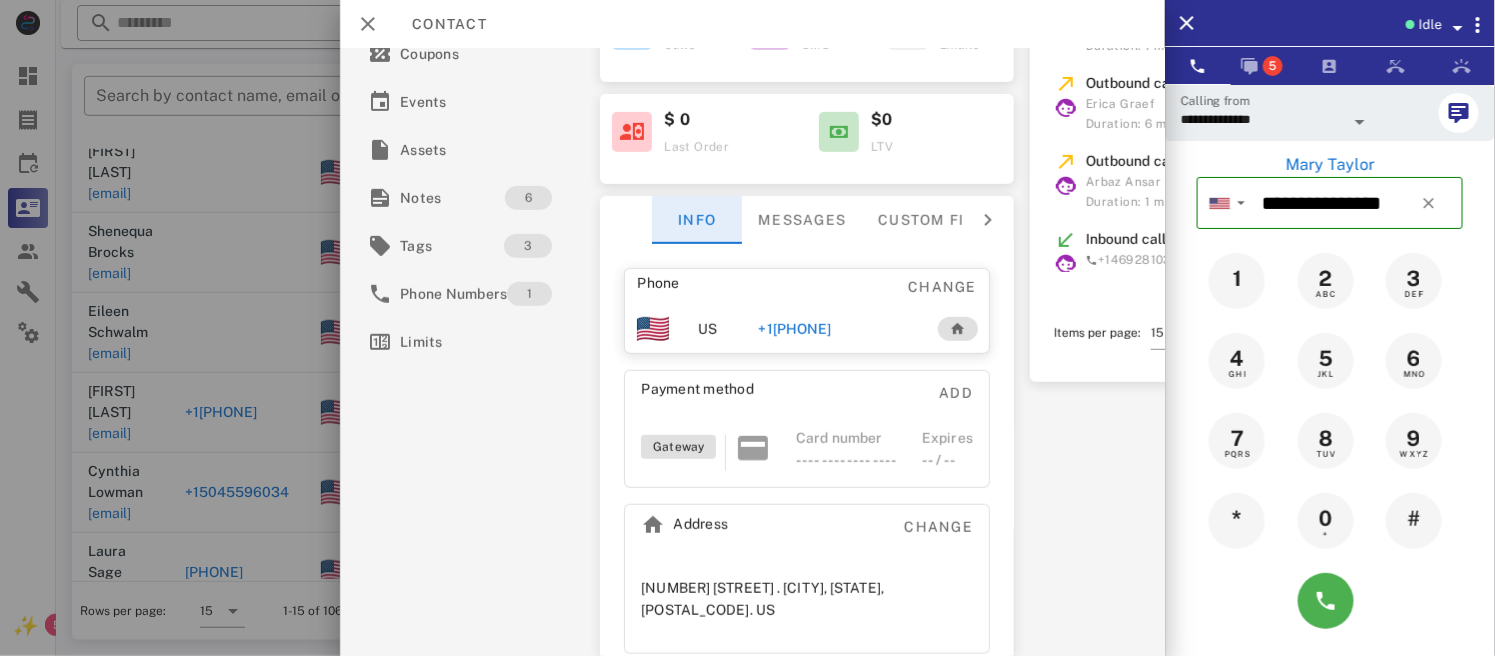 scroll, scrollTop: 281, scrollLeft: 0, axis: vertical 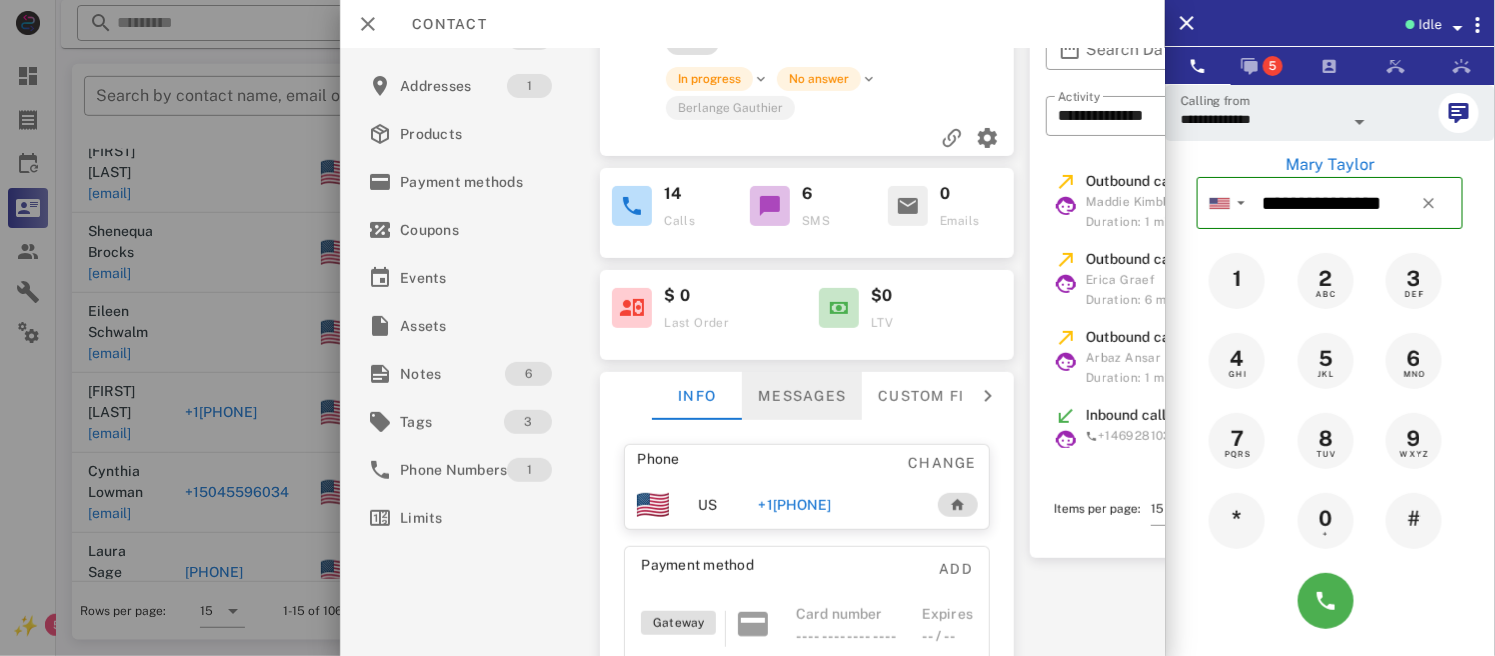 click on "Messages" at bounding box center [803, 396] 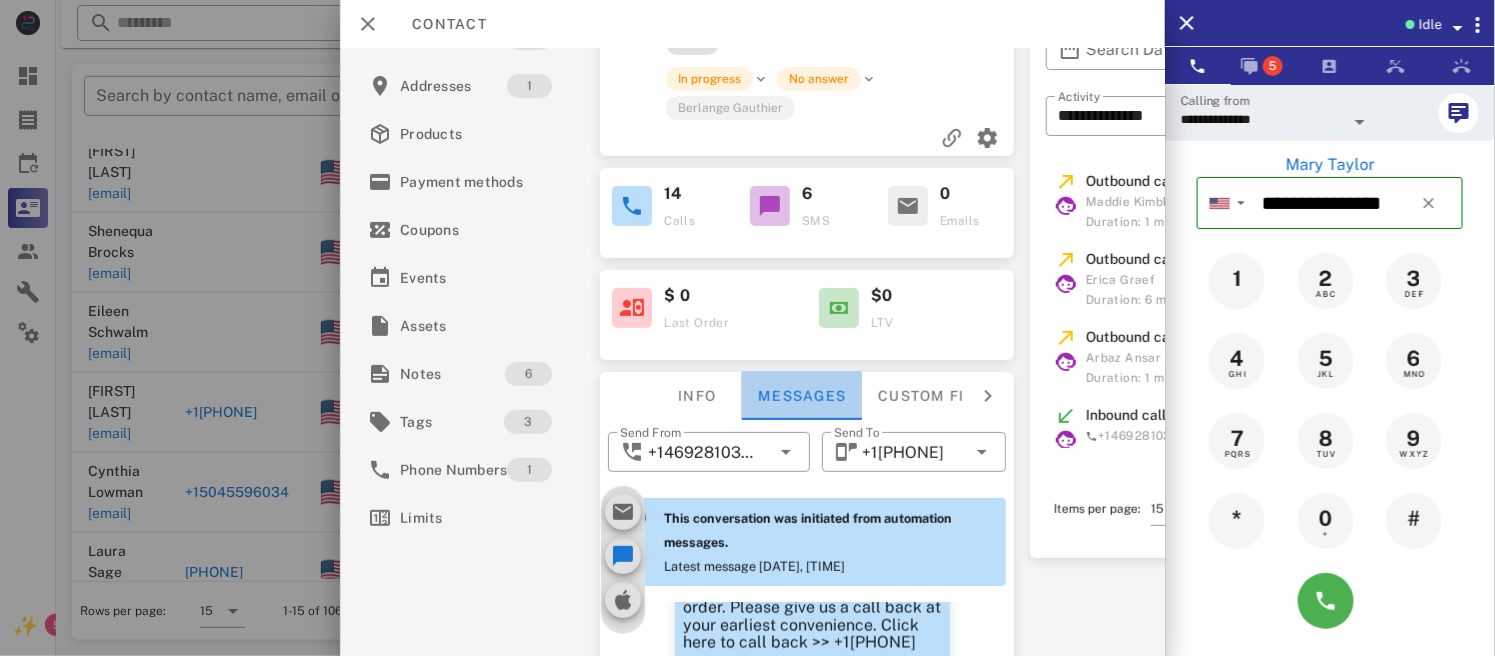 scroll, scrollTop: 1282, scrollLeft: 0, axis: vertical 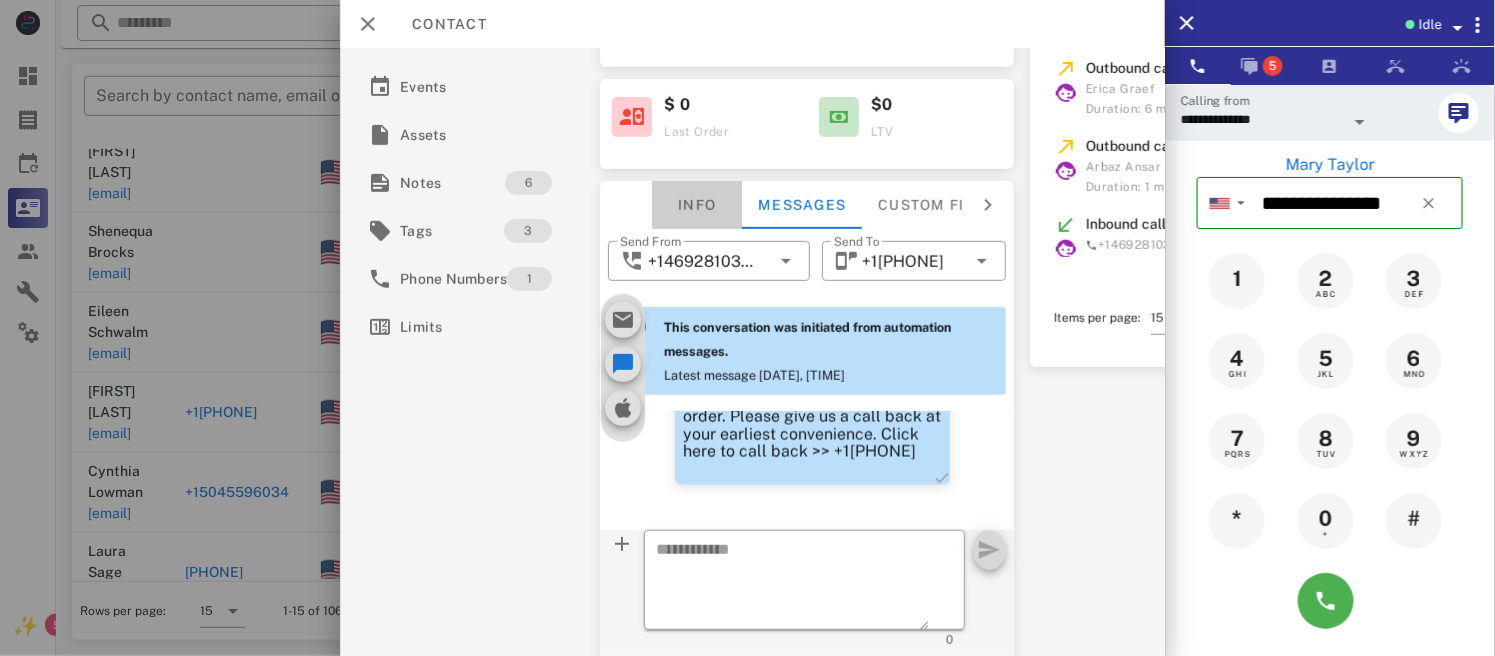 click on "Info" at bounding box center [698, 205] 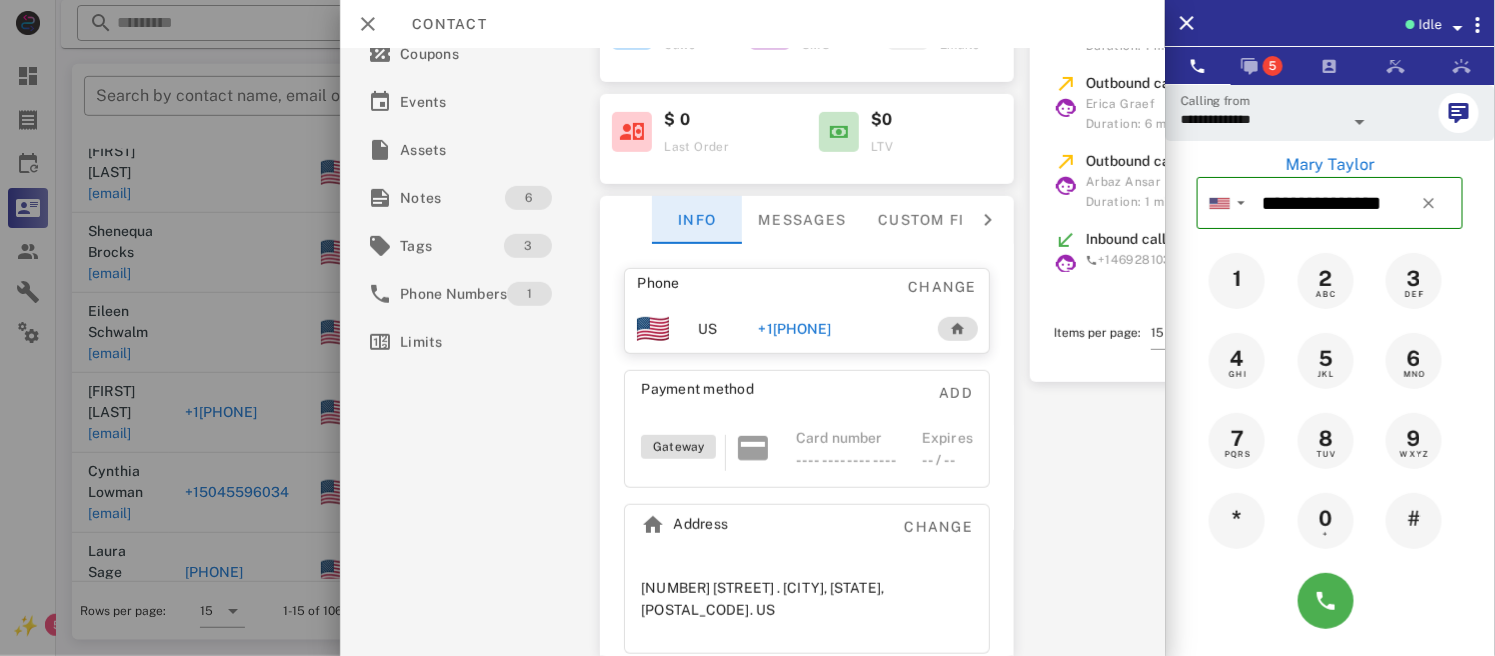 scroll, scrollTop: 281, scrollLeft: 0, axis: vertical 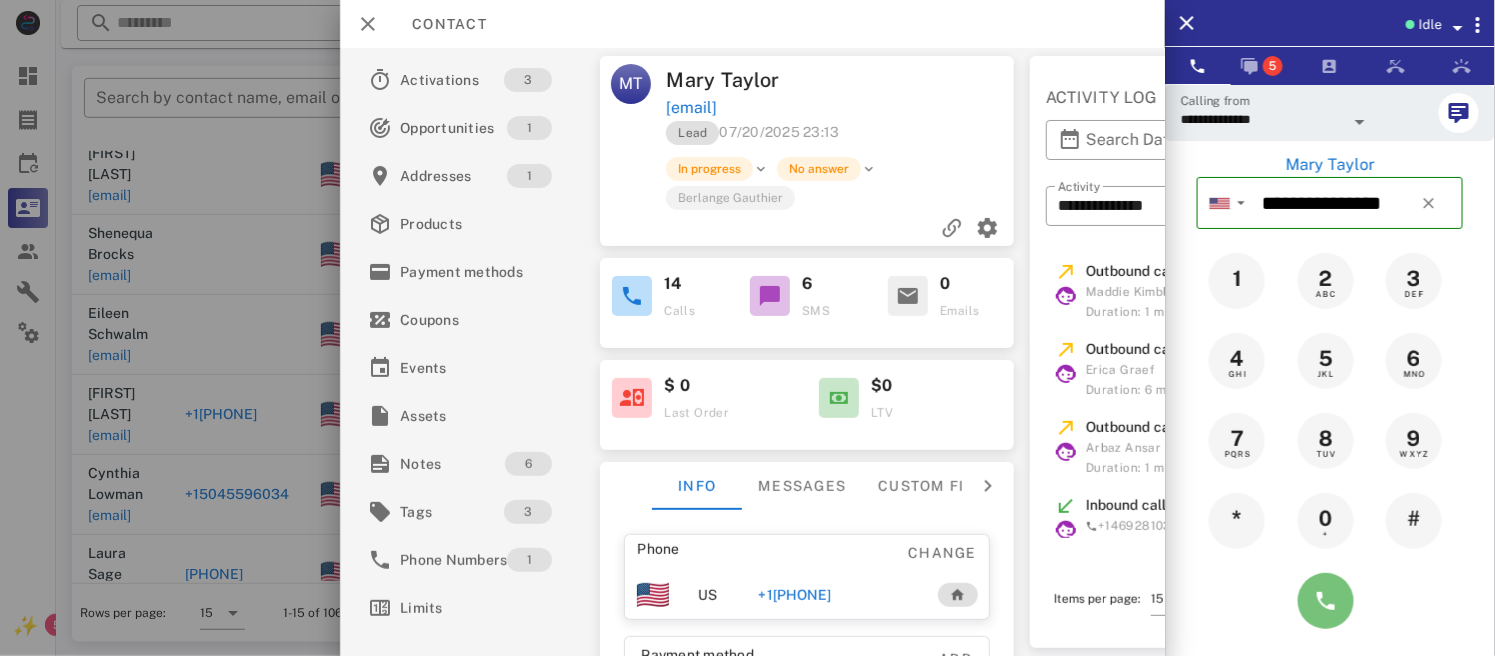 click at bounding box center [1326, 601] 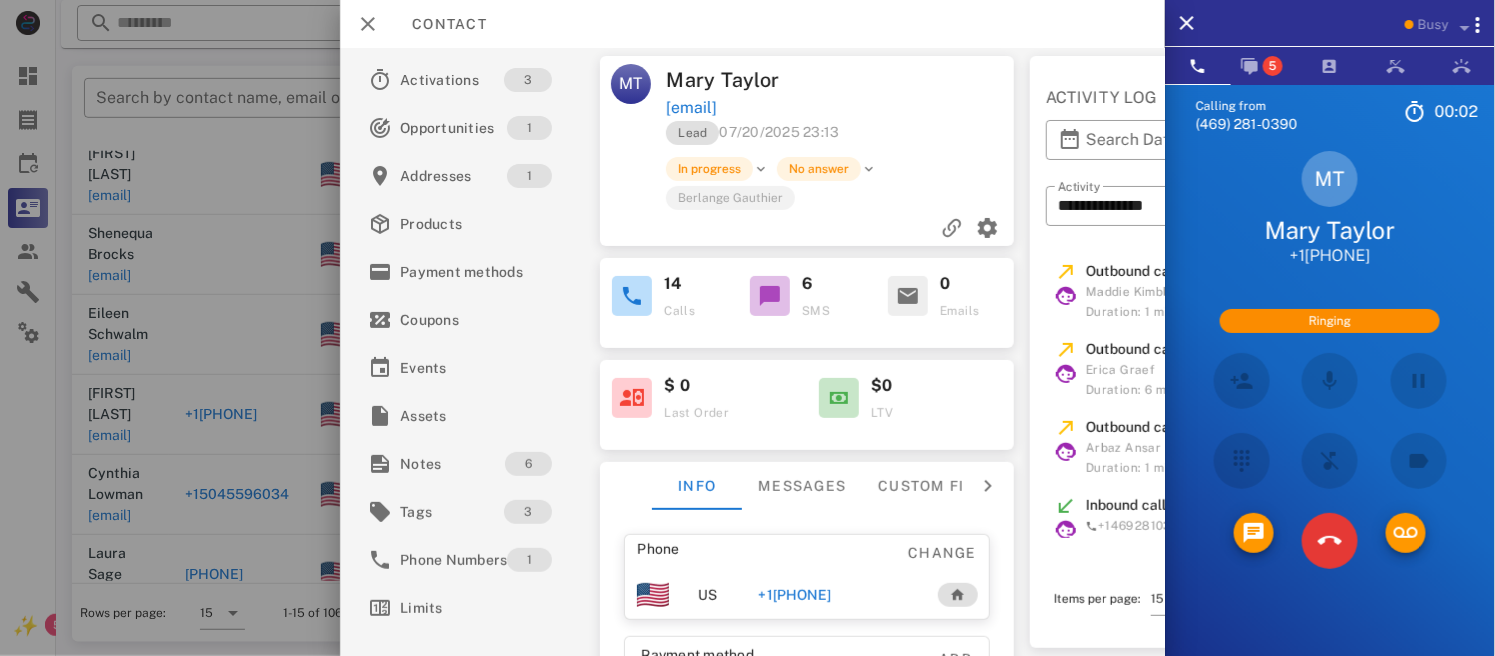 click at bounding box center (1330, 381) 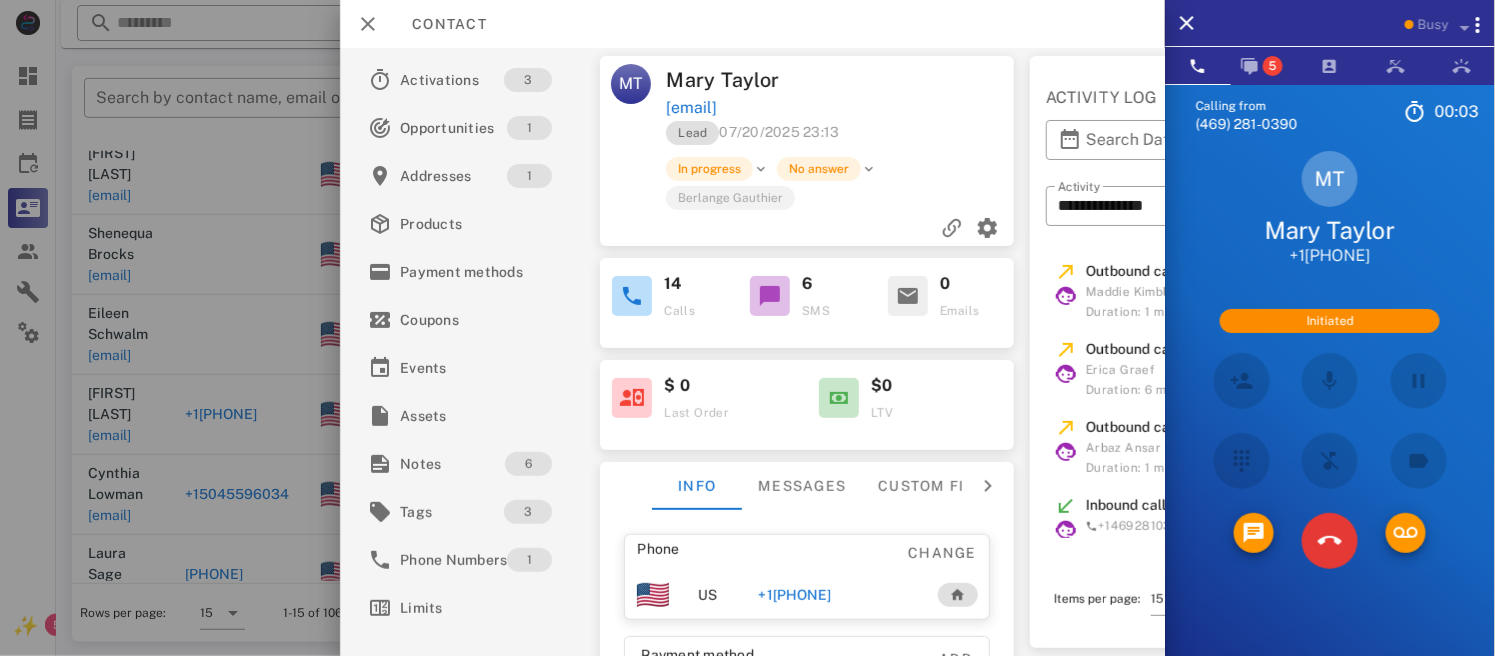 click at bounding box center (1330, 381) 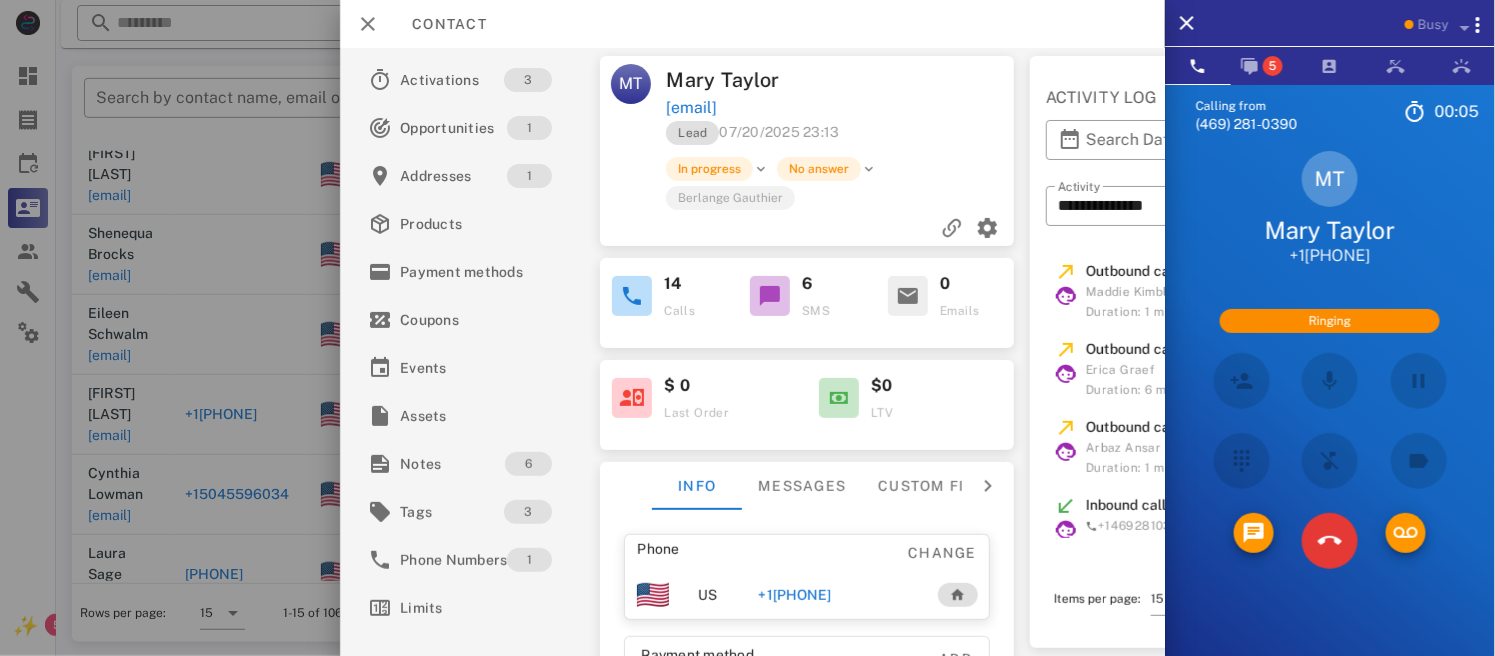 click at bounding box center (1330, 381) 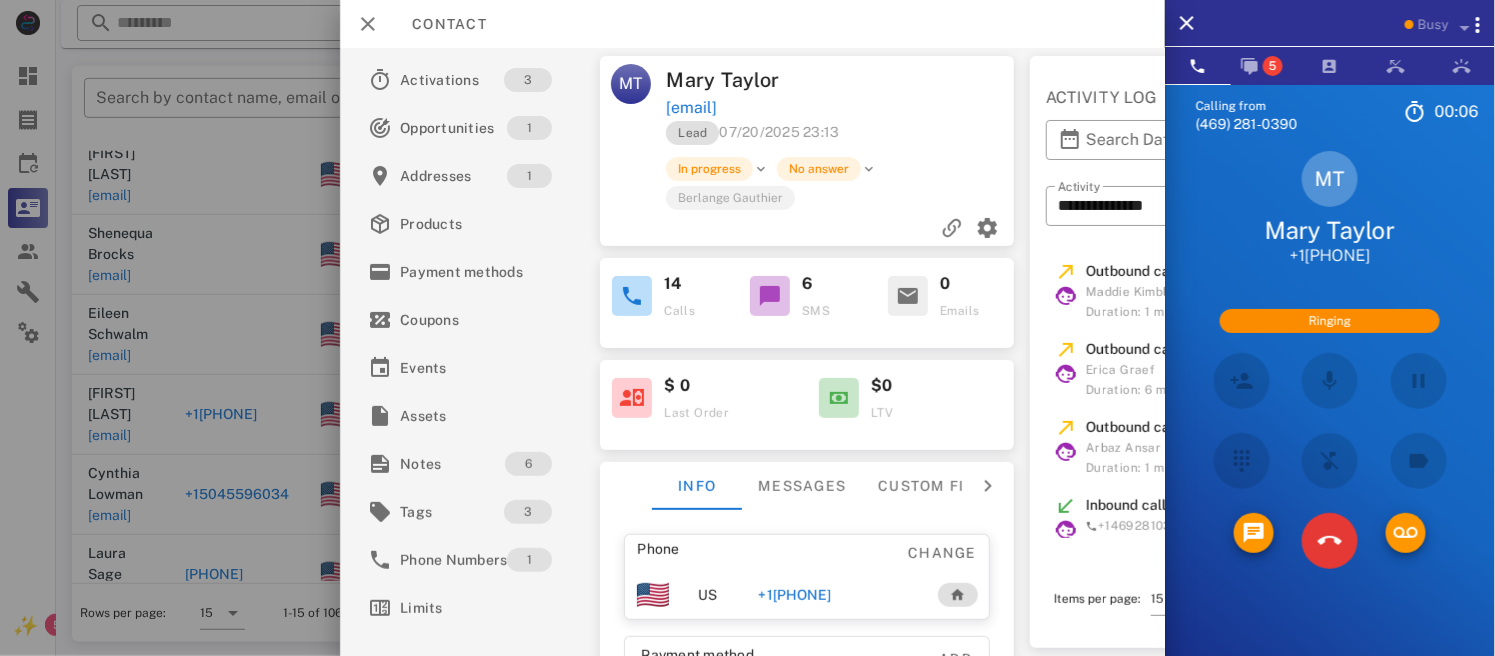click at bounding box center [1330, 381] 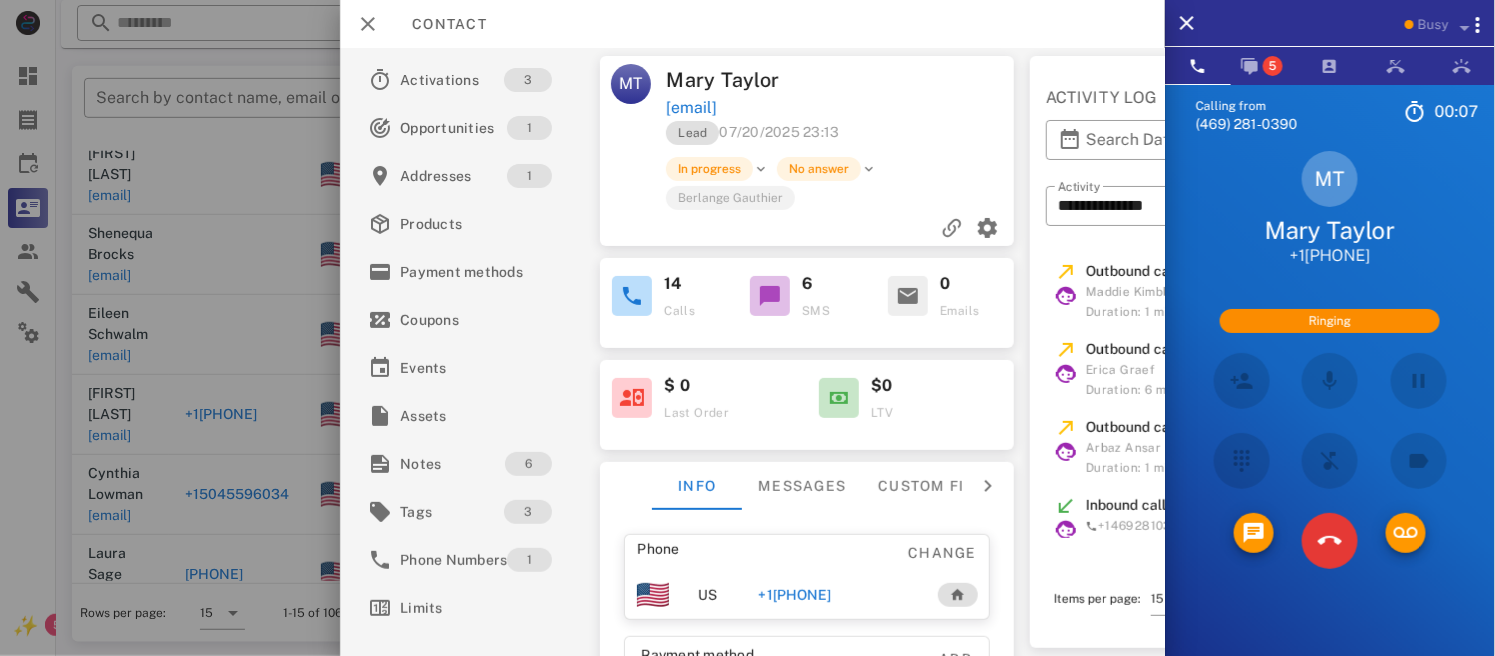 click at bounding box center (1330, 381) 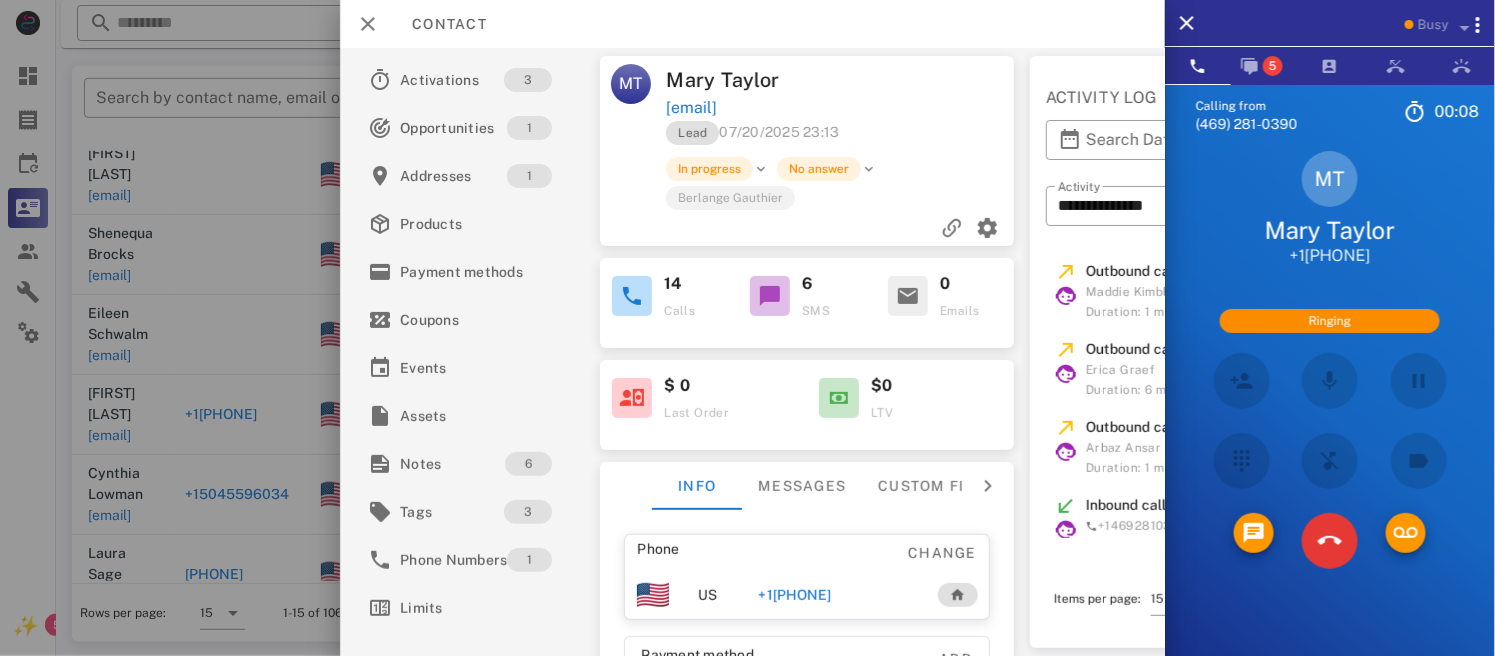 drag, startPoint x: 1355, startPoint y: 373, endPoint x: 1333, endPoint y: 384, distance: 24.596748 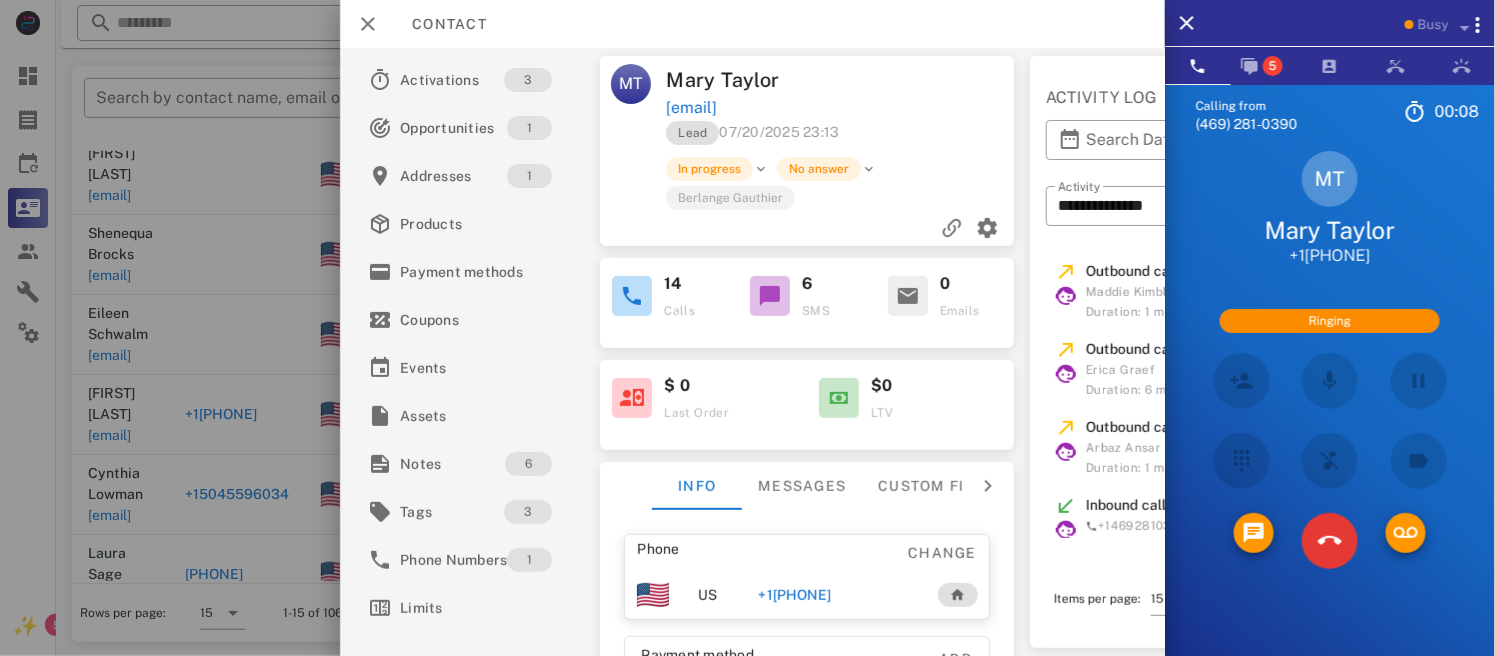click at bounding box center (1330, 381) 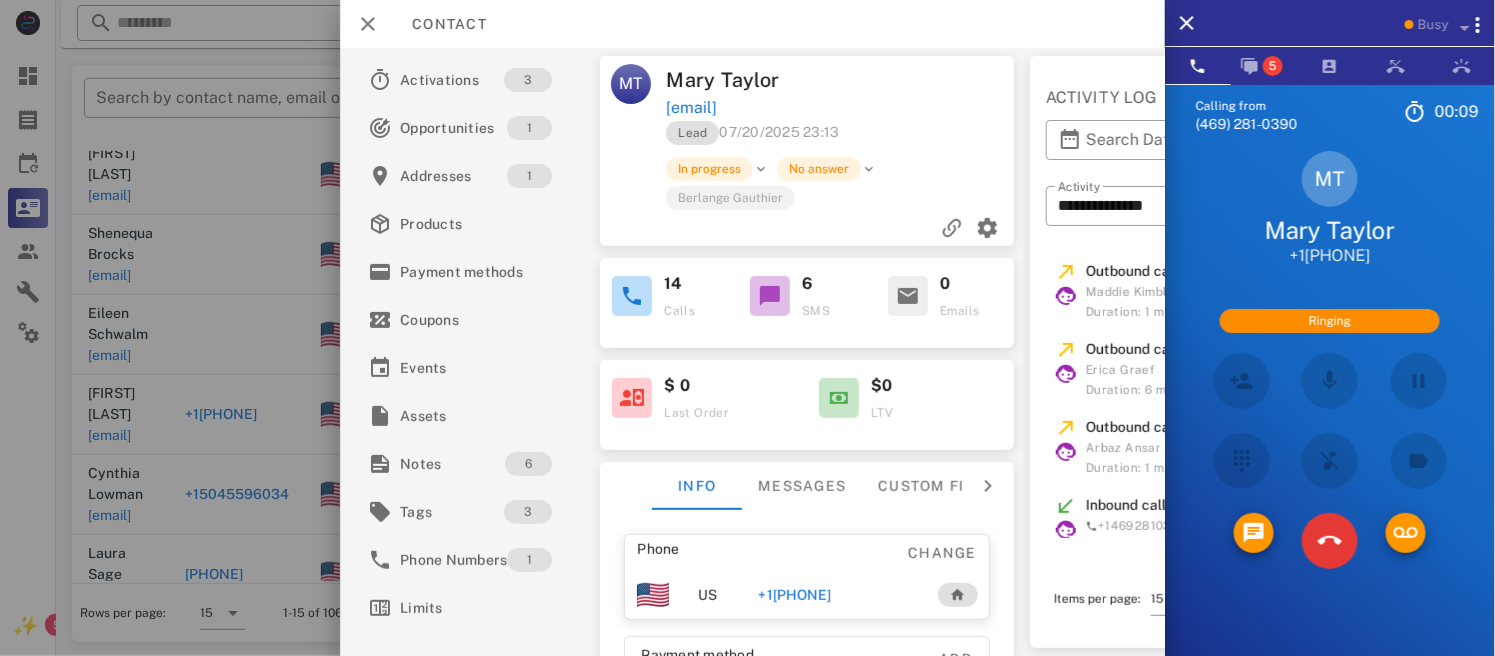 click at bounding box center [1330, 381] 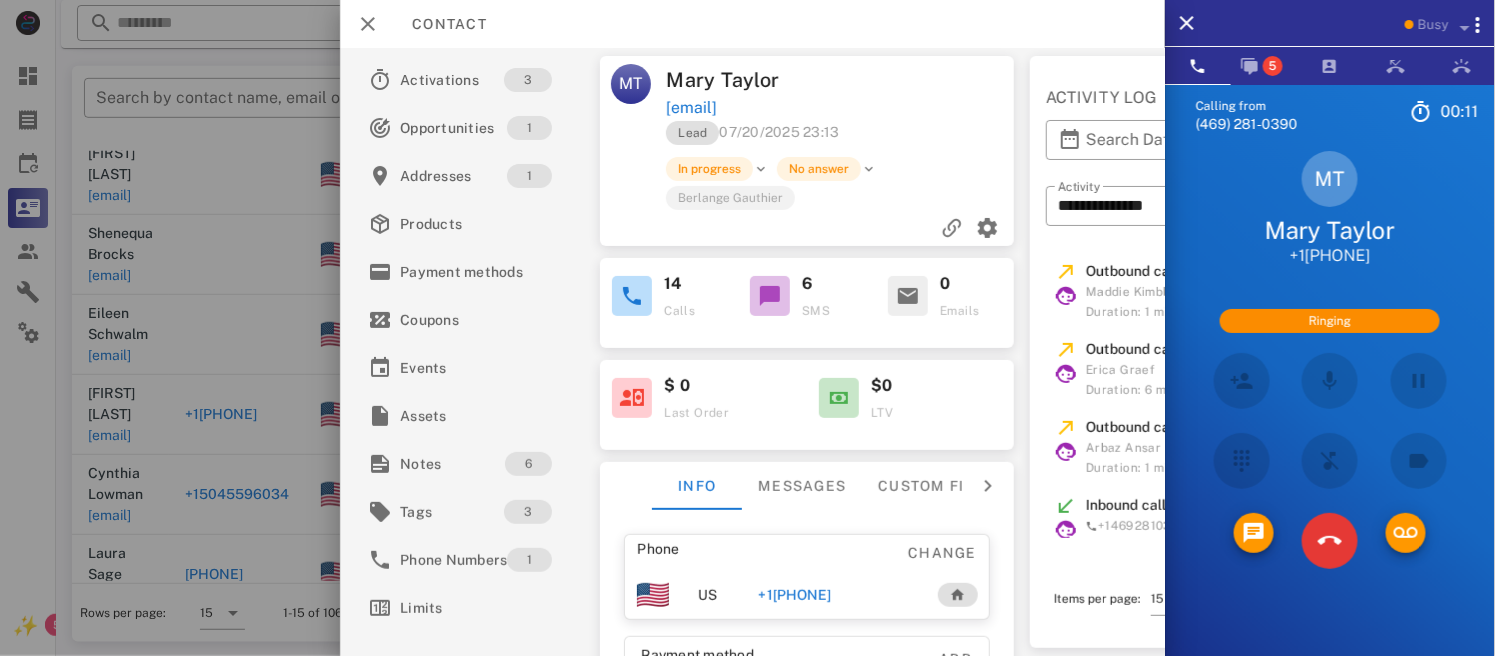 drag, startPoint x: 1333, startPoint y: 384, endPoint x: 1346, endPoint y: 394, distance: 16.40122 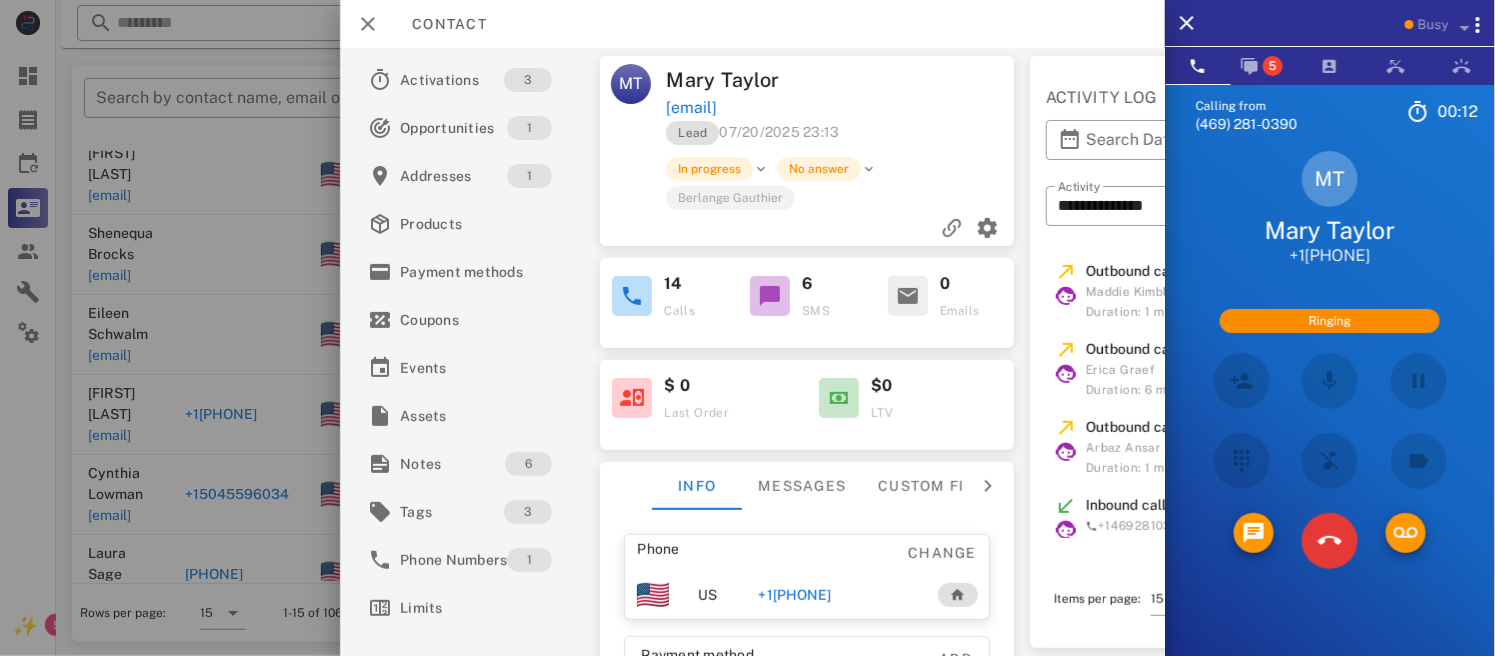 click at bounding box center [1330, 381] 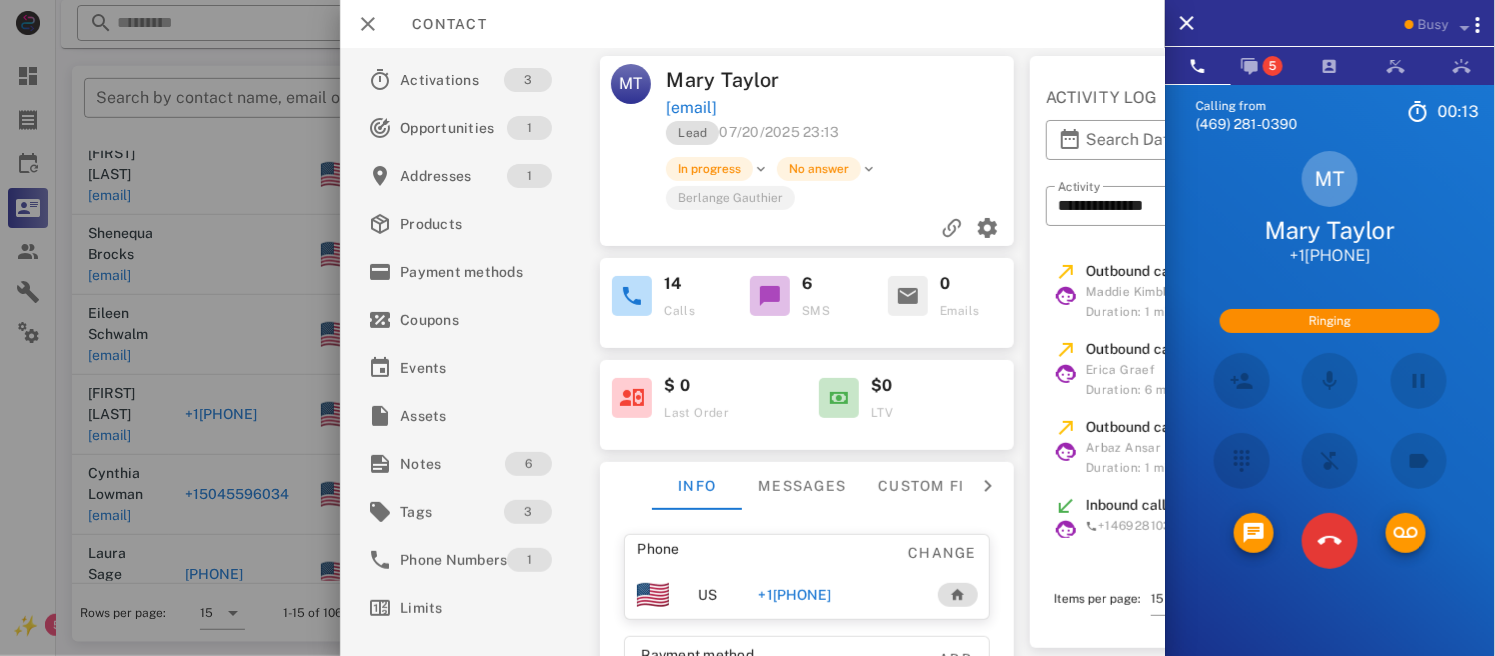 drag, startPoint x: 1346, startPoint y: 394, endPoint x: 1354, endPoint y: 426, distance: 32.984844 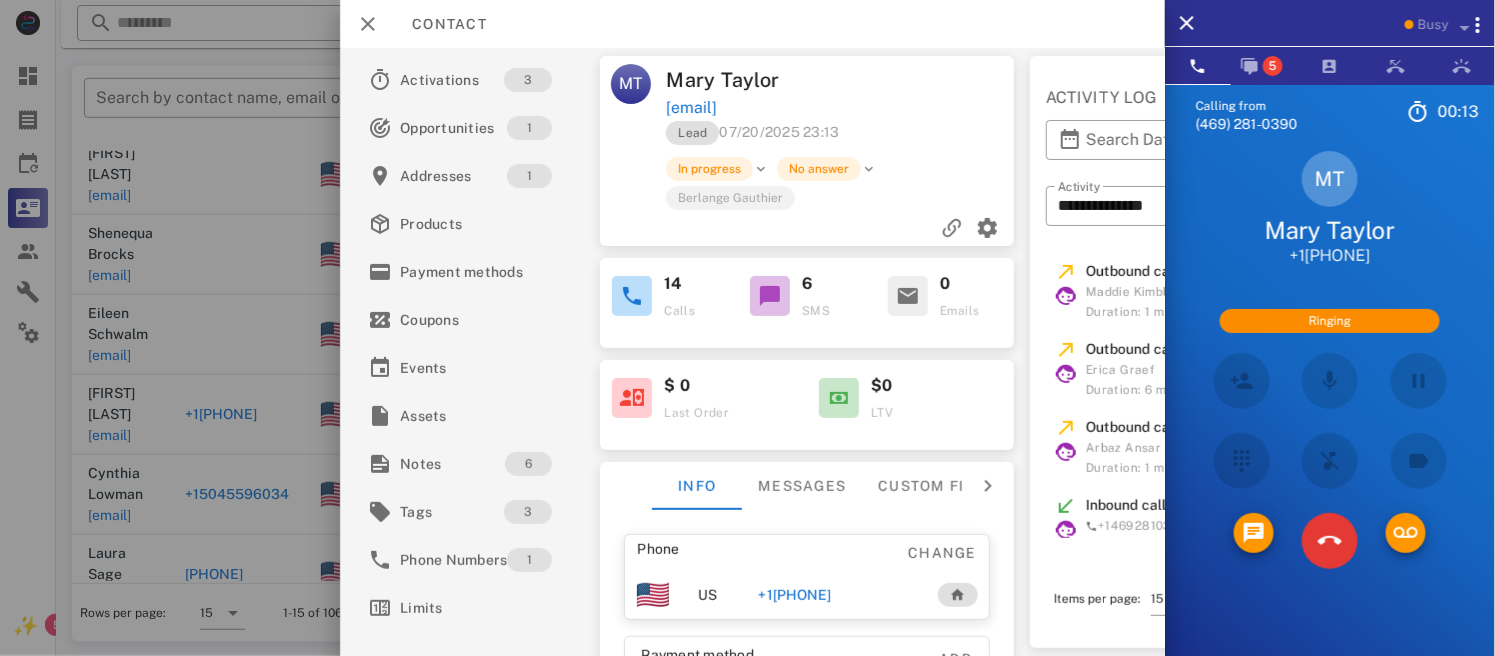 click at bounding box center [1330, 461] 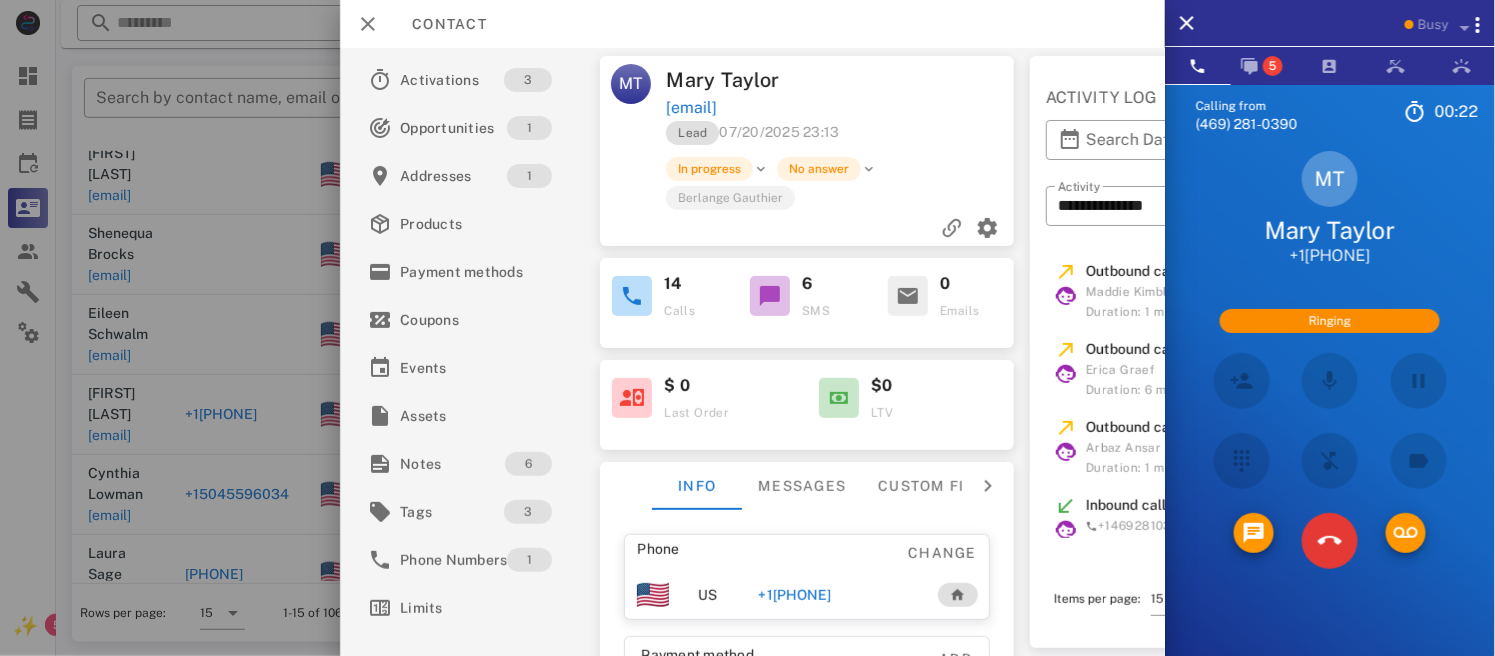drag, startPoint x: 1404, startPoint y: 366, endPoint x: 1378, endPoint y: 268, distance: 101.390335 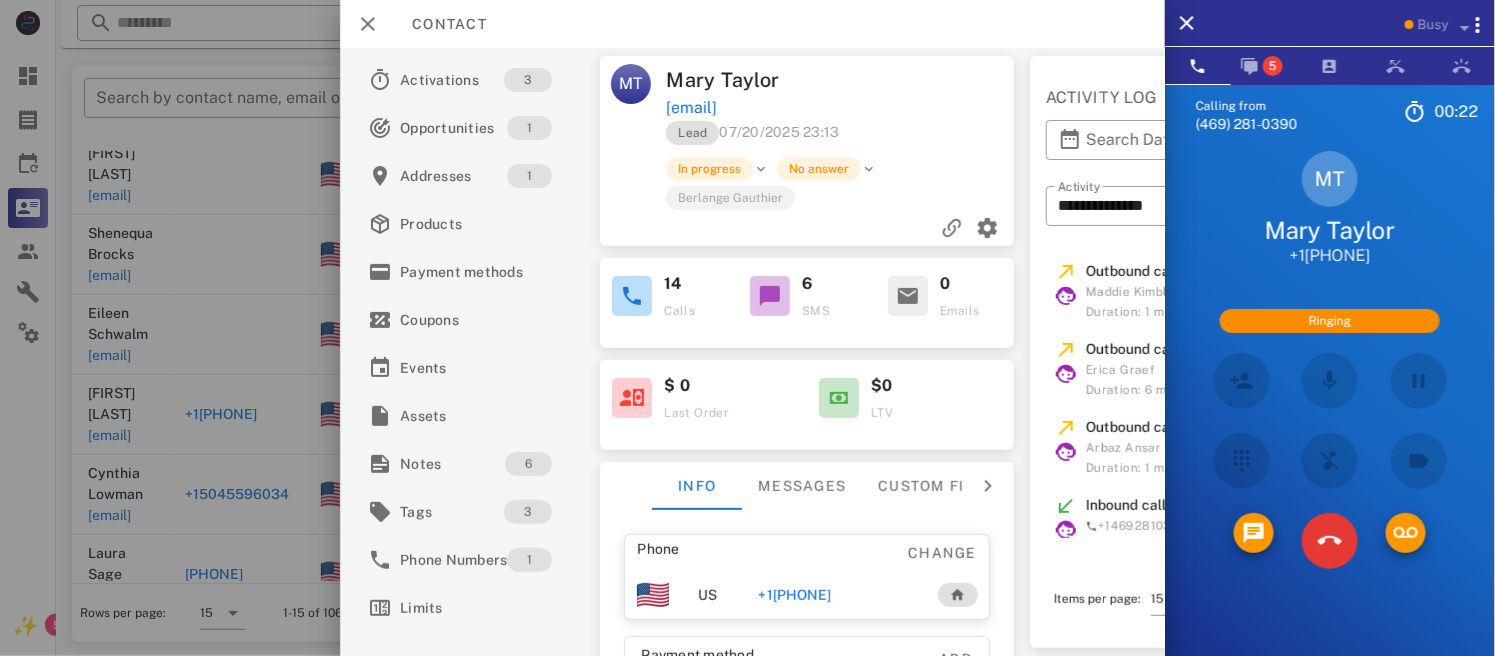 click on "[INITIALS] [FIRST] [LAST] +1[PHONE] Ringing" at bounding box center [1330, 366] 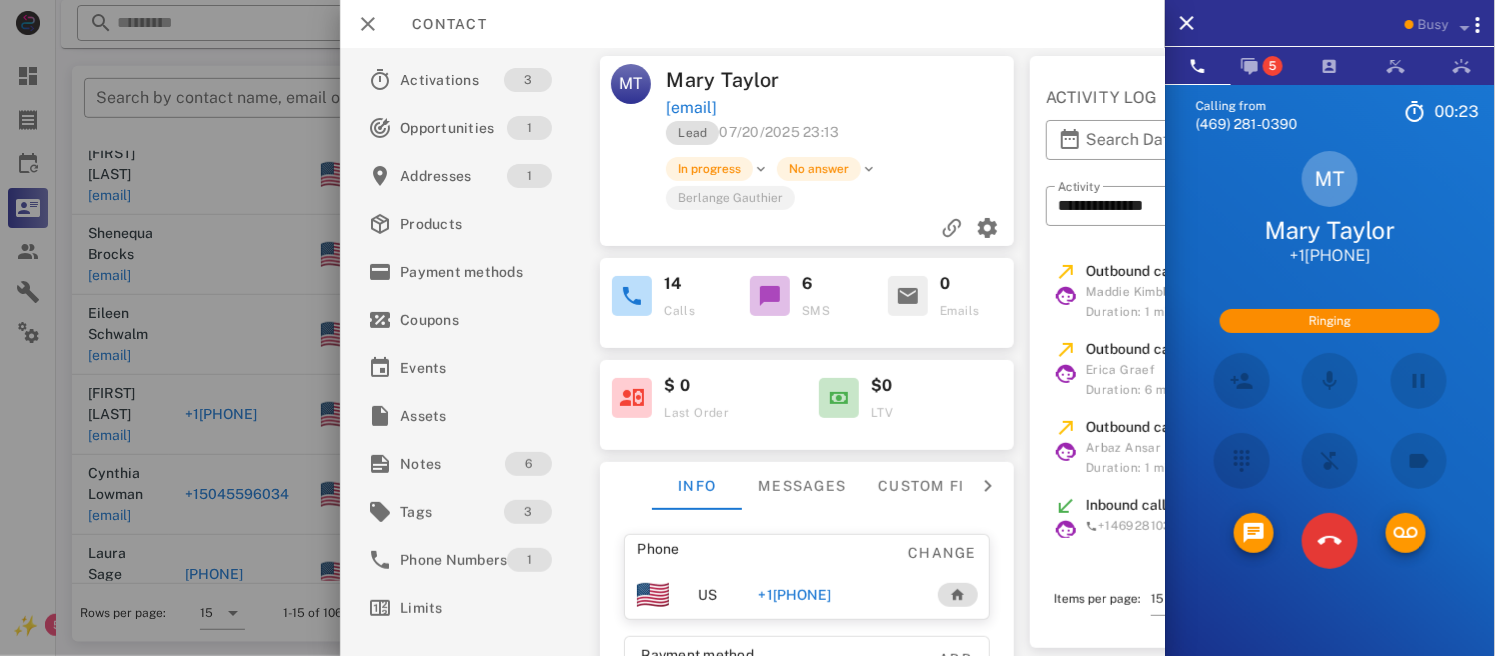 drag, startPoint x: 1378, startPoint y: 268, endPoint x: 1321, endPoint y: 403, distance: 146.5401 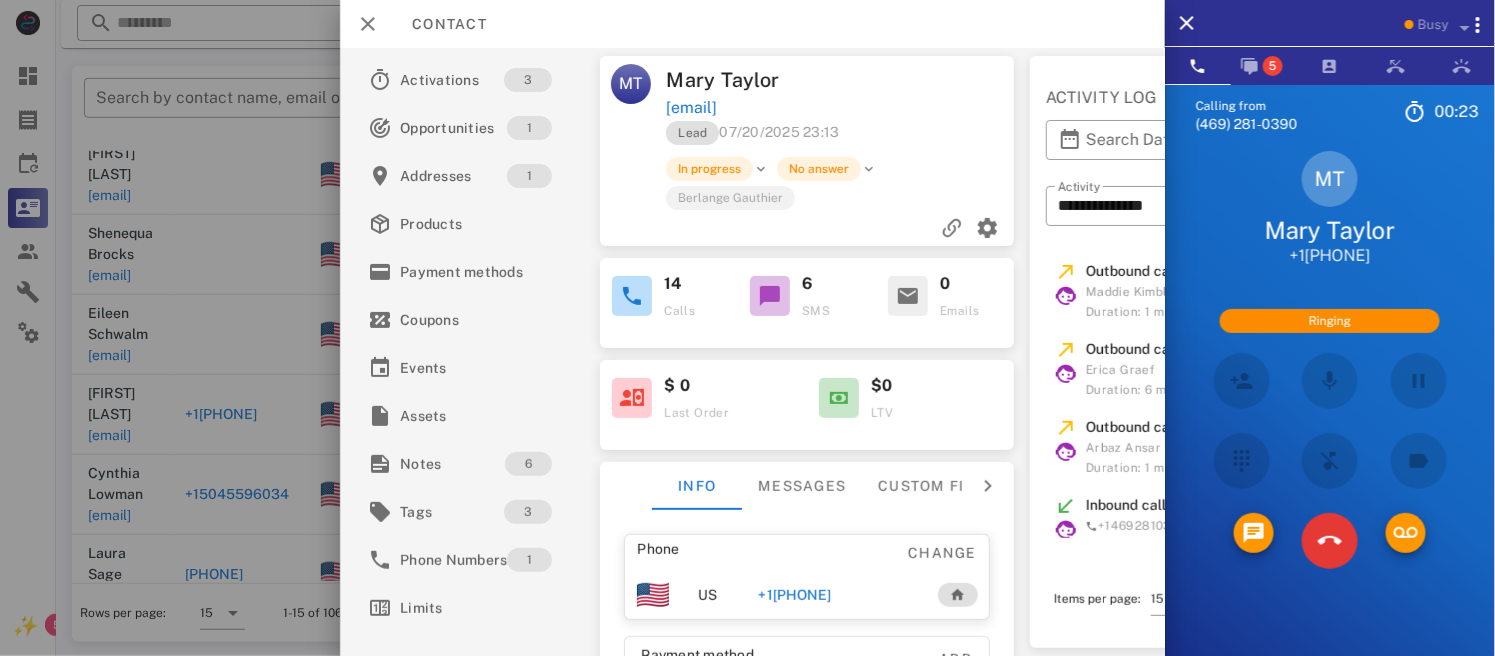 click at bounding box center [1330, 381] 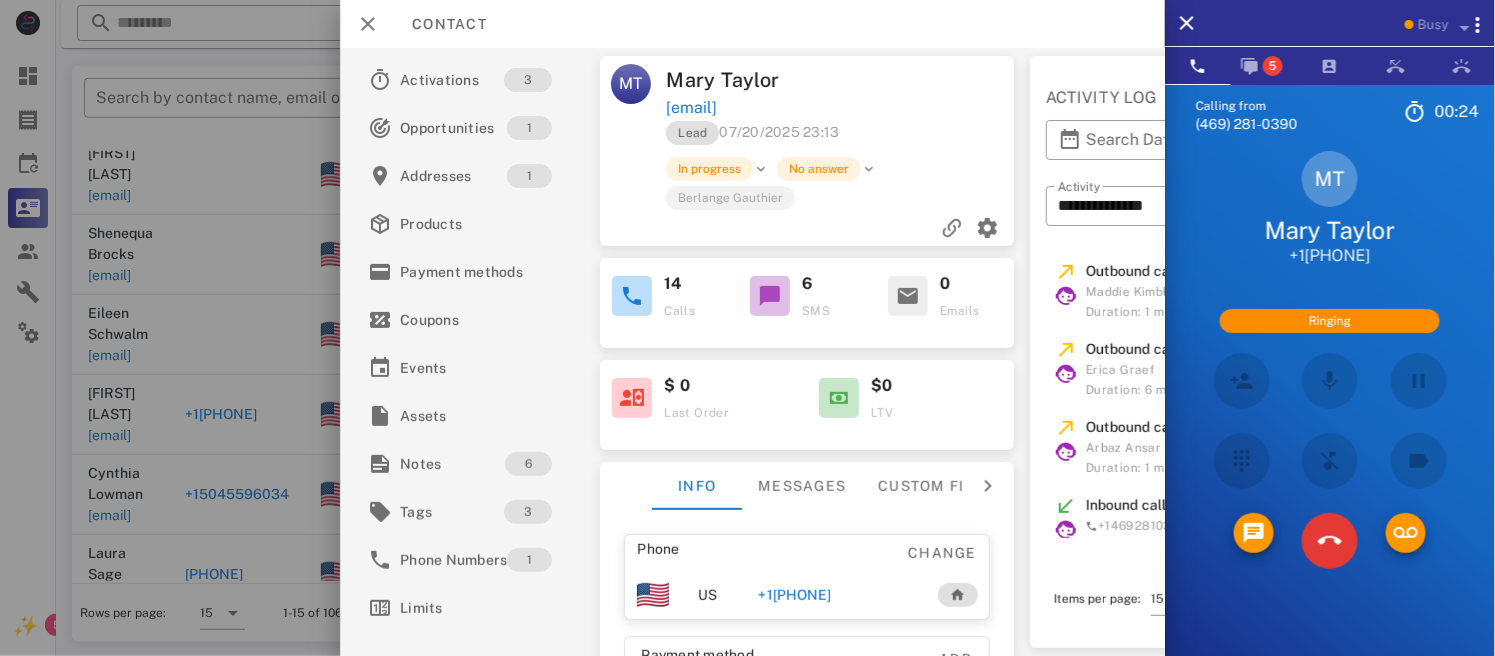 click at bounding box center [1330, 381] 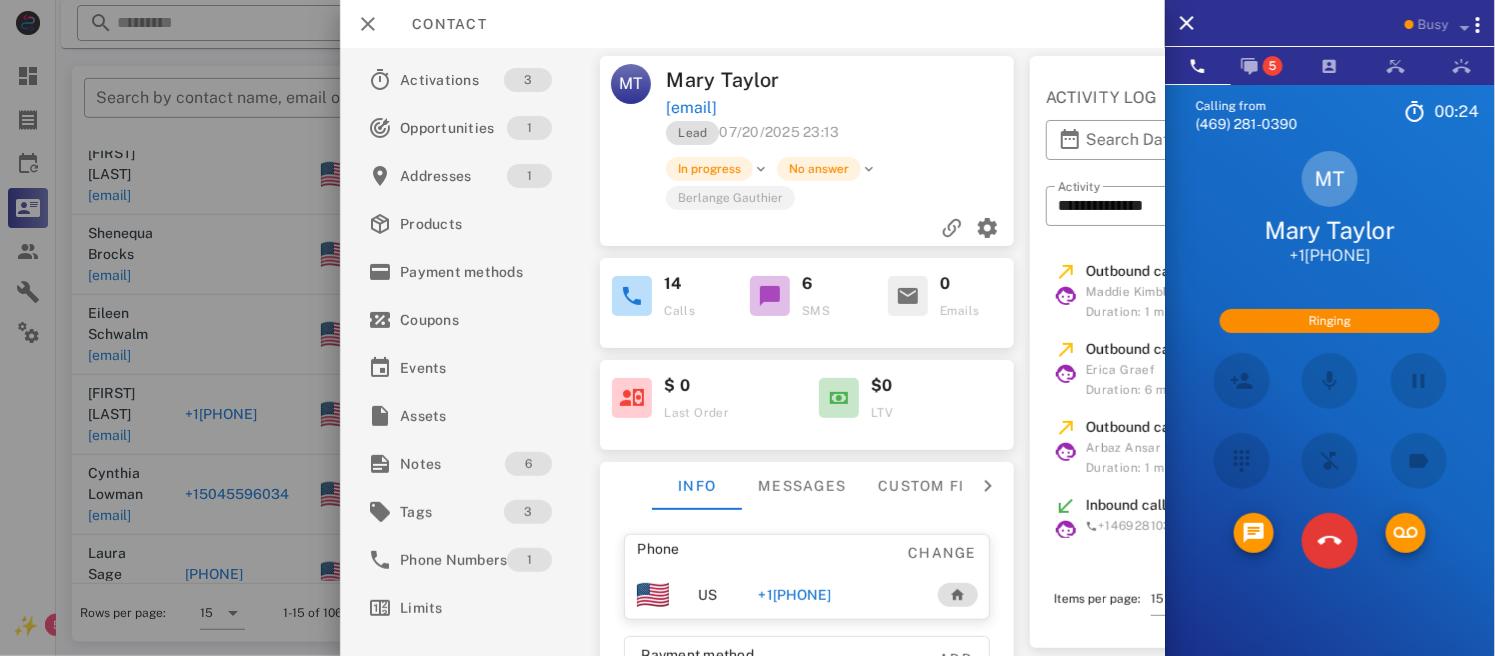 click at bounding box center (1330, 381) 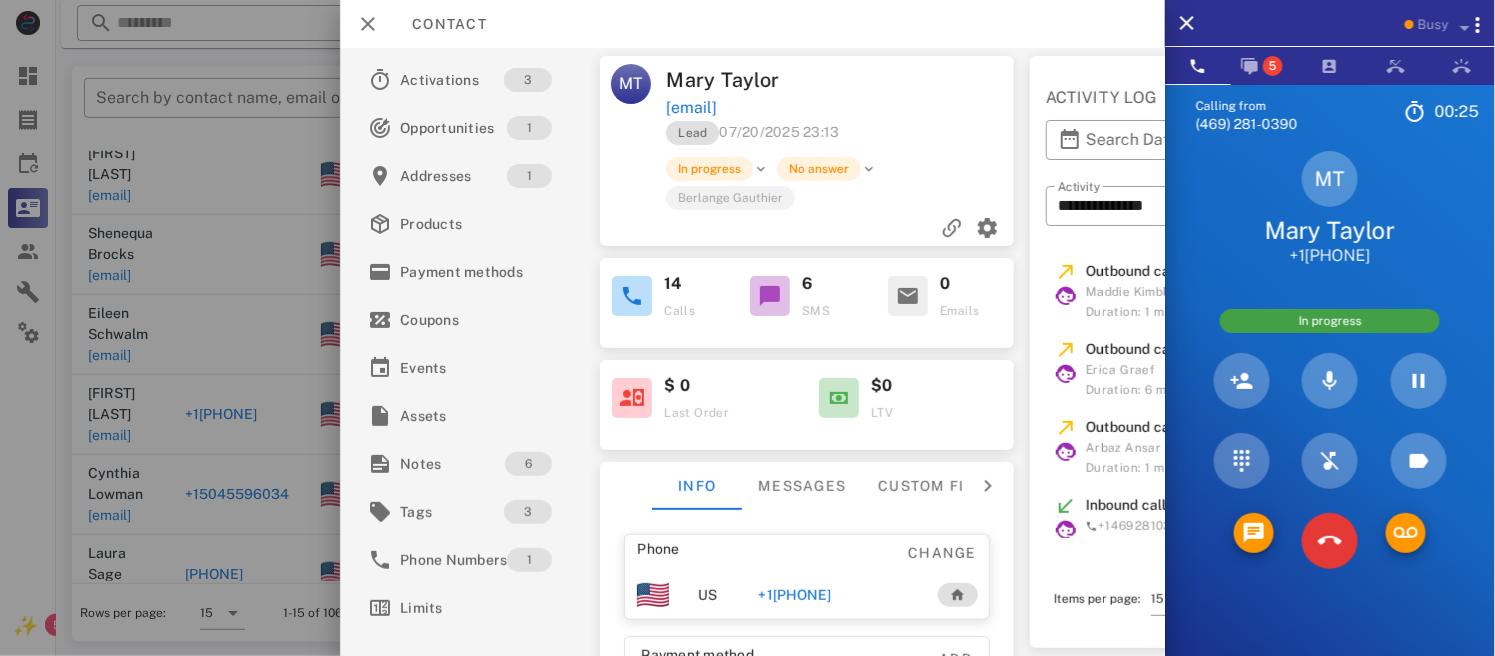click at bounding box center [1330, 381] 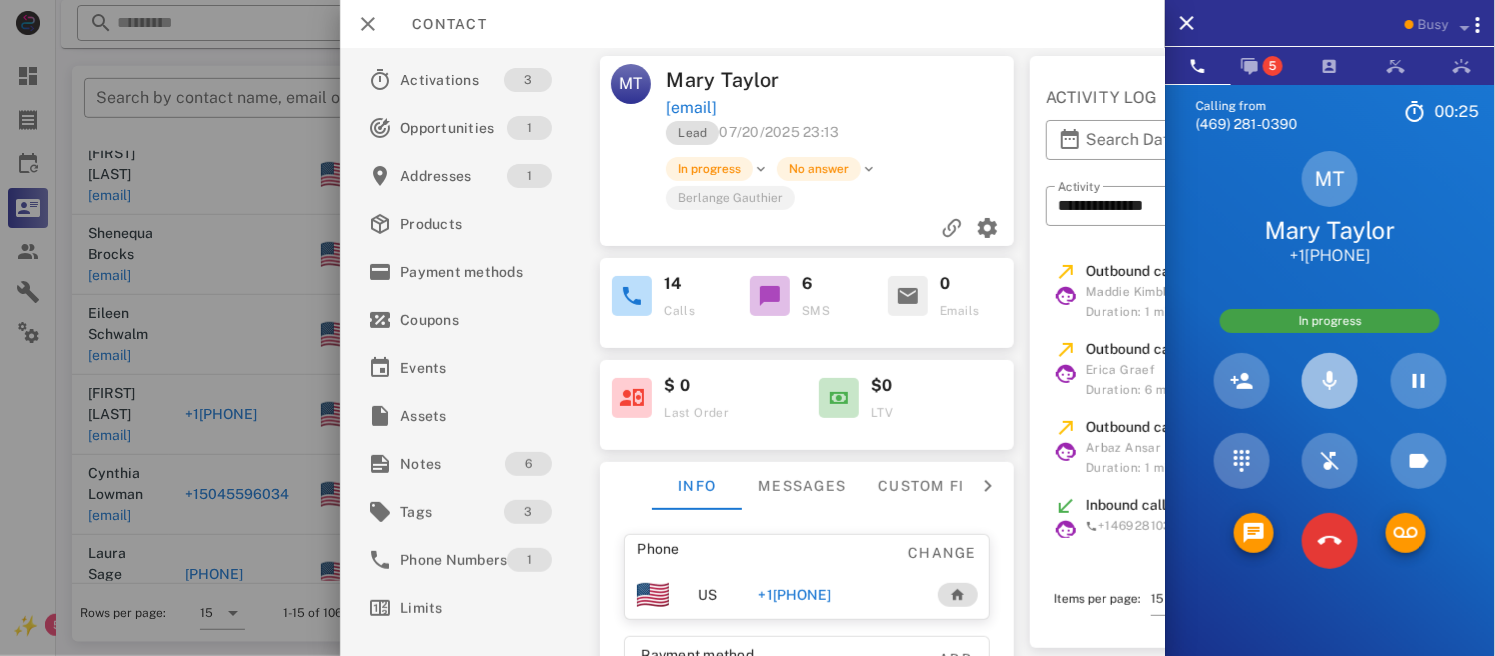 click at bounding box center [1330, 381] 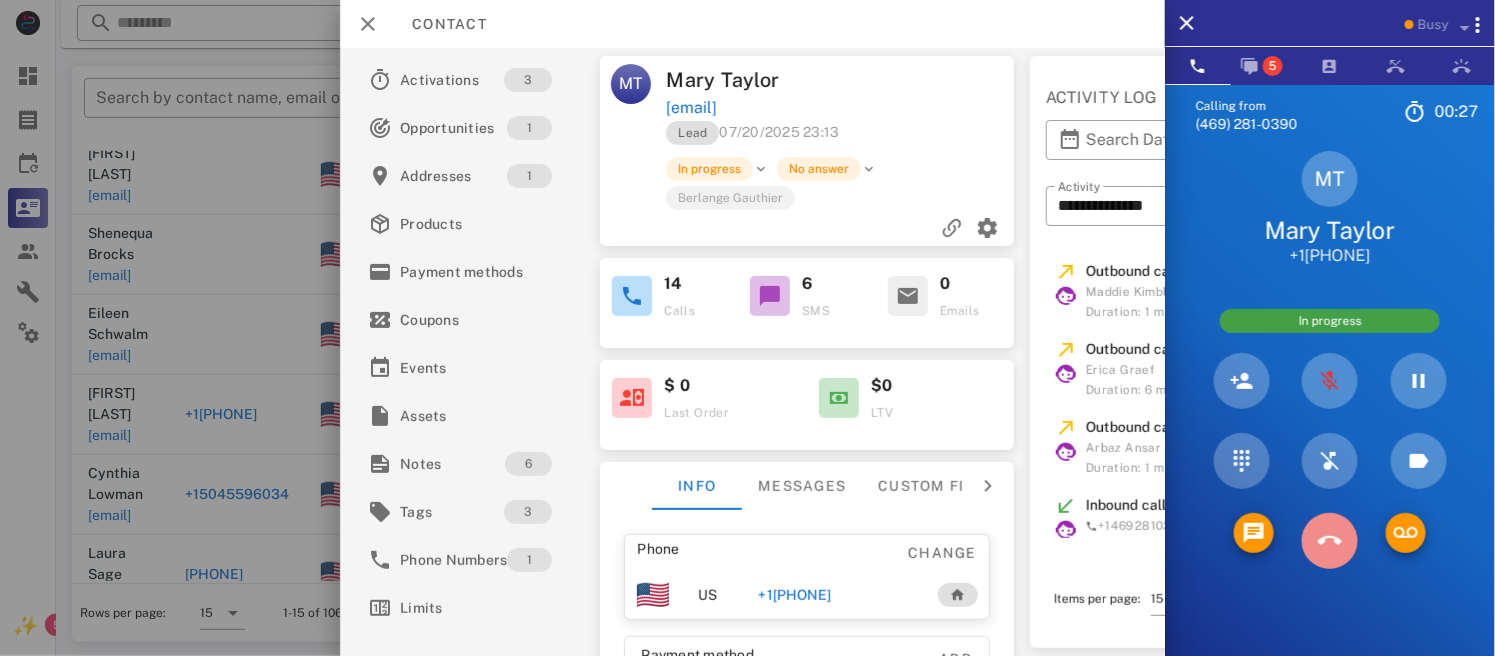 drag, startPoint x: 1331, startPoint y: 530, endPoint x: 1315, endPoint y: 556, distance: 30.528675 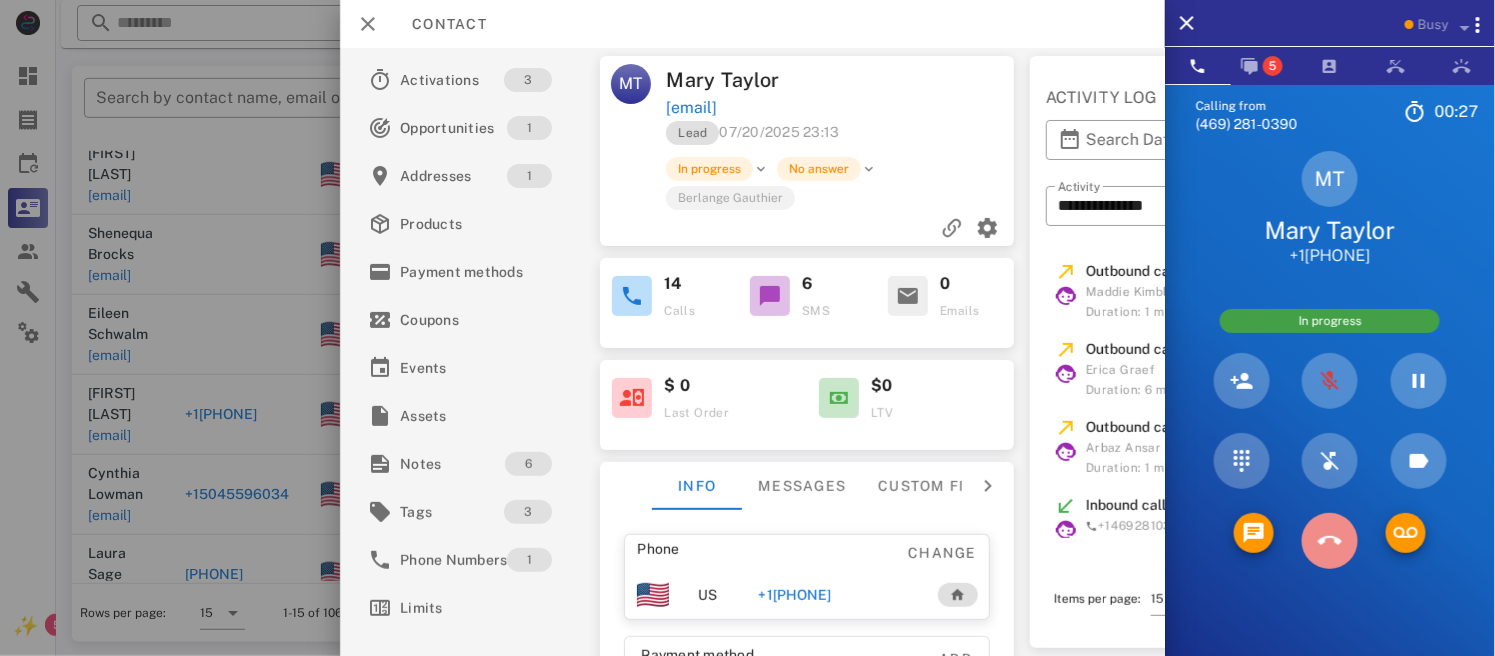 click at bounding box center [1330, 541] 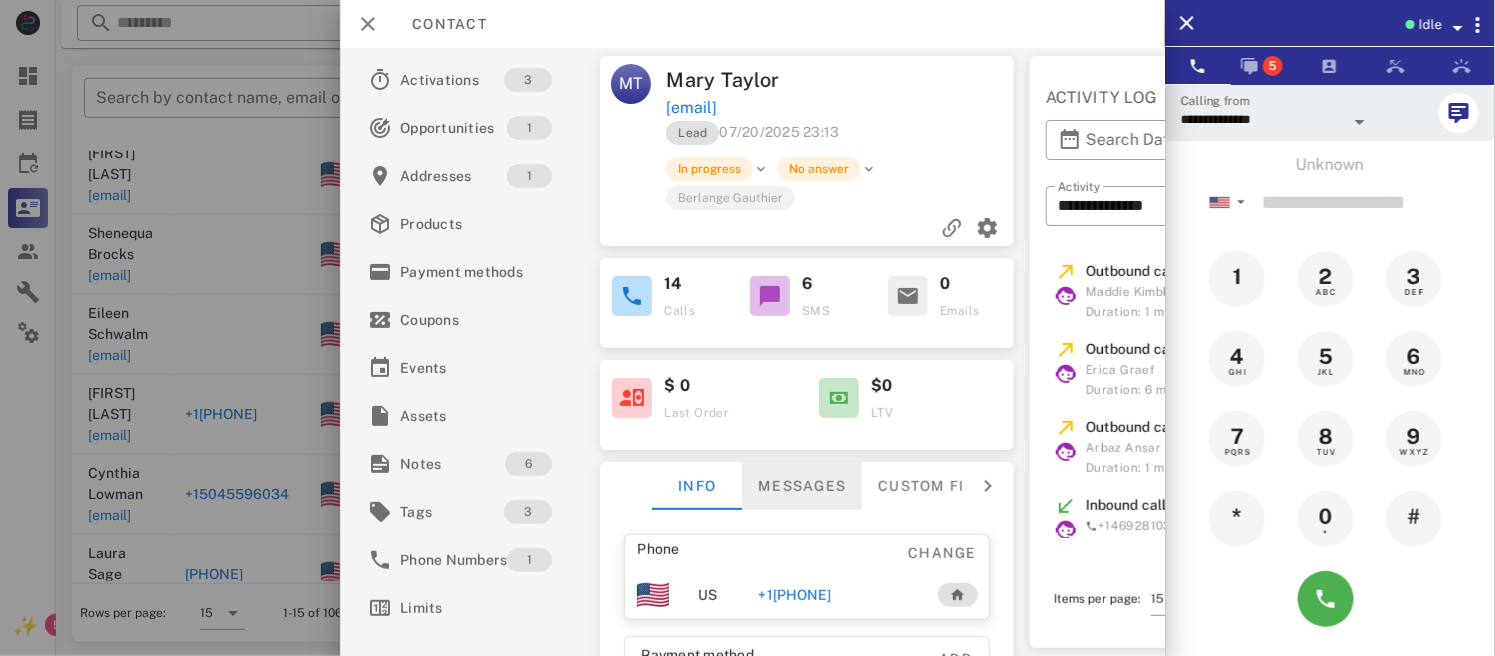 click on "Messages" at bounding box center [803, 486] 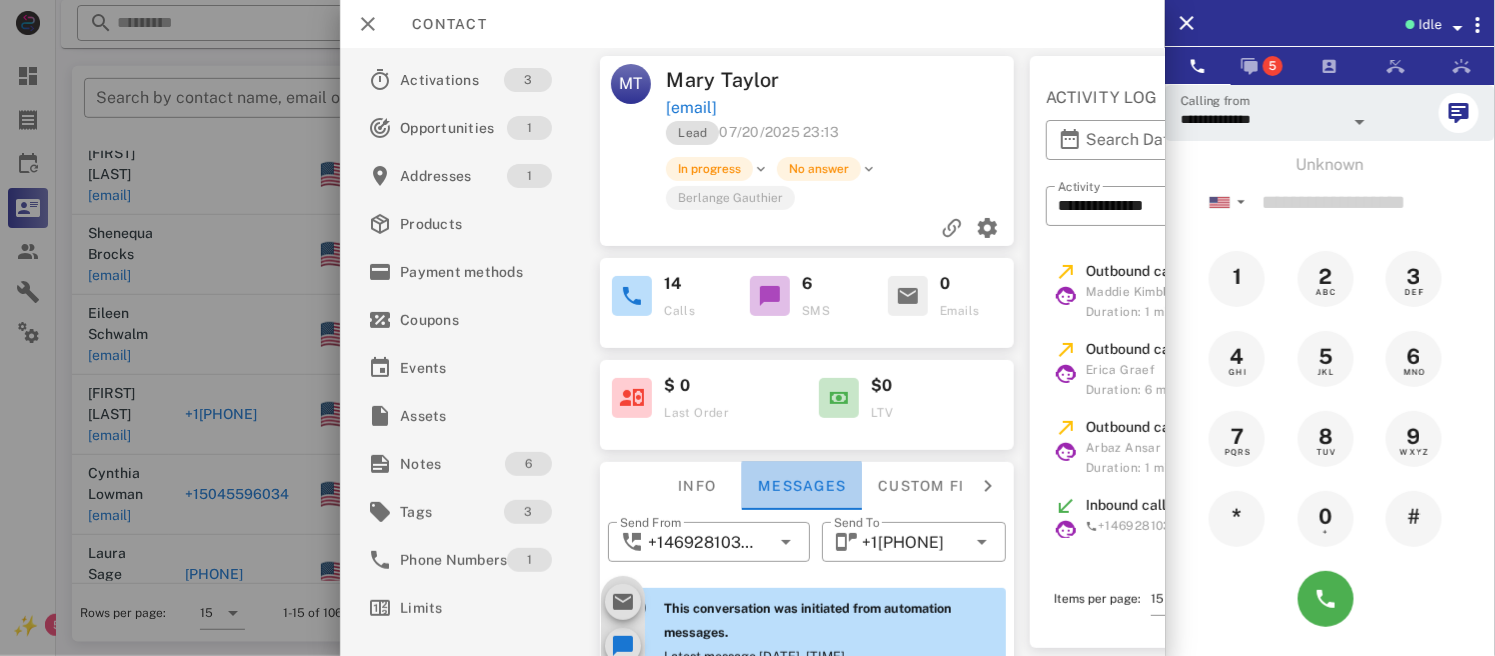 scroll, scrollTop: 1282, scrollLeft: 0, axis: vertical 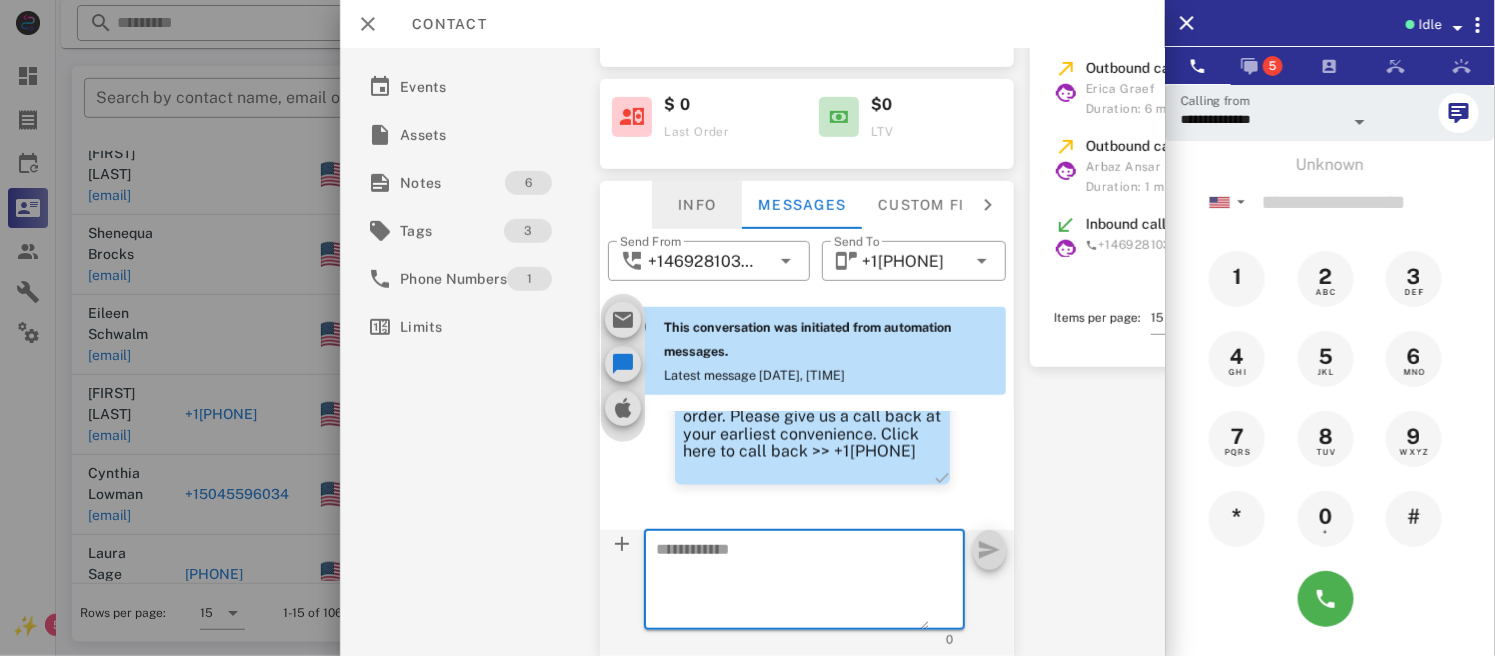 click on "Info" at bounding box center [698, 205] 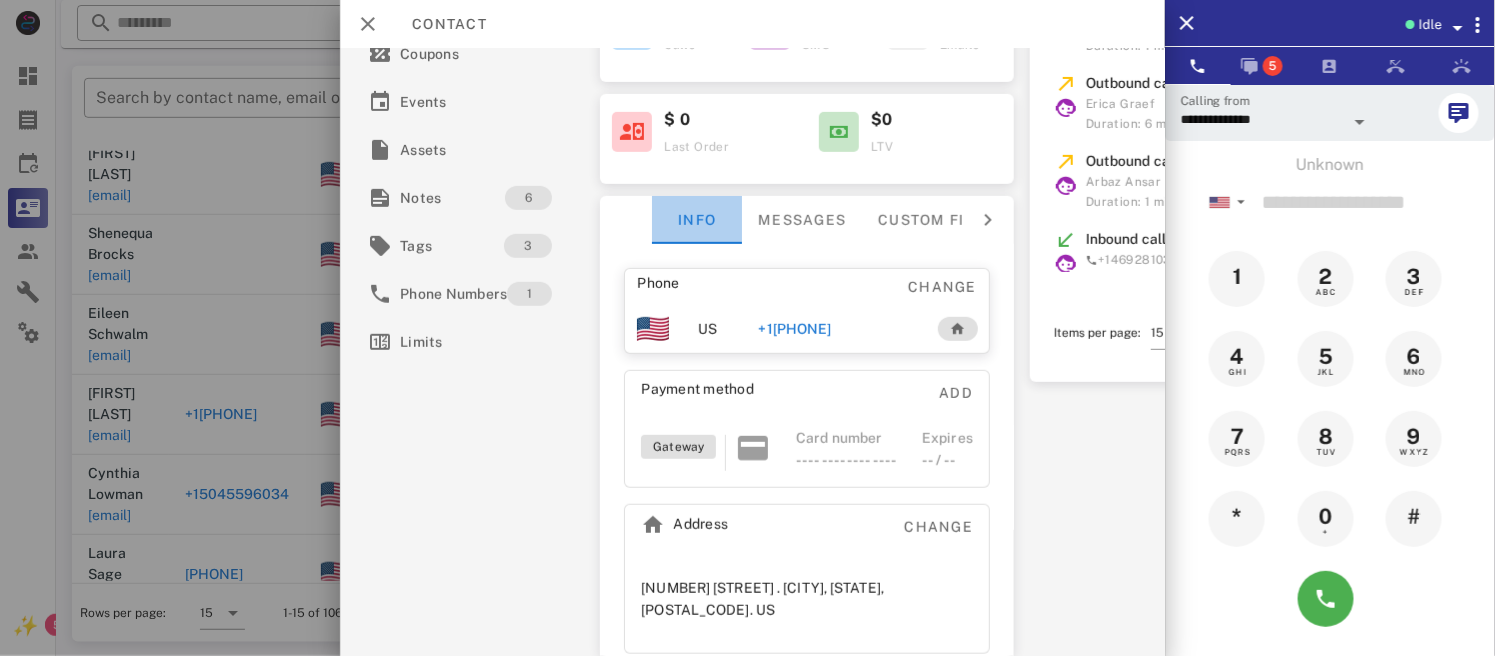 scroll, scrollTop: 281, scrollLeft: 0, axis: vertical 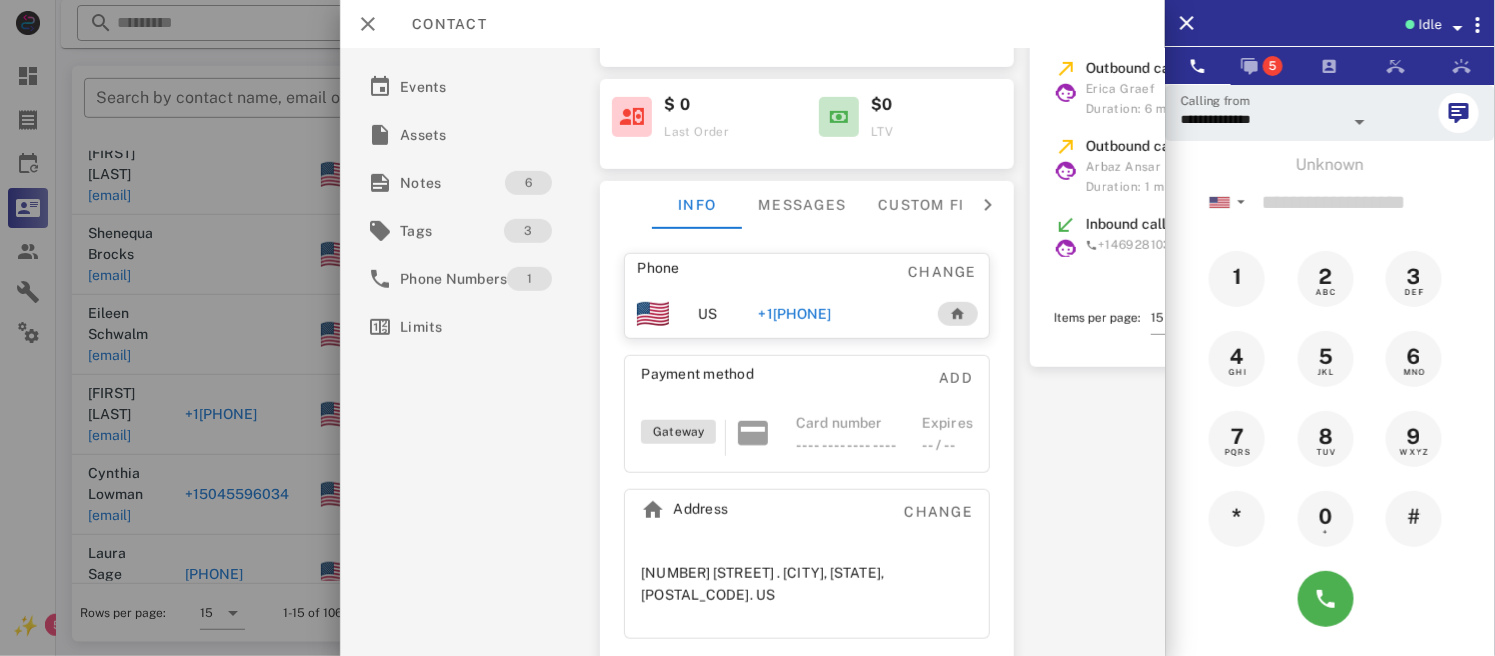 click on "+1[PHONE]" at bounding box center (795, 314) 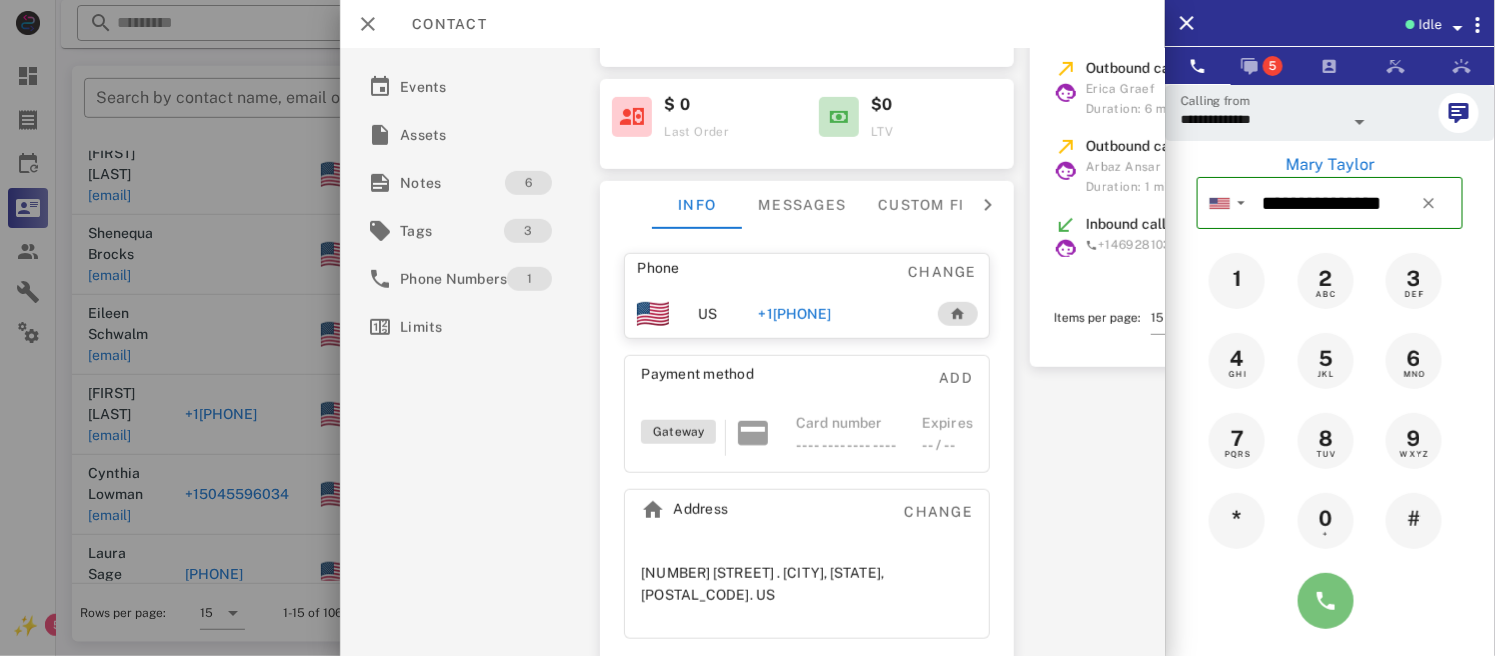 click at bounding box center (1326, 601) 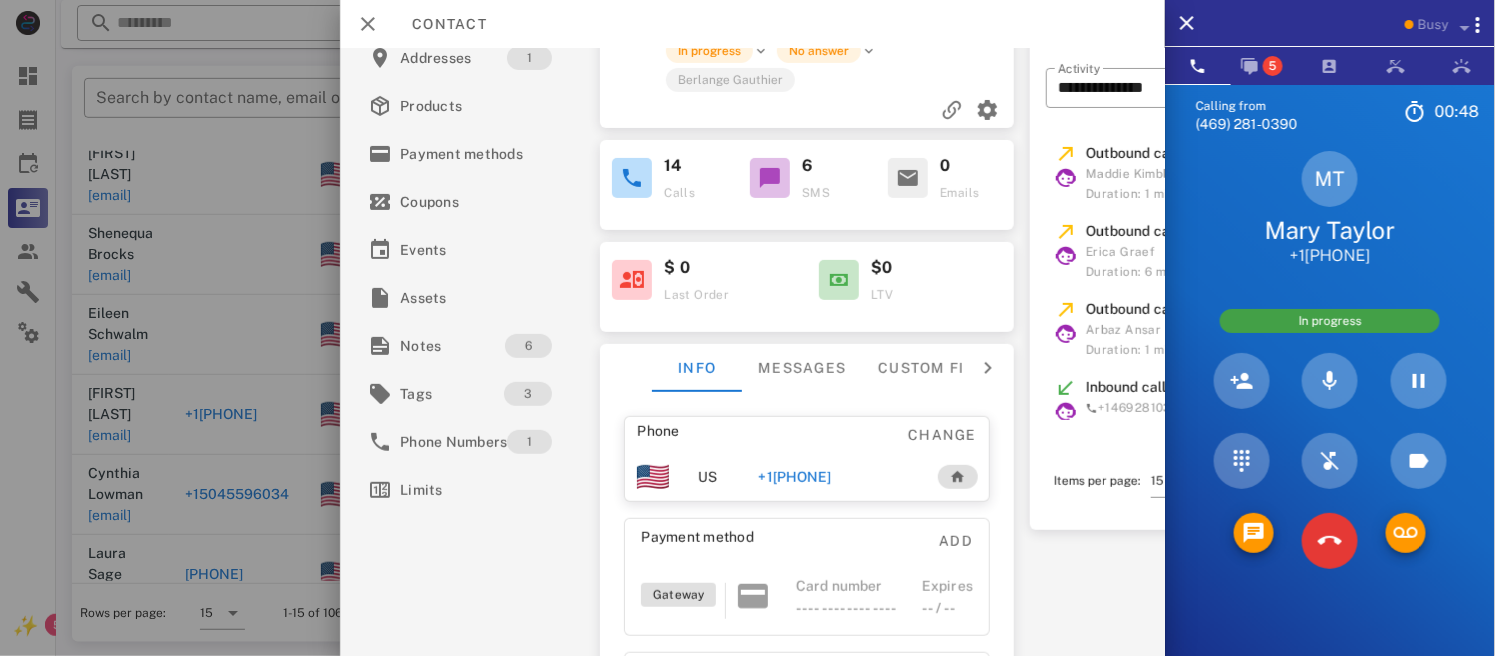 scroll, scrollTop: 176, scrollLeft: 0, axis: vertical 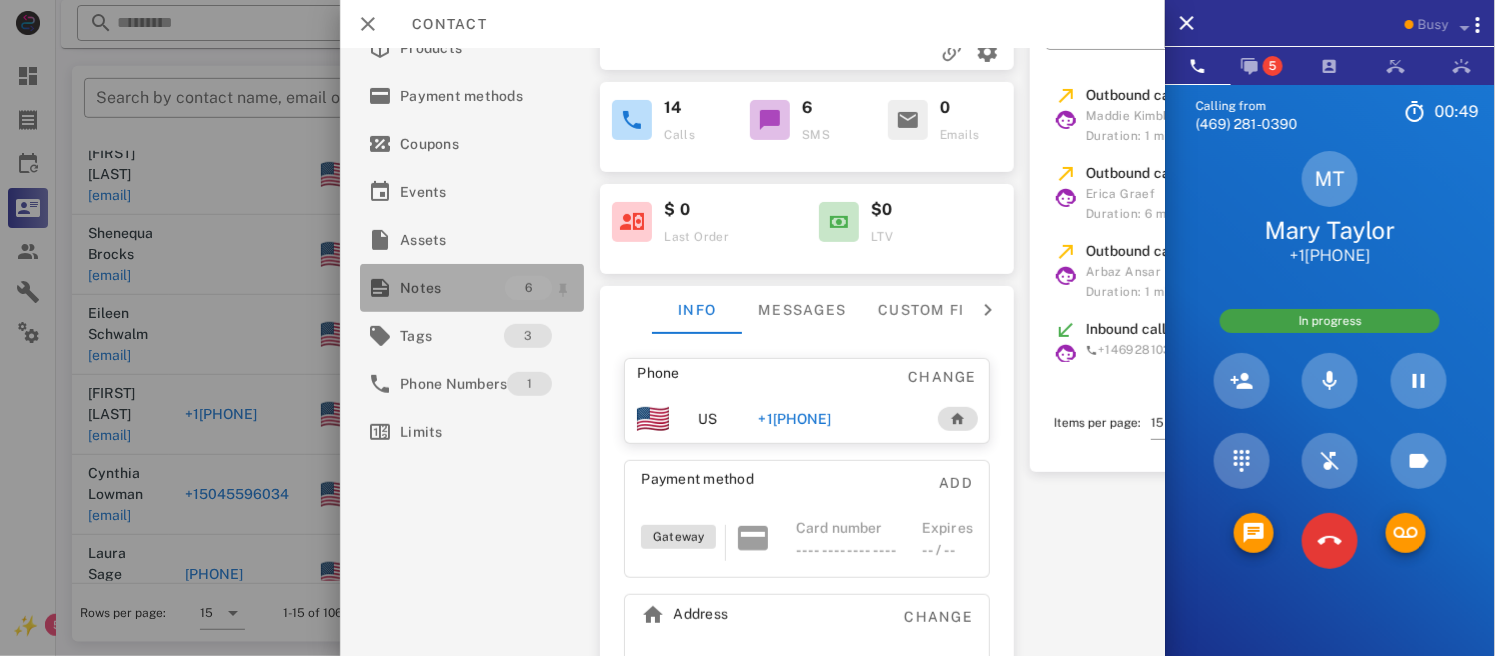 click on "Notes" at bounding box center [452, 288] 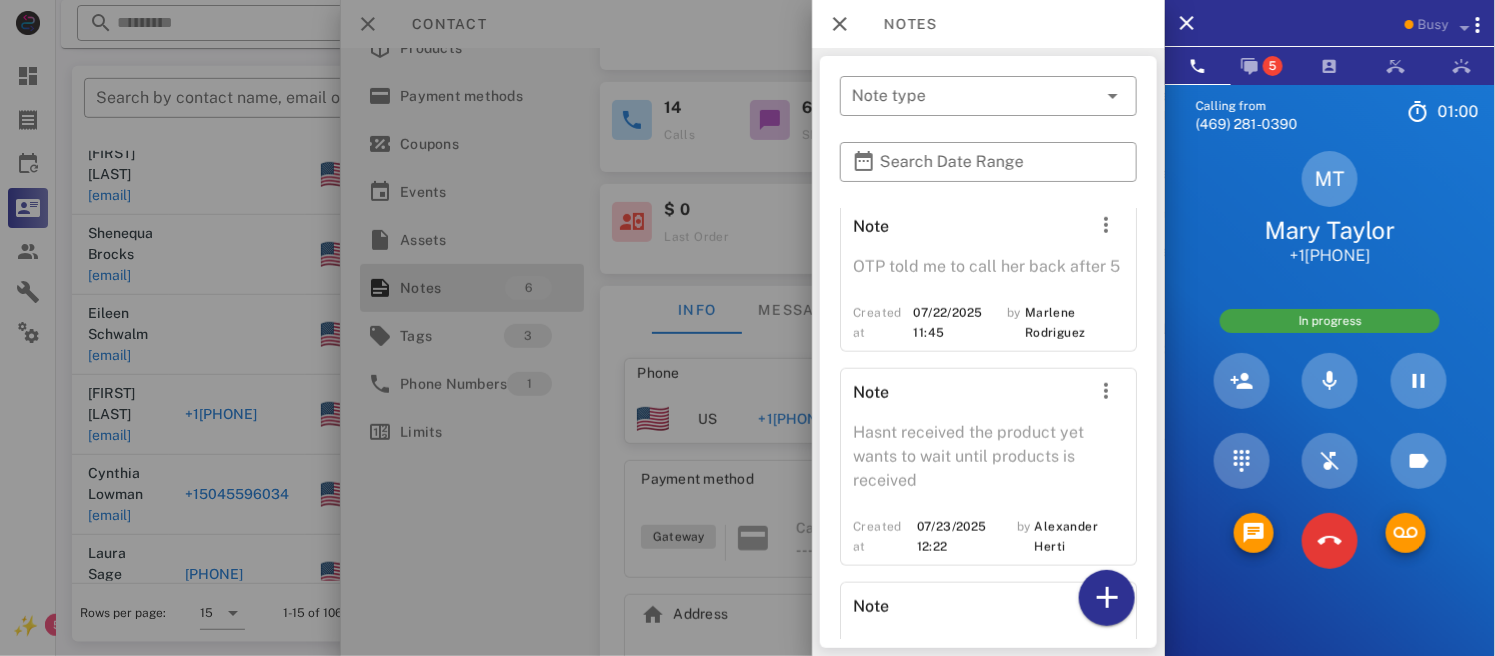 scroll, scrollTop: 705, scrollLeft: 0, axis: vertical 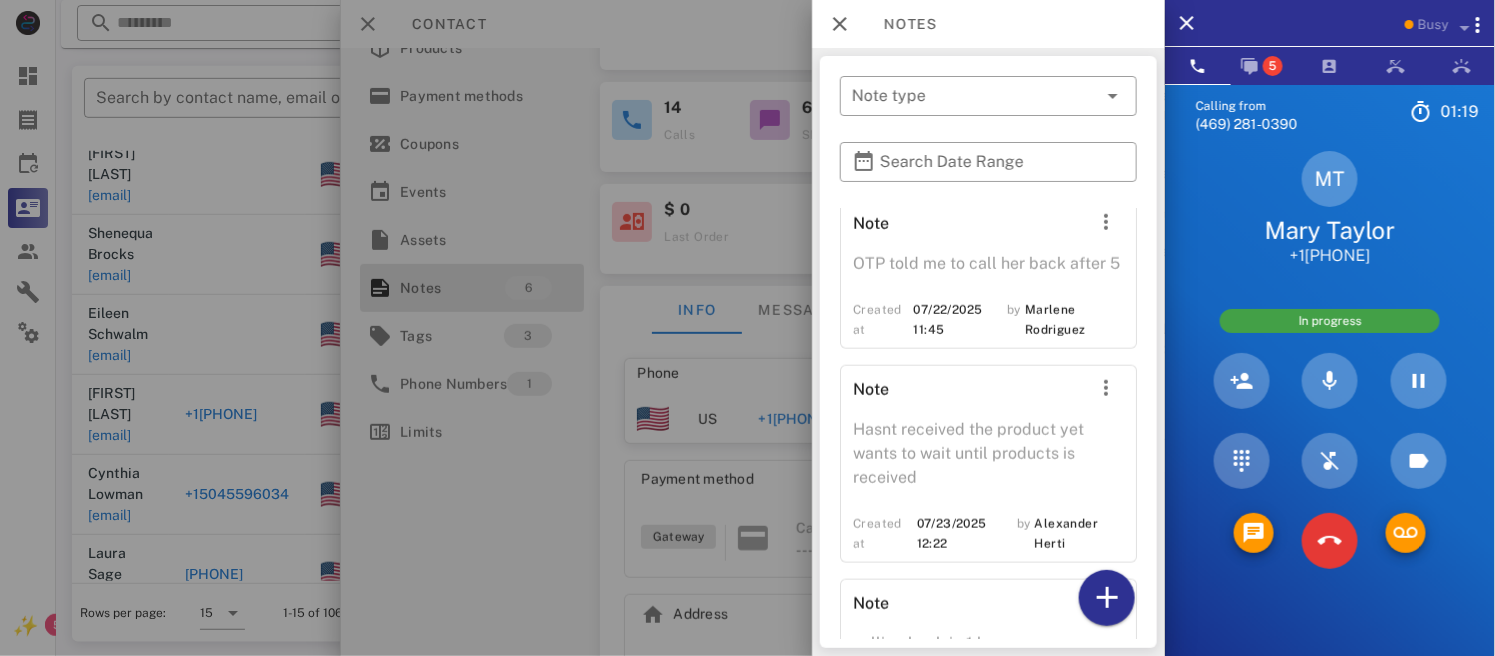 click at bounding box center [747, 328] 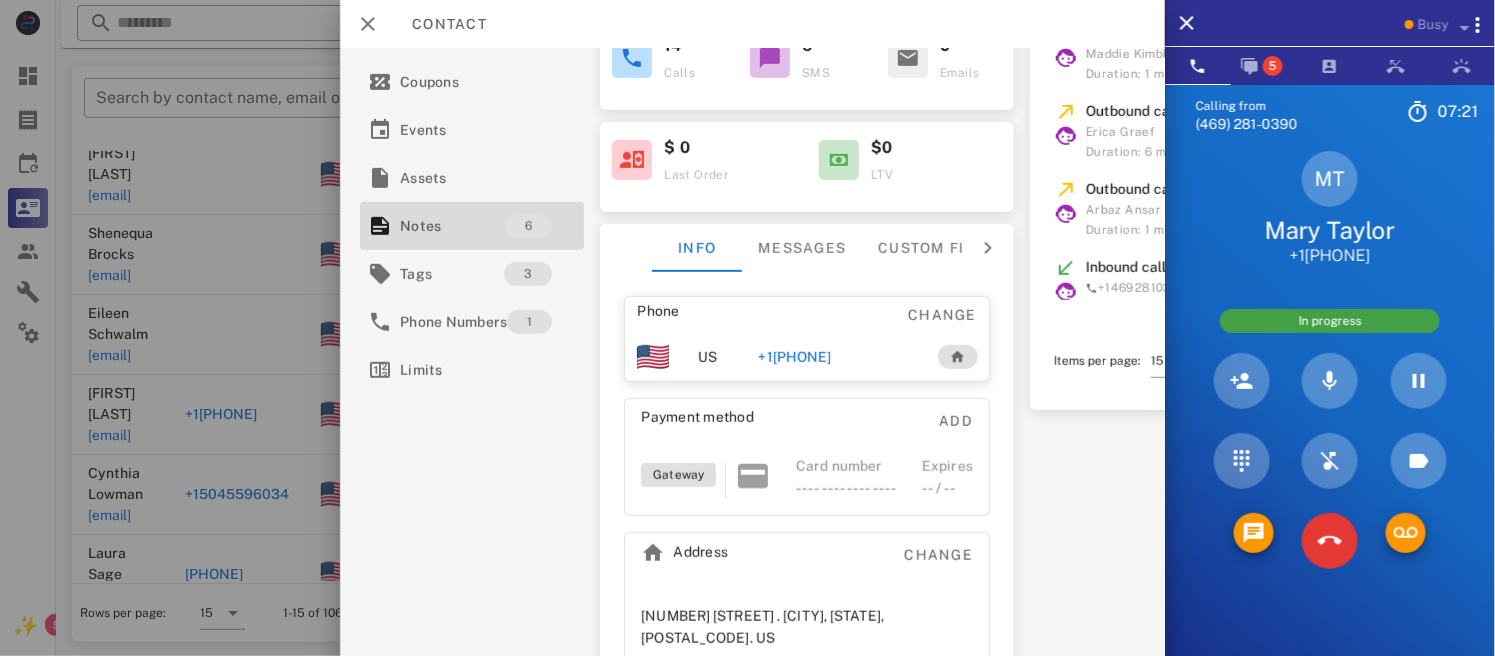 scroll, scrollTop: 281, scrollLeft: 0, axis: vertical 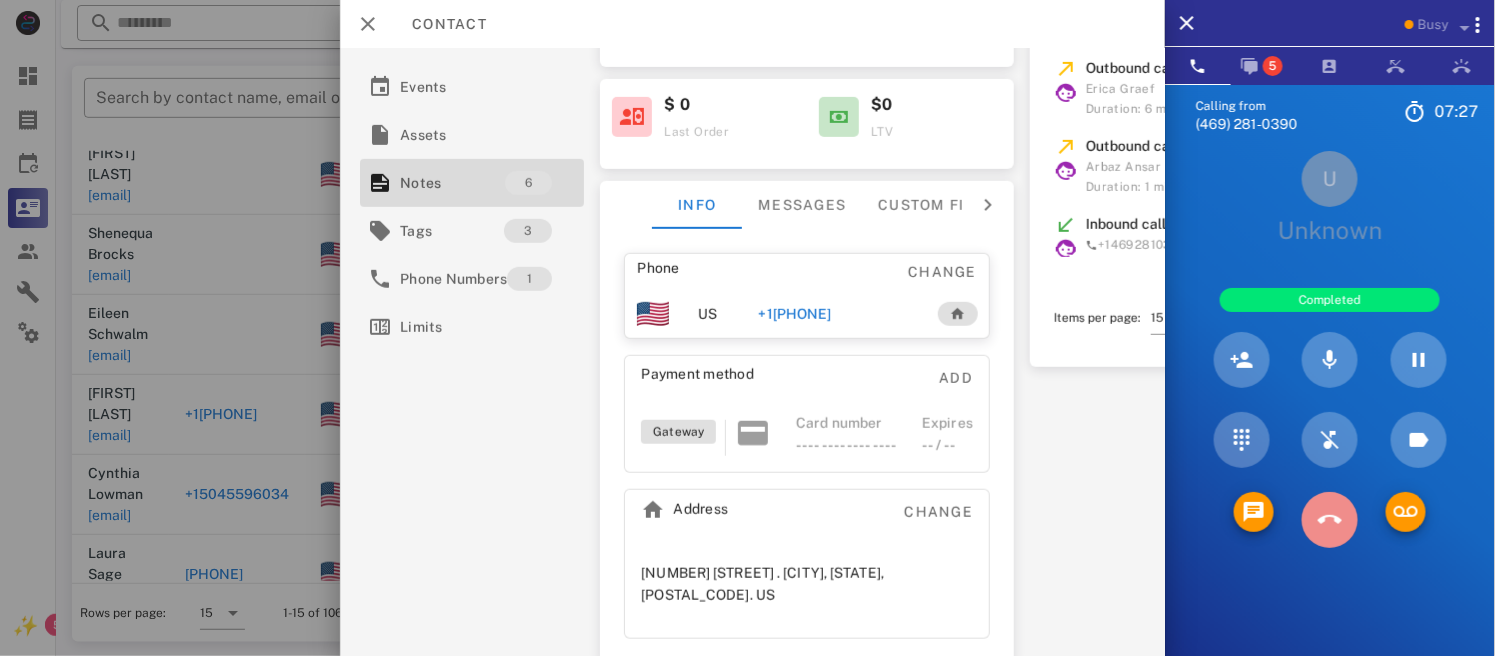 click at bounding box center [1330, 520] 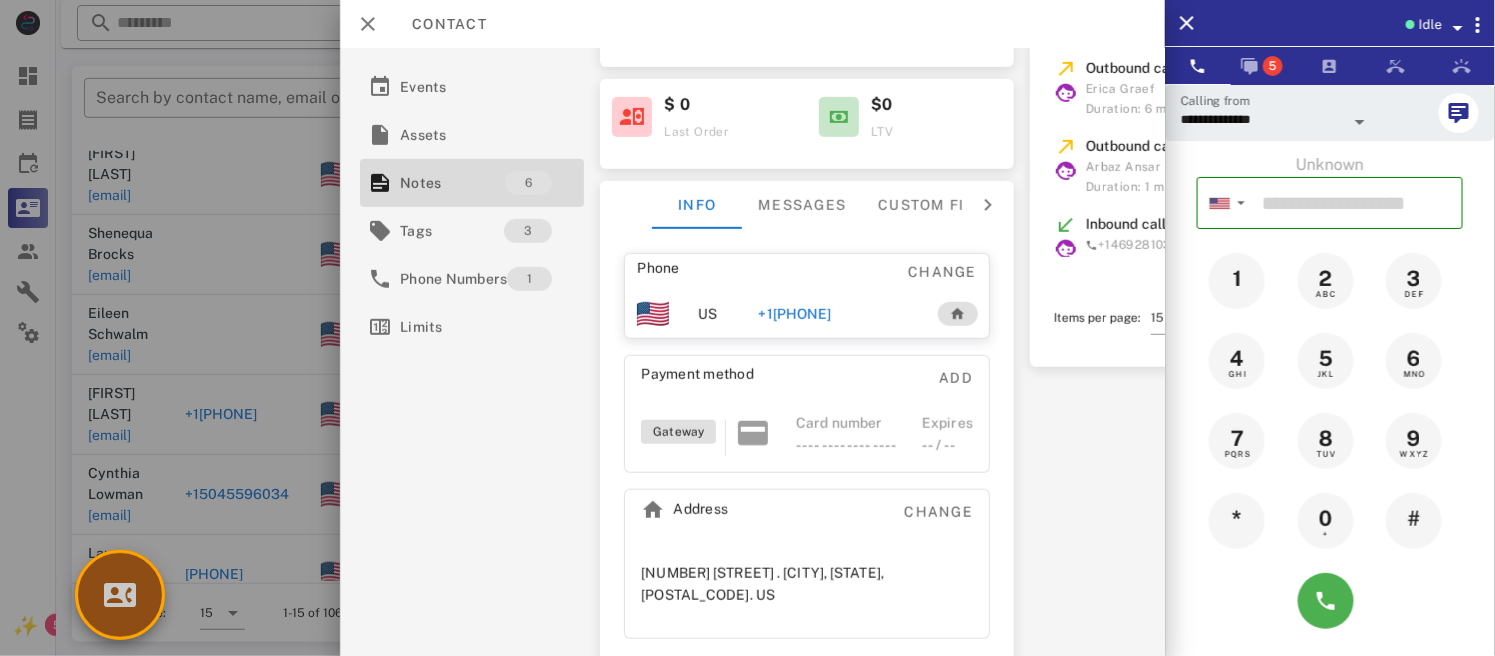 click at bounding box center (120, 595) 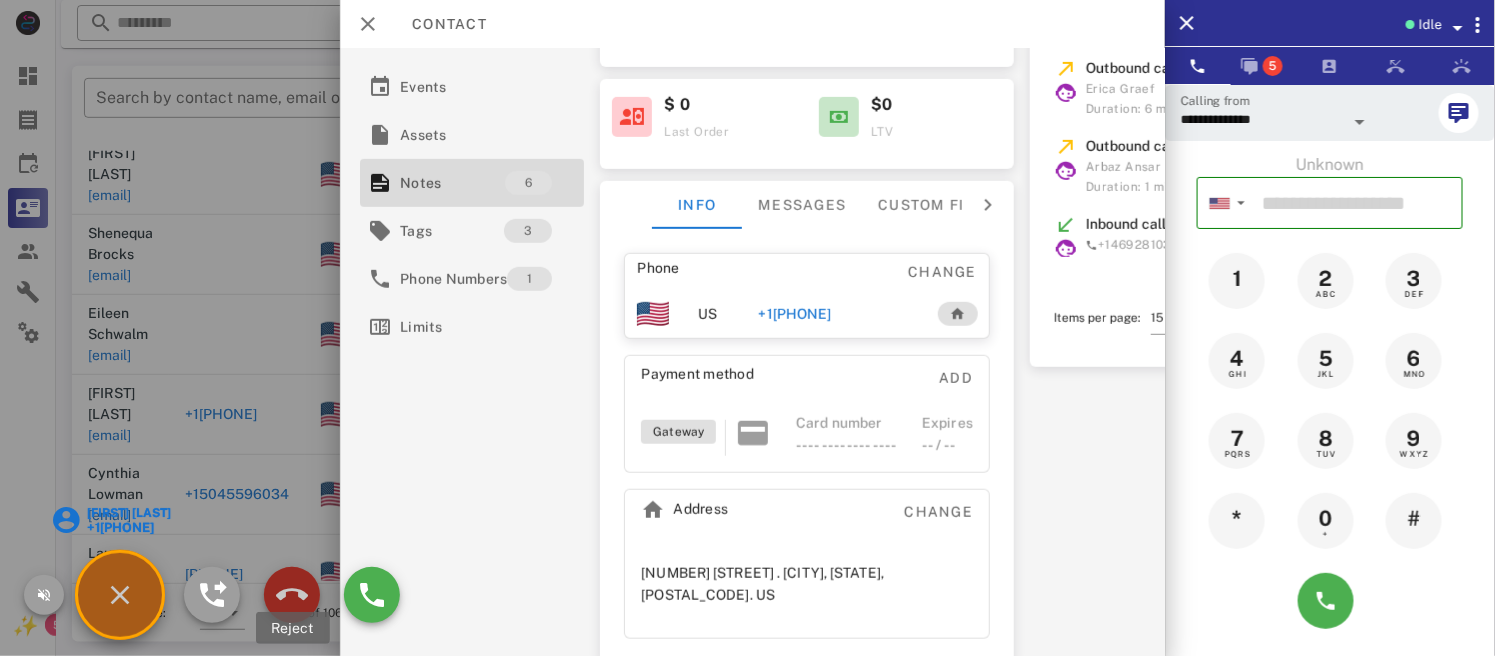 click at bounding box center (292, 595) 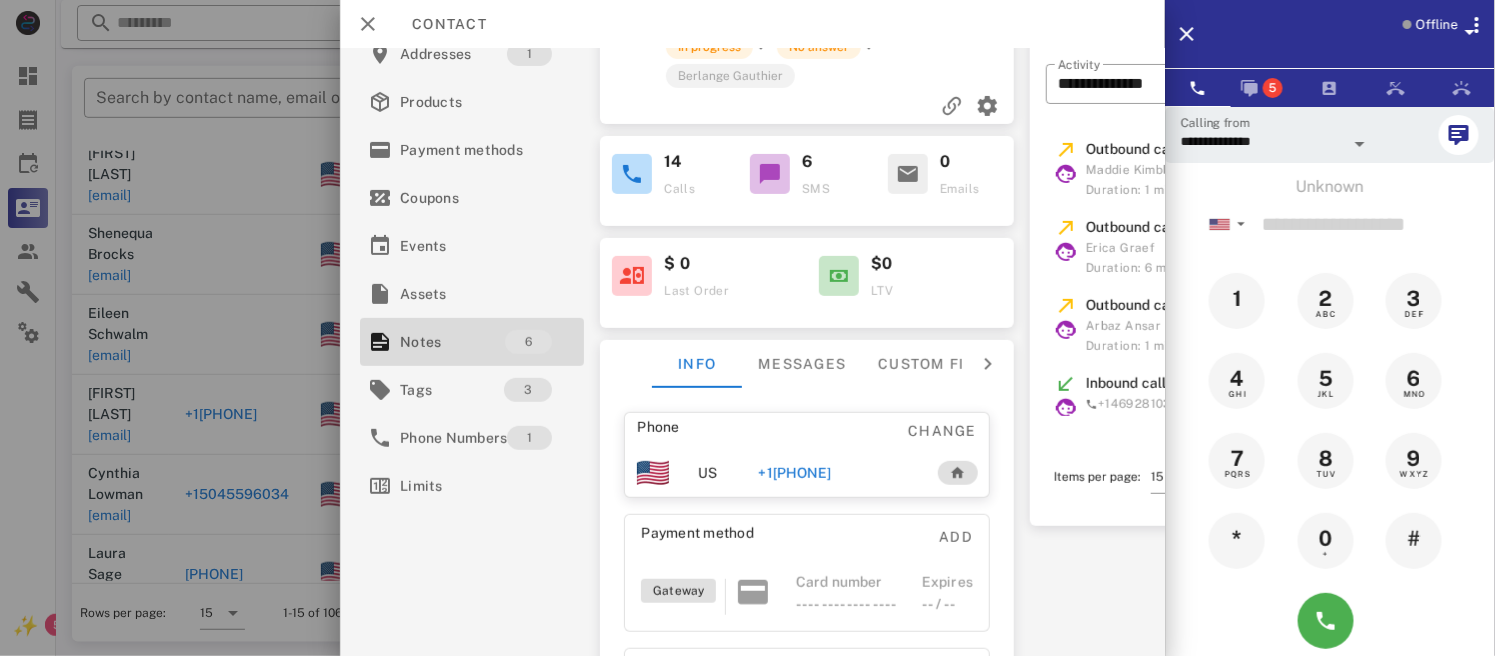 scroll, scrollTop: 281, scrollLeft: 0, axis: vertical 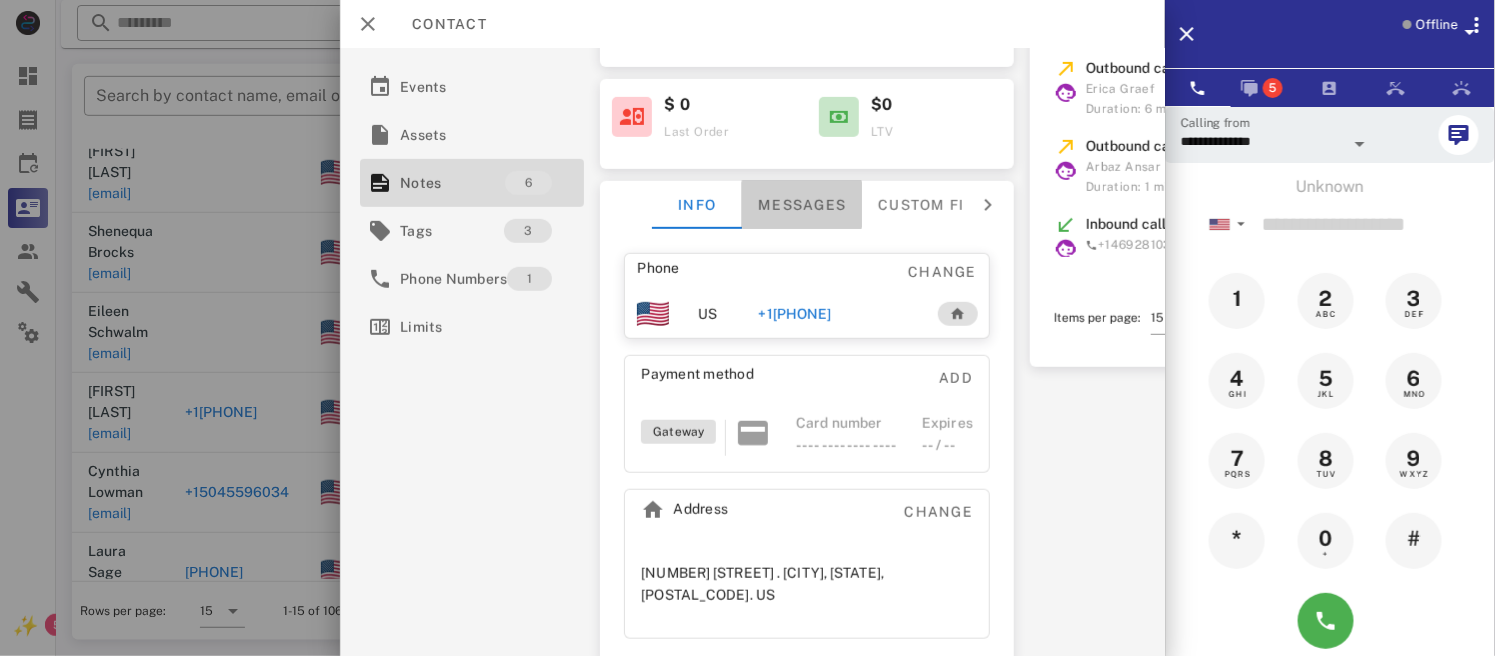click on "Messages" at bounding box center [803, 205] 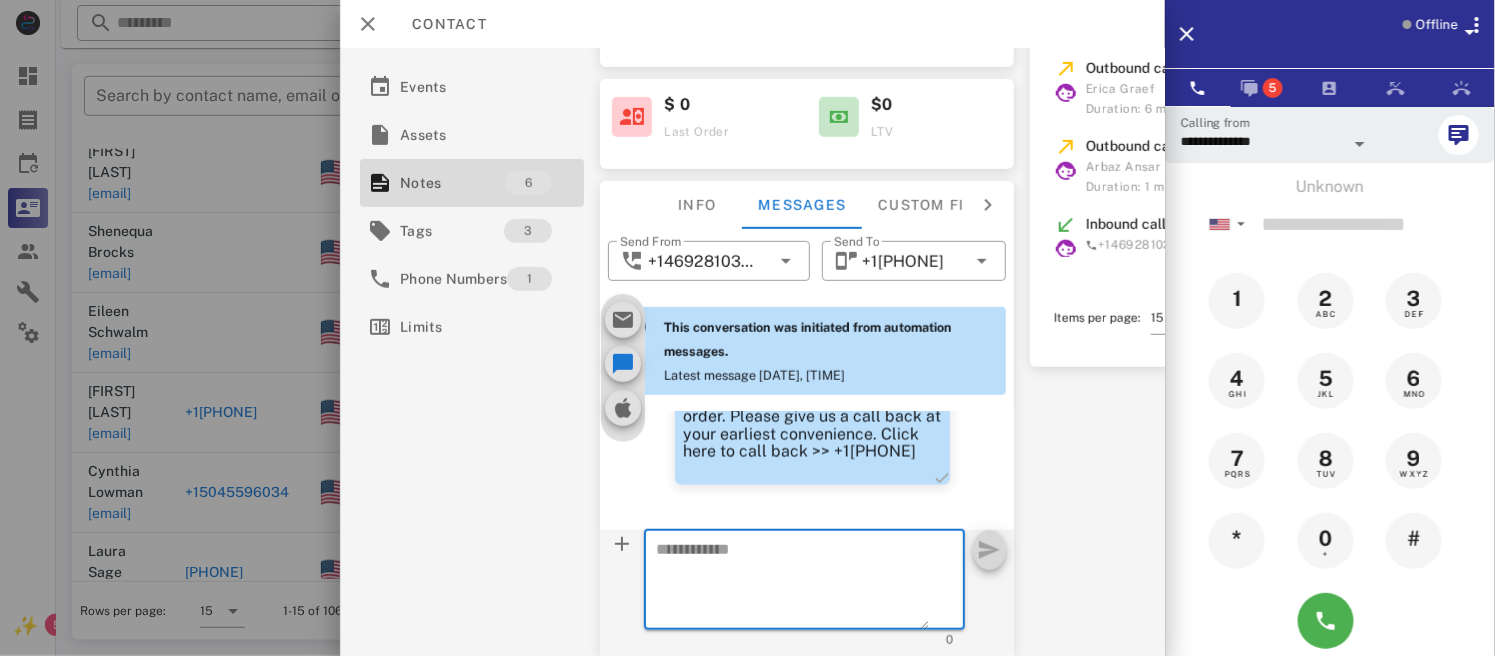 scroll, scrollTop: 1282, scrollLeft: 0, axis: vertical 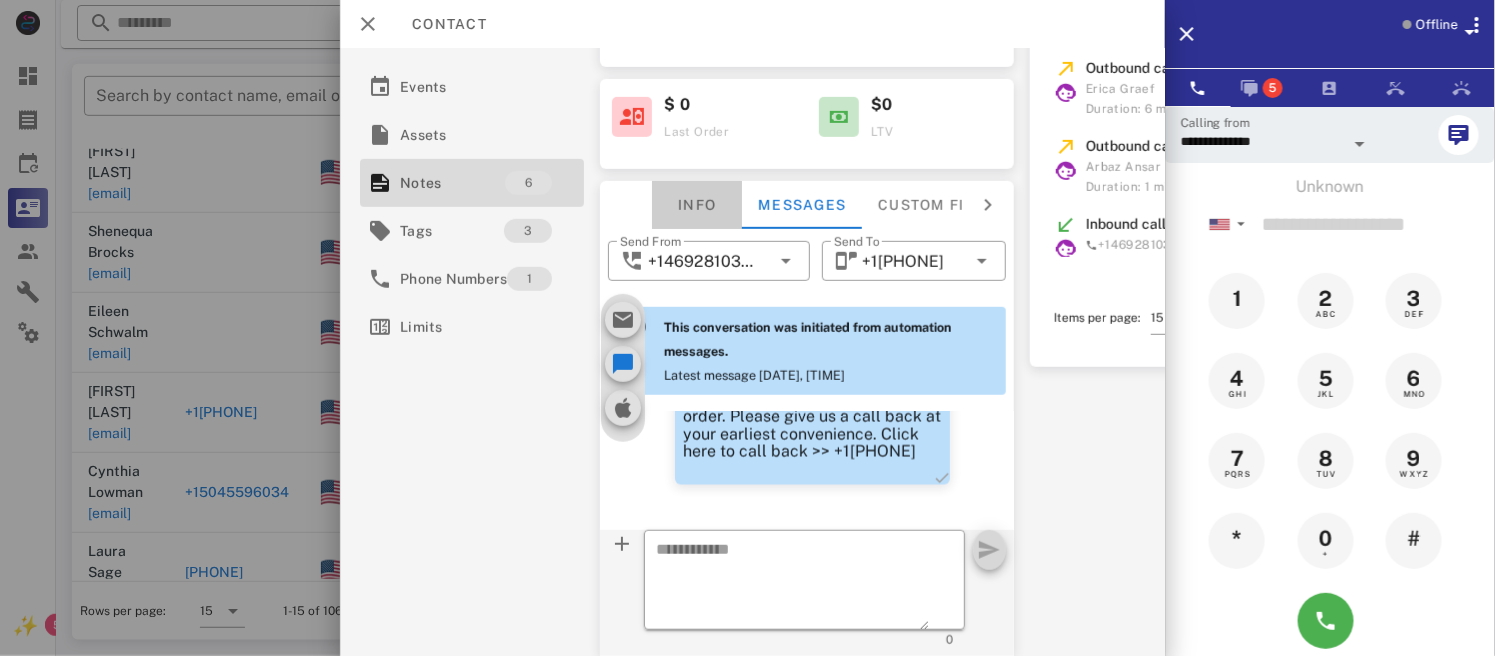 click on "Info" at bounding box center [698, 205] 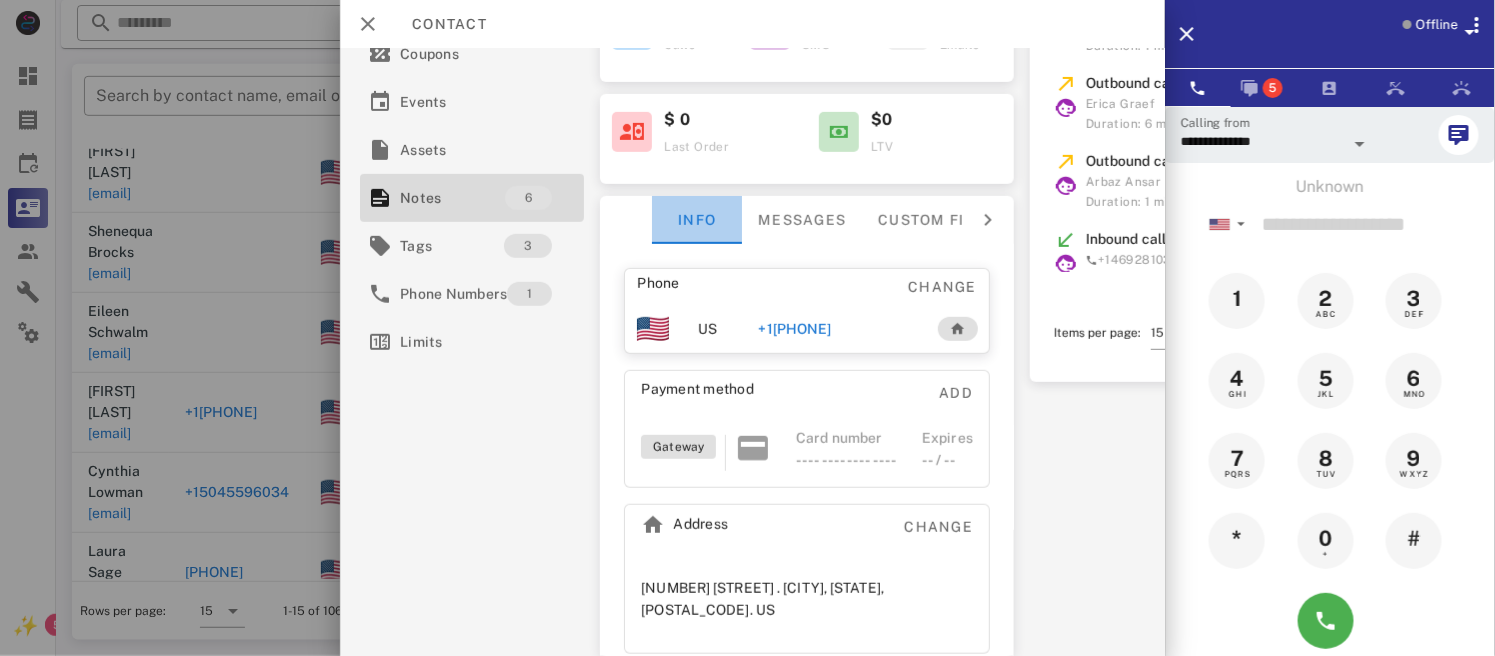 scroll, scrollTop: 1298, scrollLeft: 0, axis: vertical 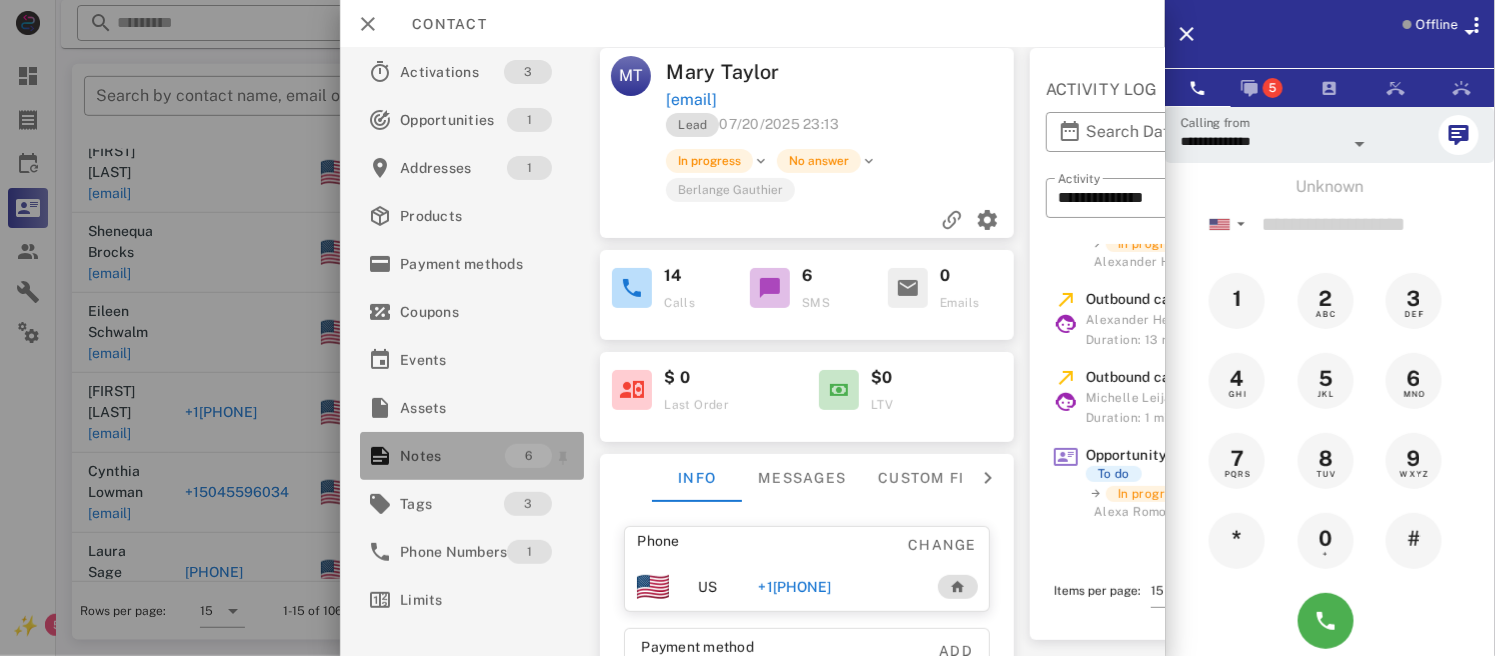 click on "Notes" at bounding box center [452, 456] 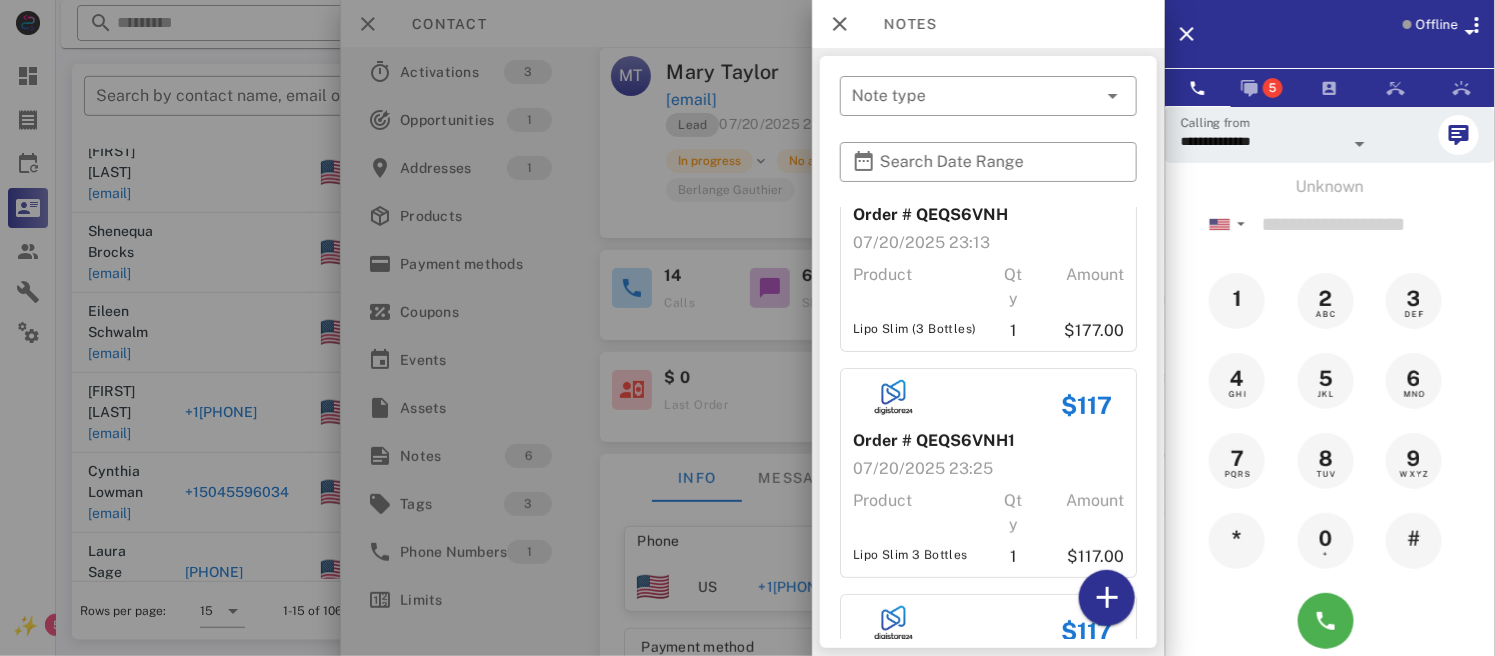 scroll, scrollTop: 0, scrollLeft: 0, axis: both 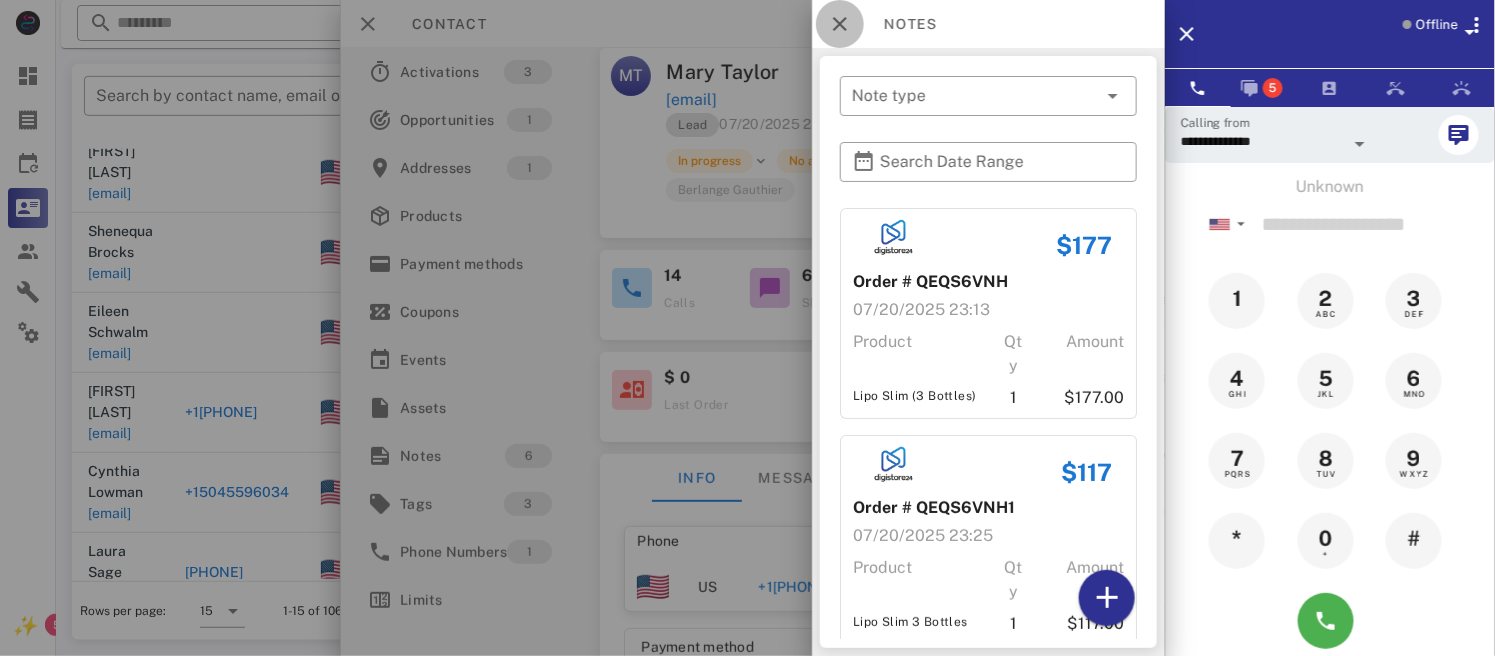 click at bounding box center (840, 24) 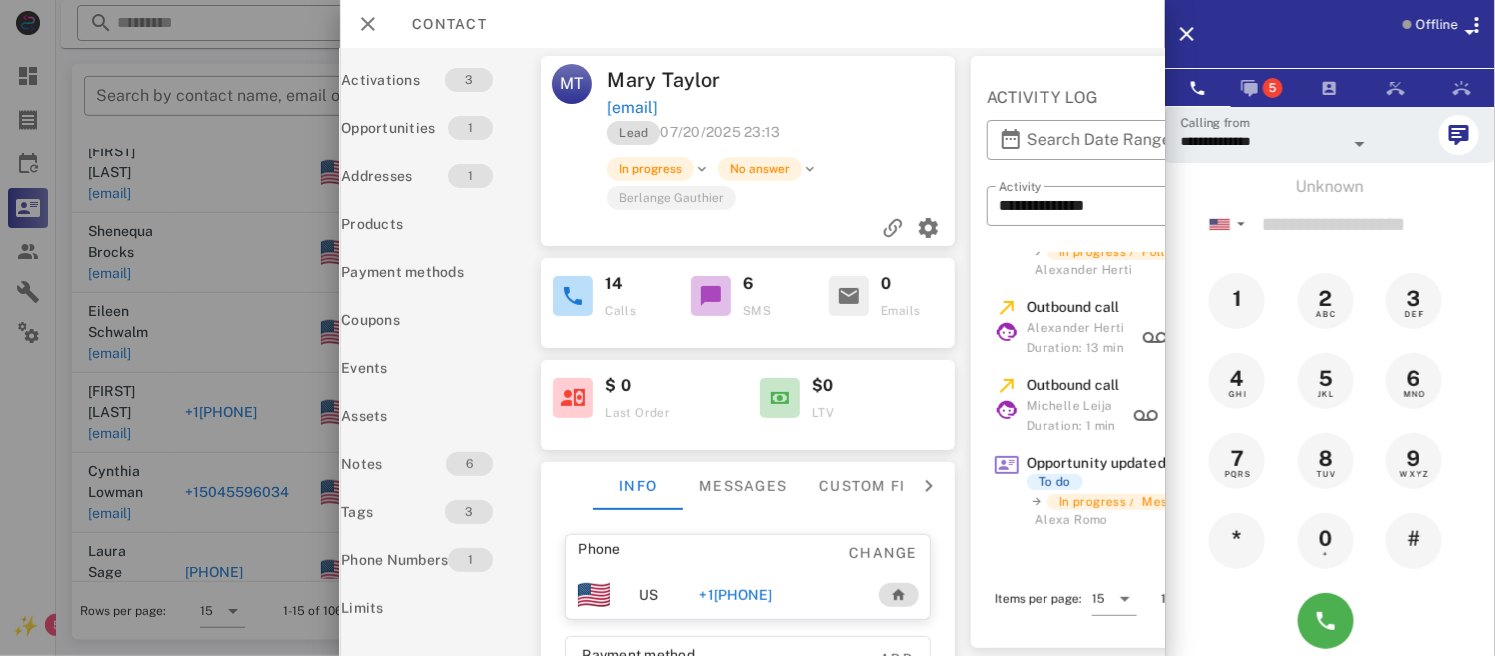 scroll, scrollTop: 0, scrollLeft: 0, axis: both 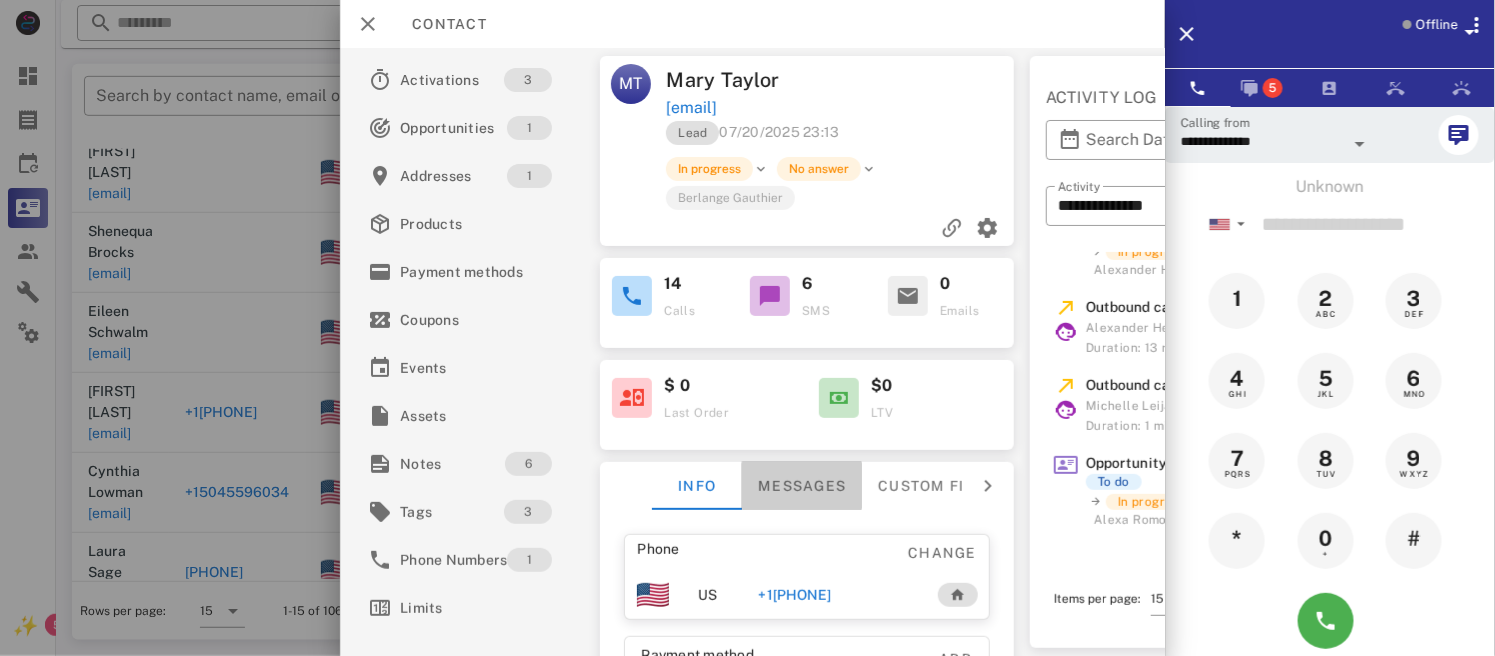 click on "Messages" at bounding box center [803, 486] 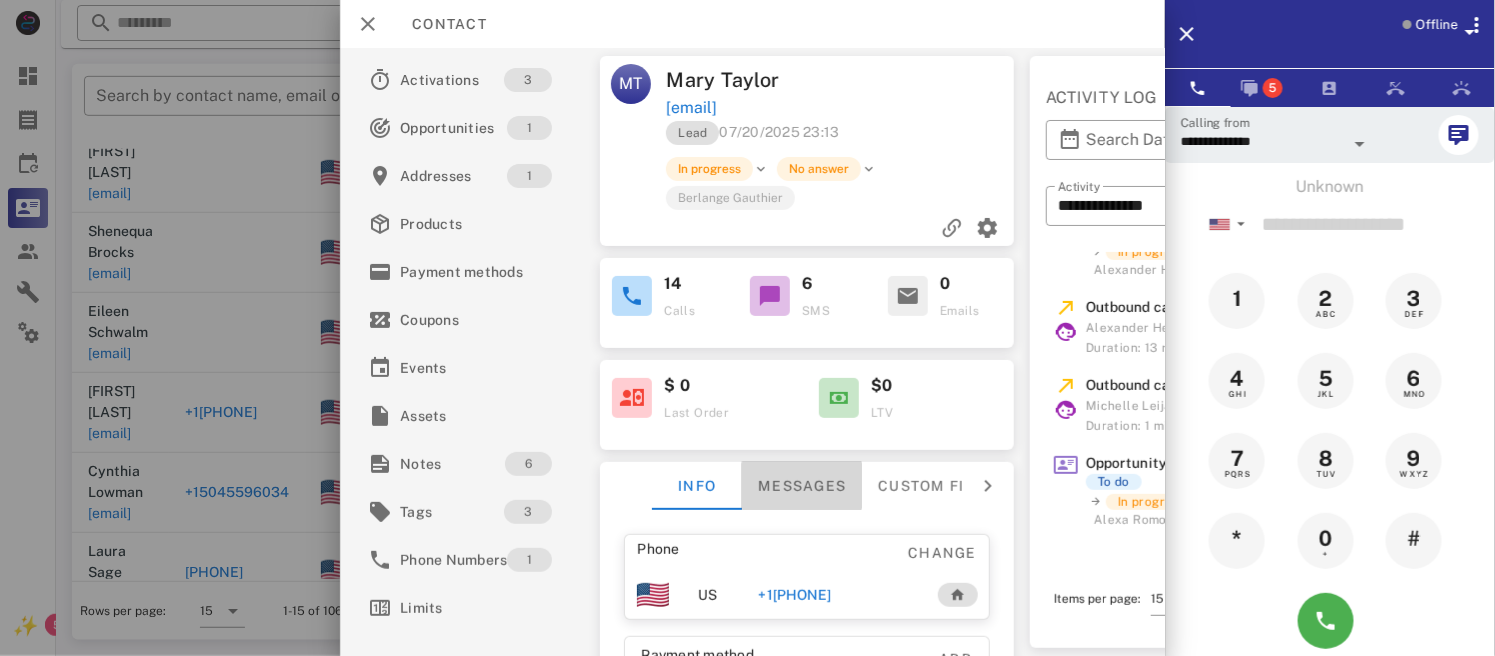 scroll, scrollTop: 1282, scrollLeft: 0, axis: vertical 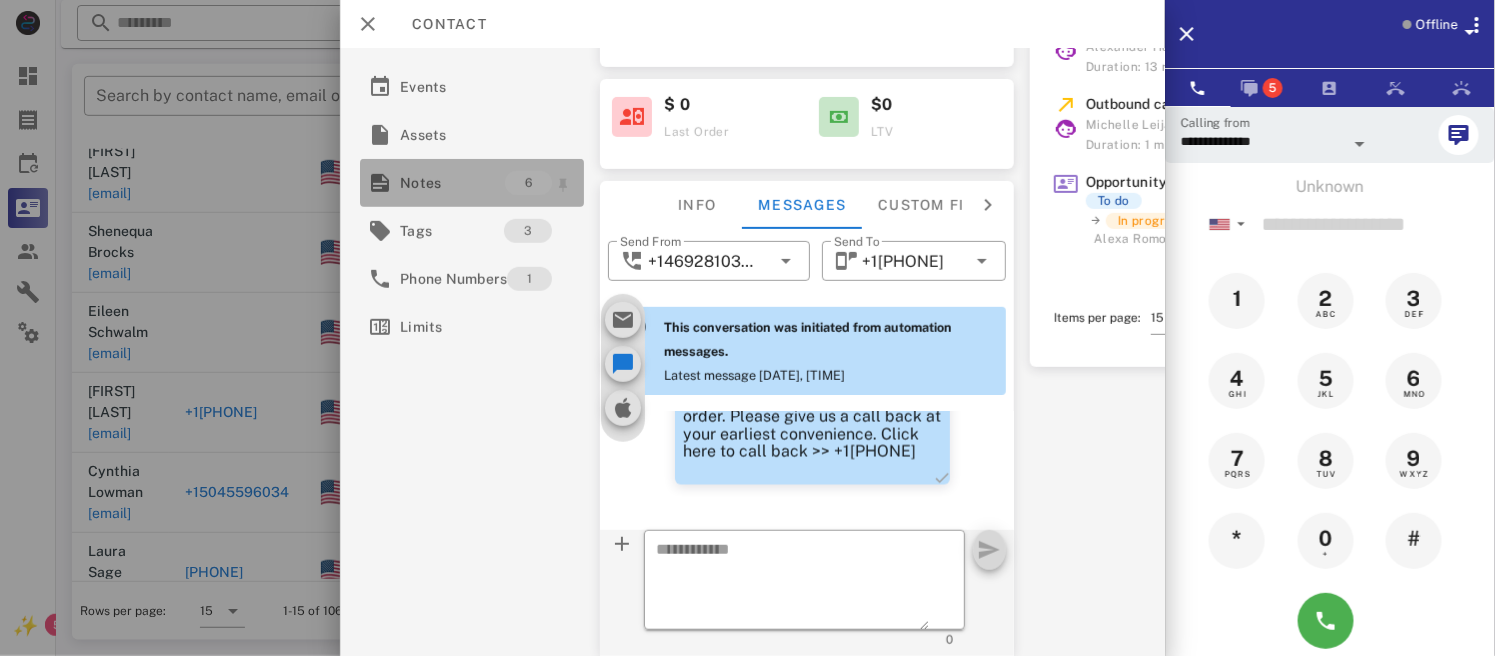 click on "Notes" at bounding box center (452, 183) 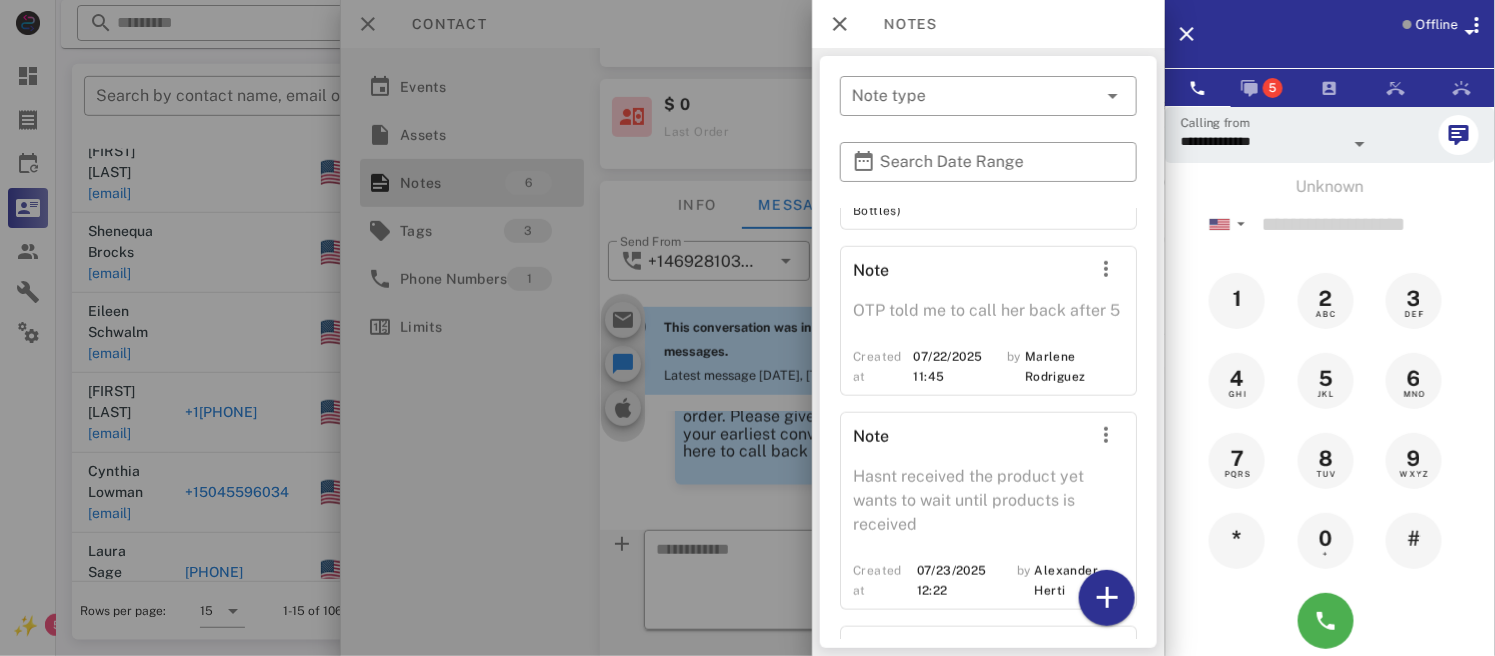 scroll, scrollTop: 847, scrollLeft: 0, axis: vertical 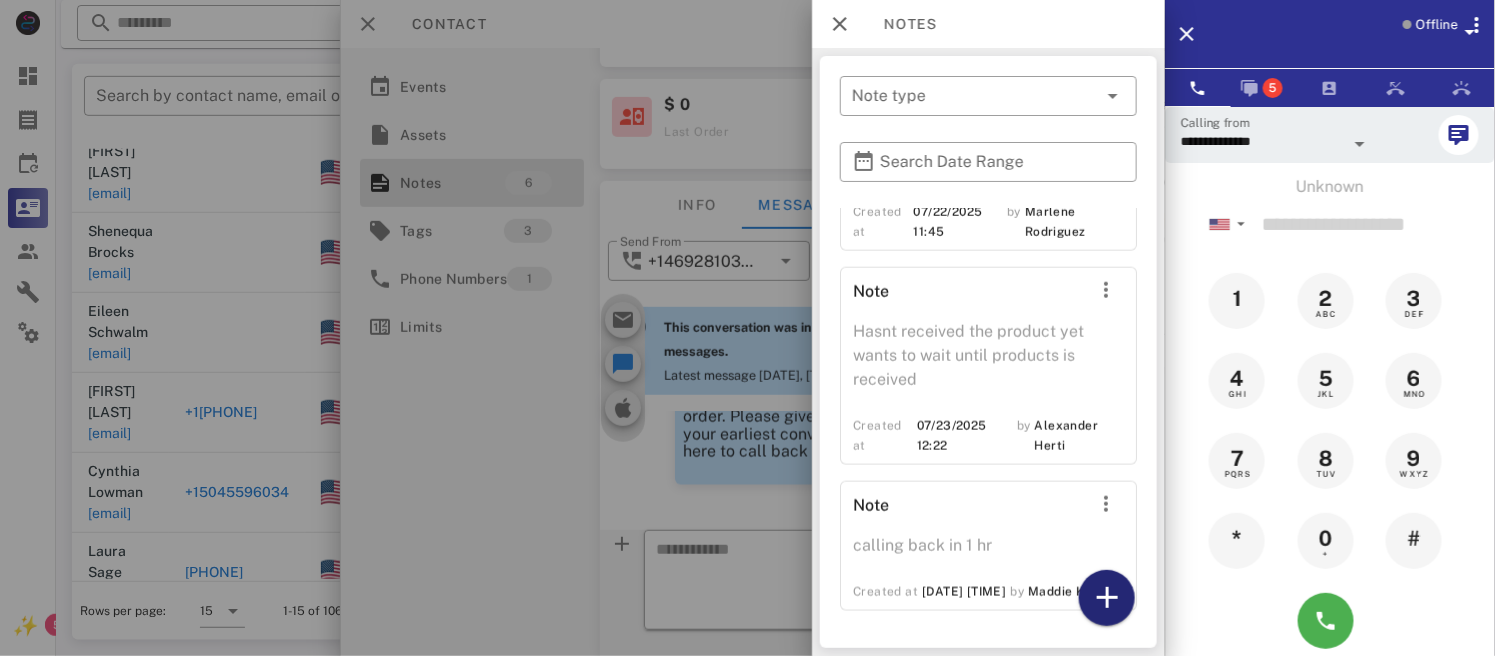 click at bounding box center (1107, 598) 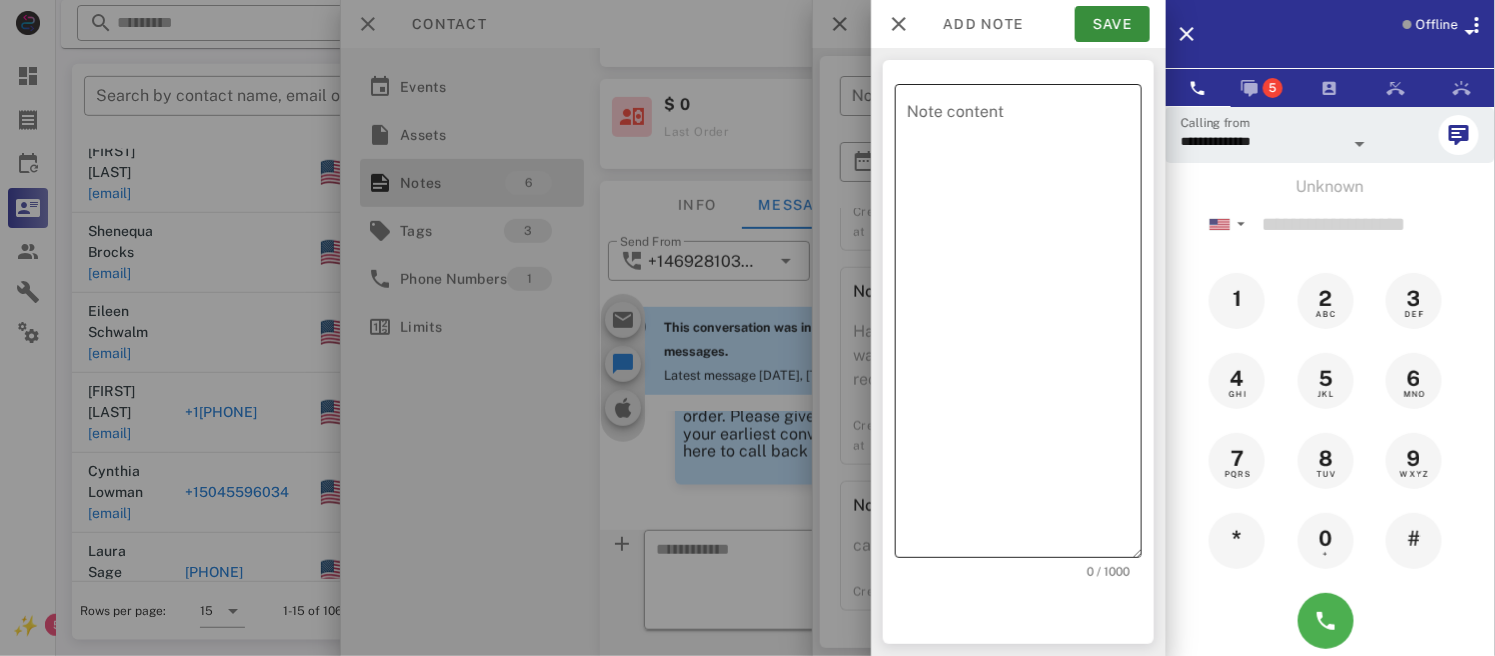 click on "Note content" at bounding box center [1024, 326] 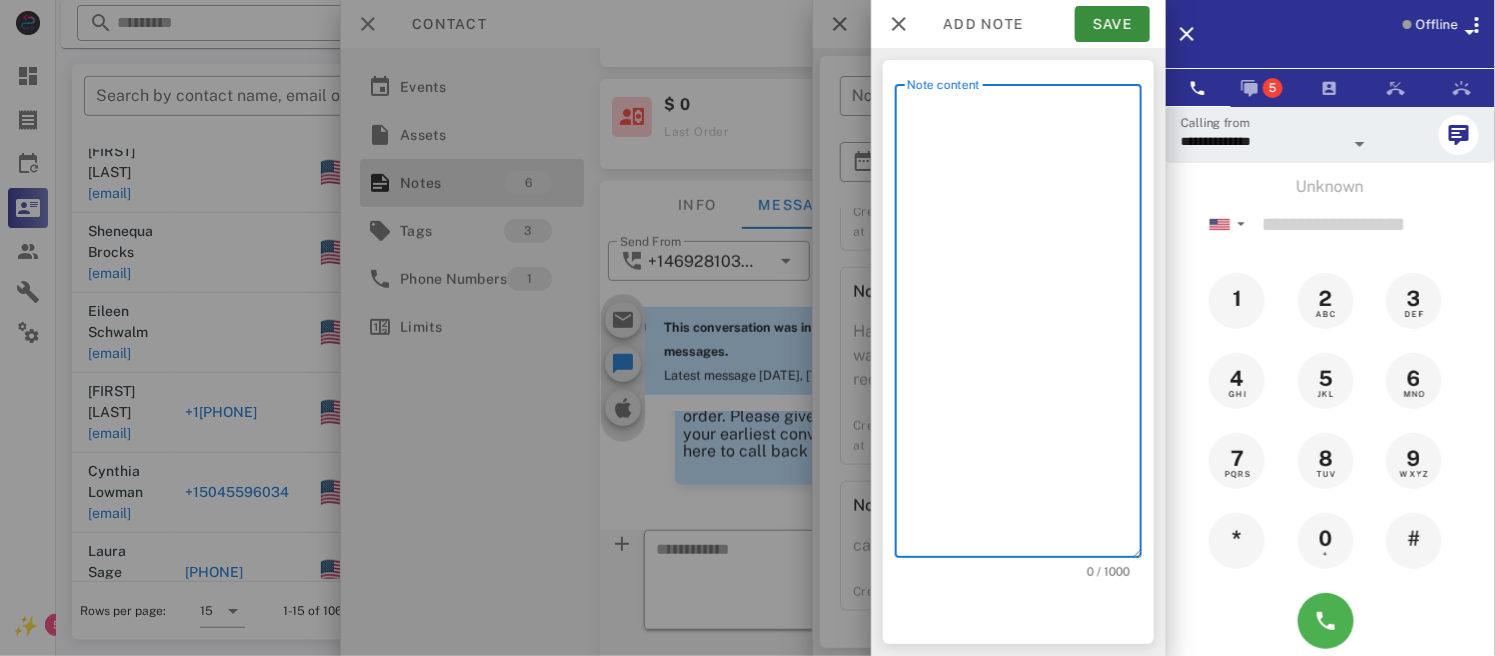 type on "*" 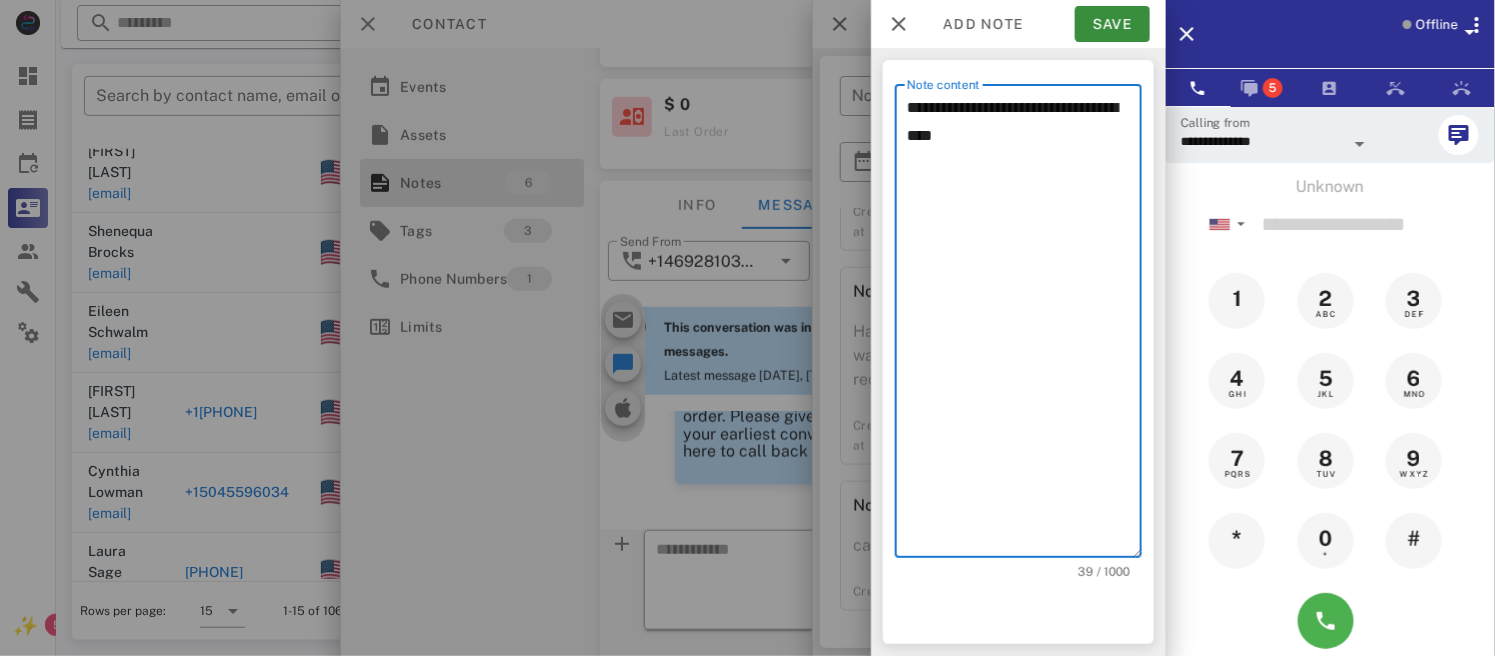 click on "**********" at bounding box center (1024, 326) 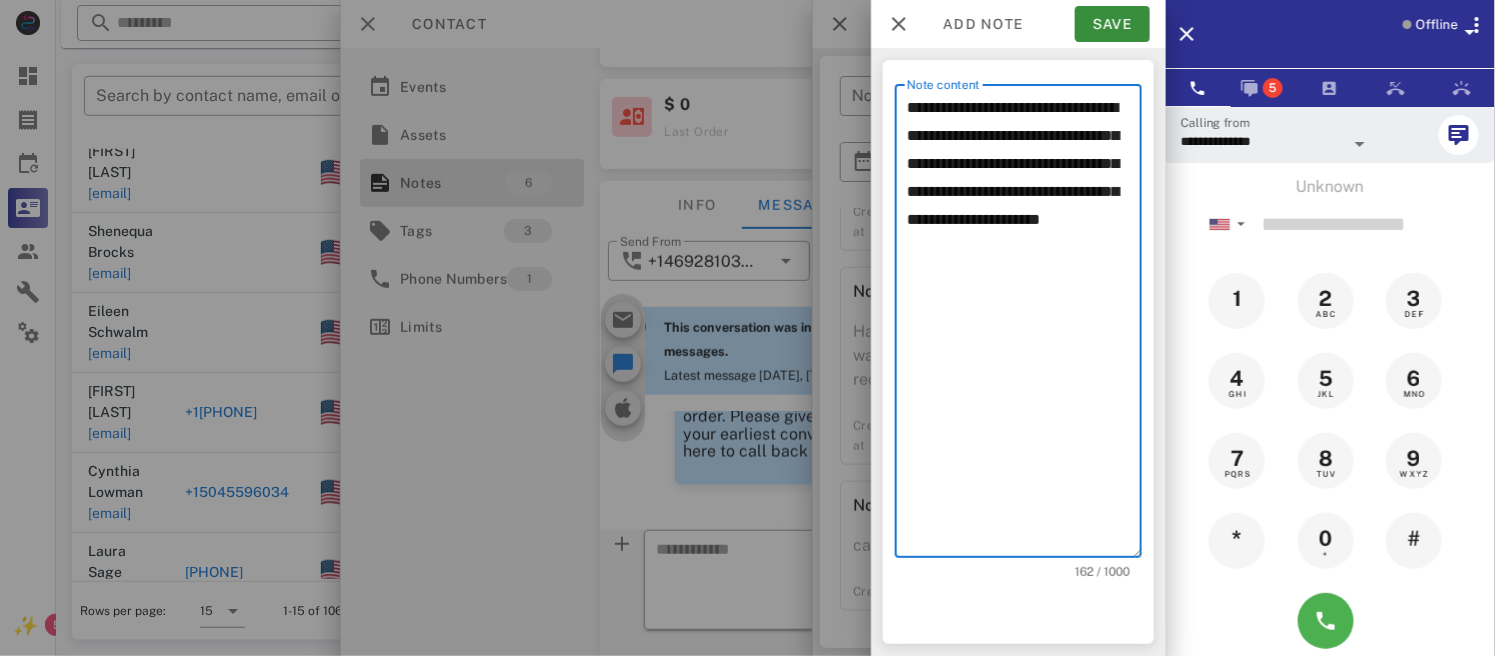 click on "**********" at bounding box center [1024, 326] 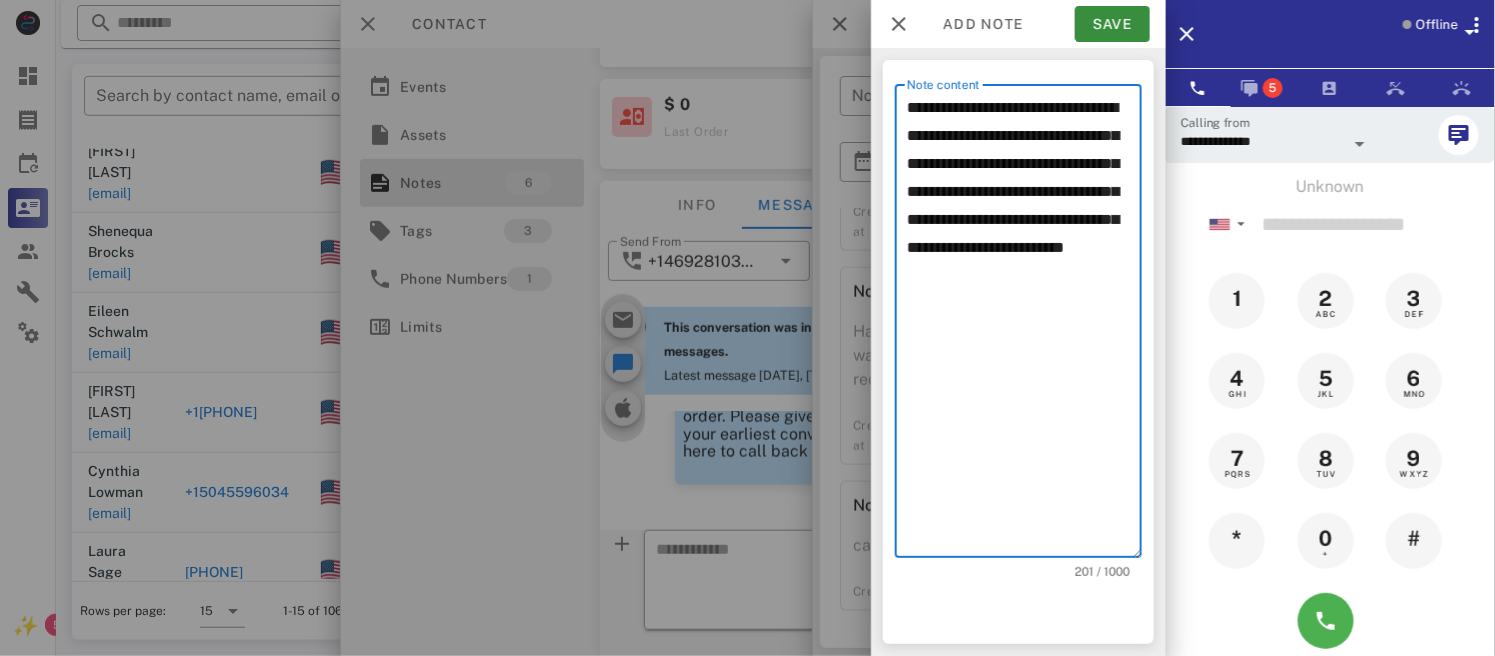 click on "**********" at bounding box center (1024, 326) 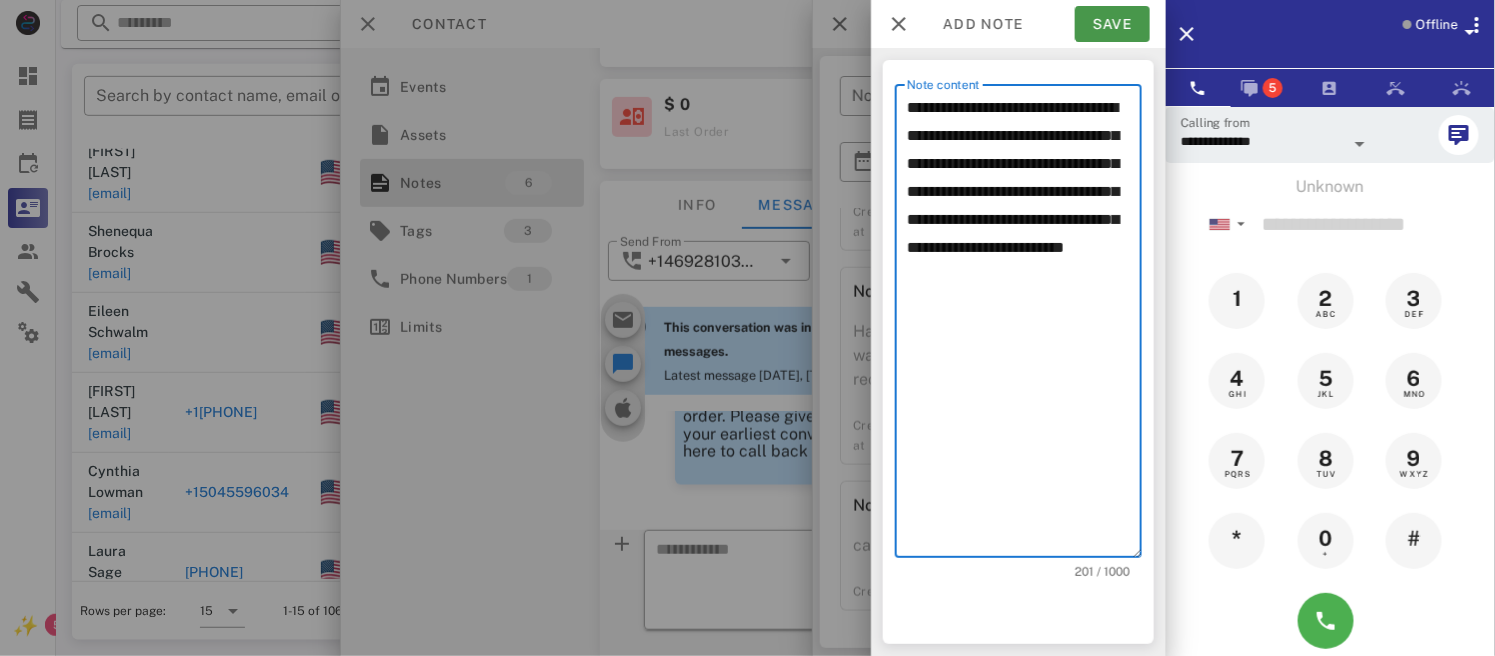 type on "**********" 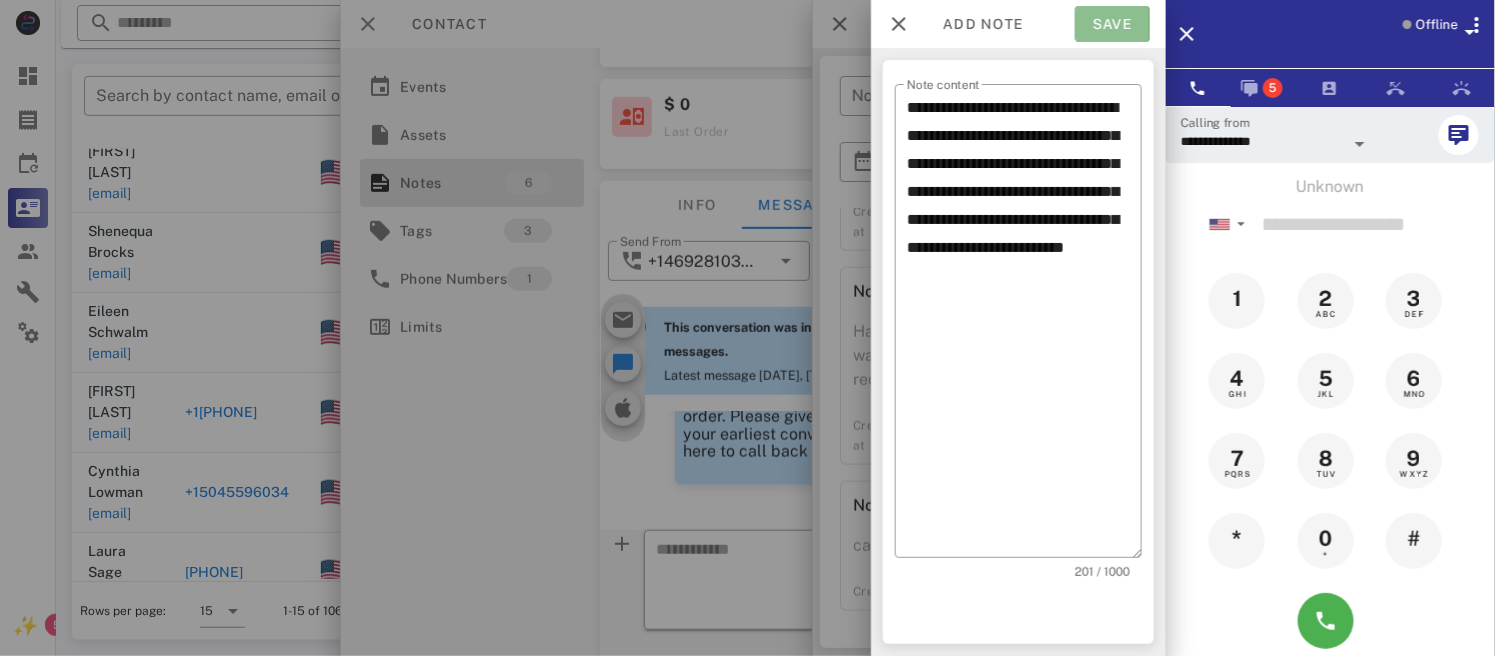 click on "Save" at bounding box center (1112, 24) 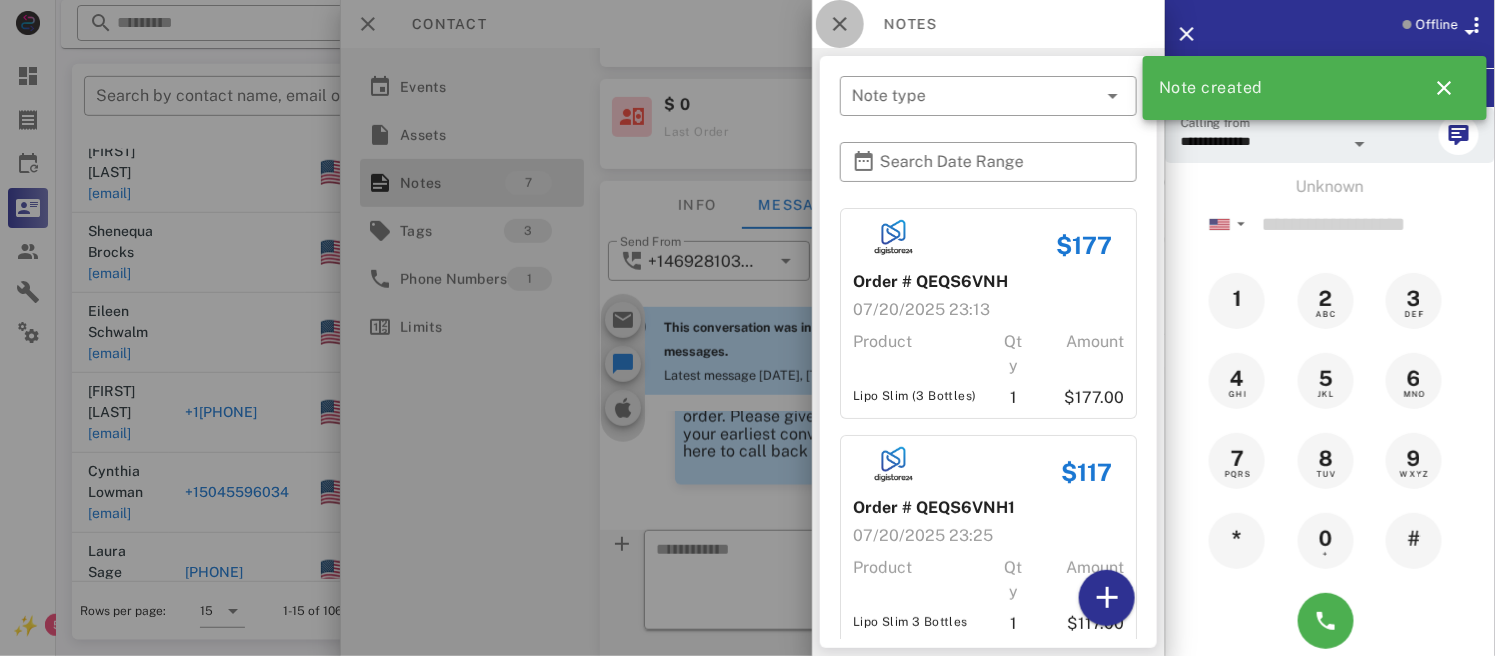 click at bounding box center (840, 24) 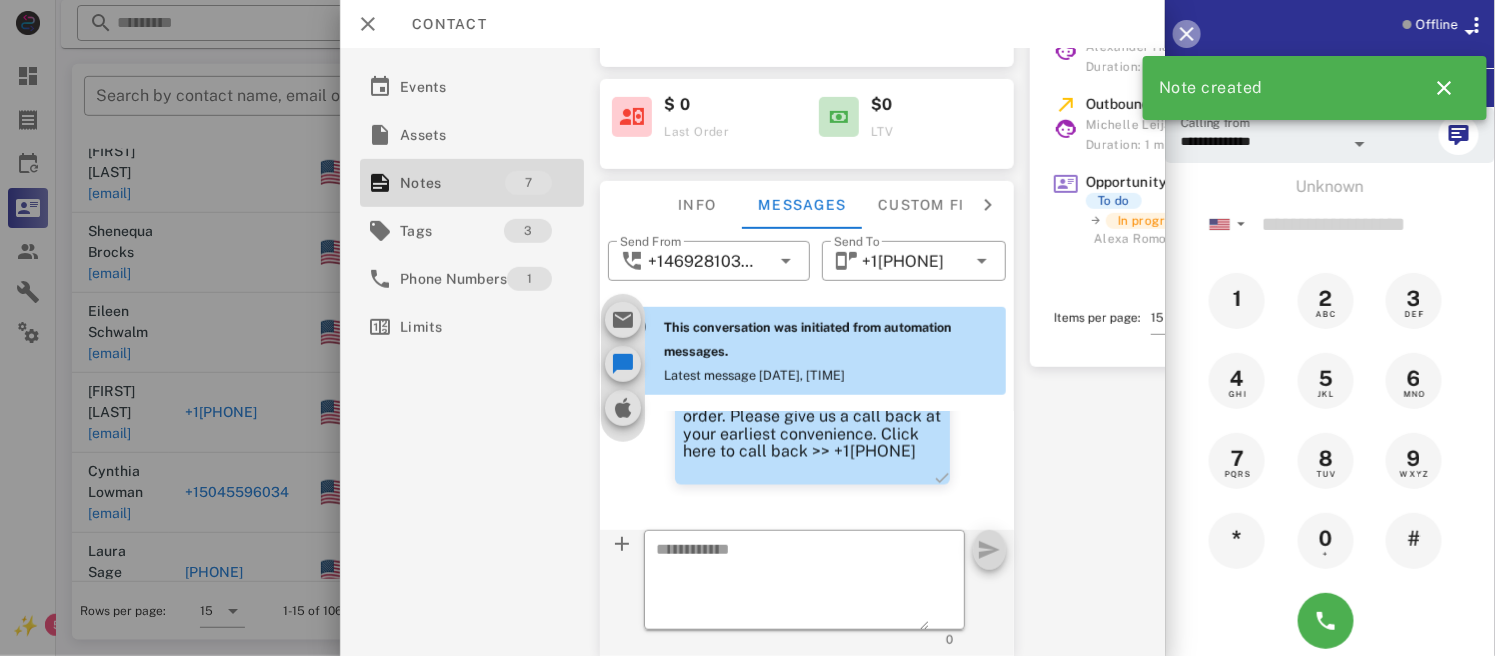 click at bounding box center [1187, 34] 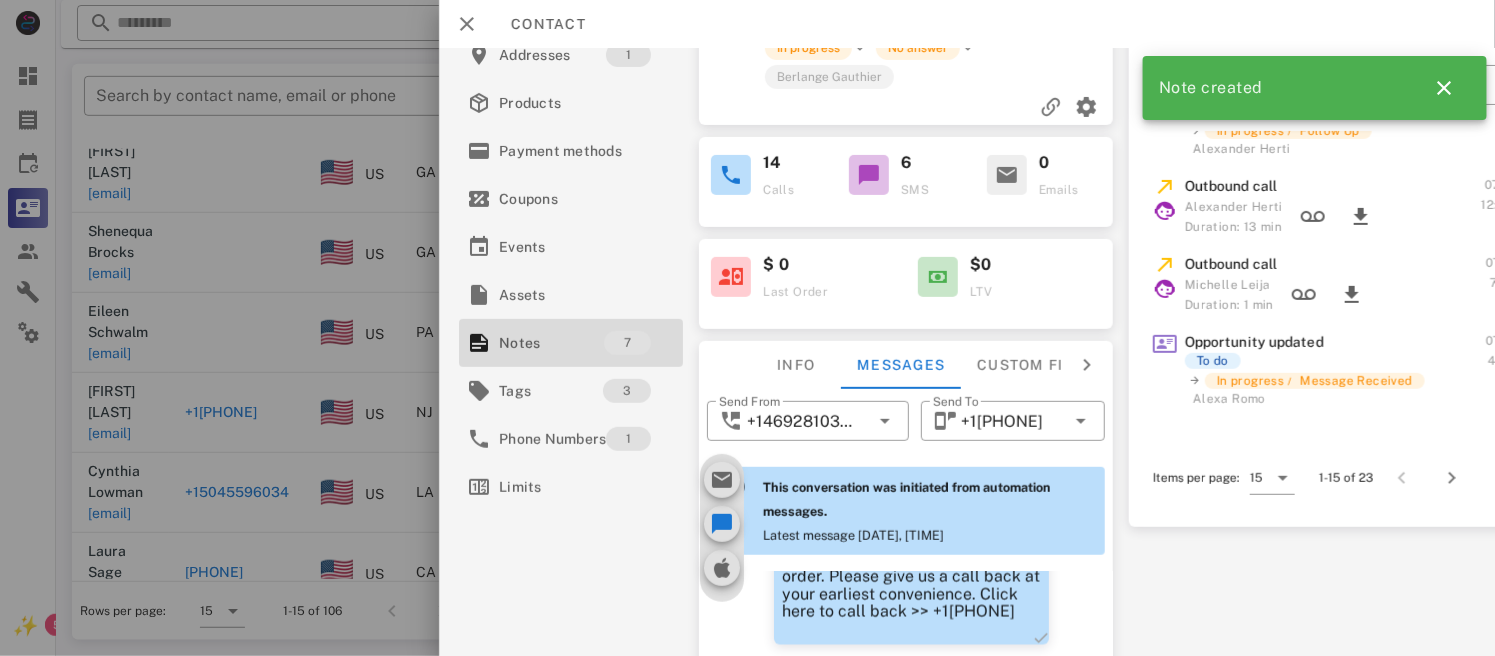 scroll, scrollTop: 0, scrollLeft: 0, axis: both 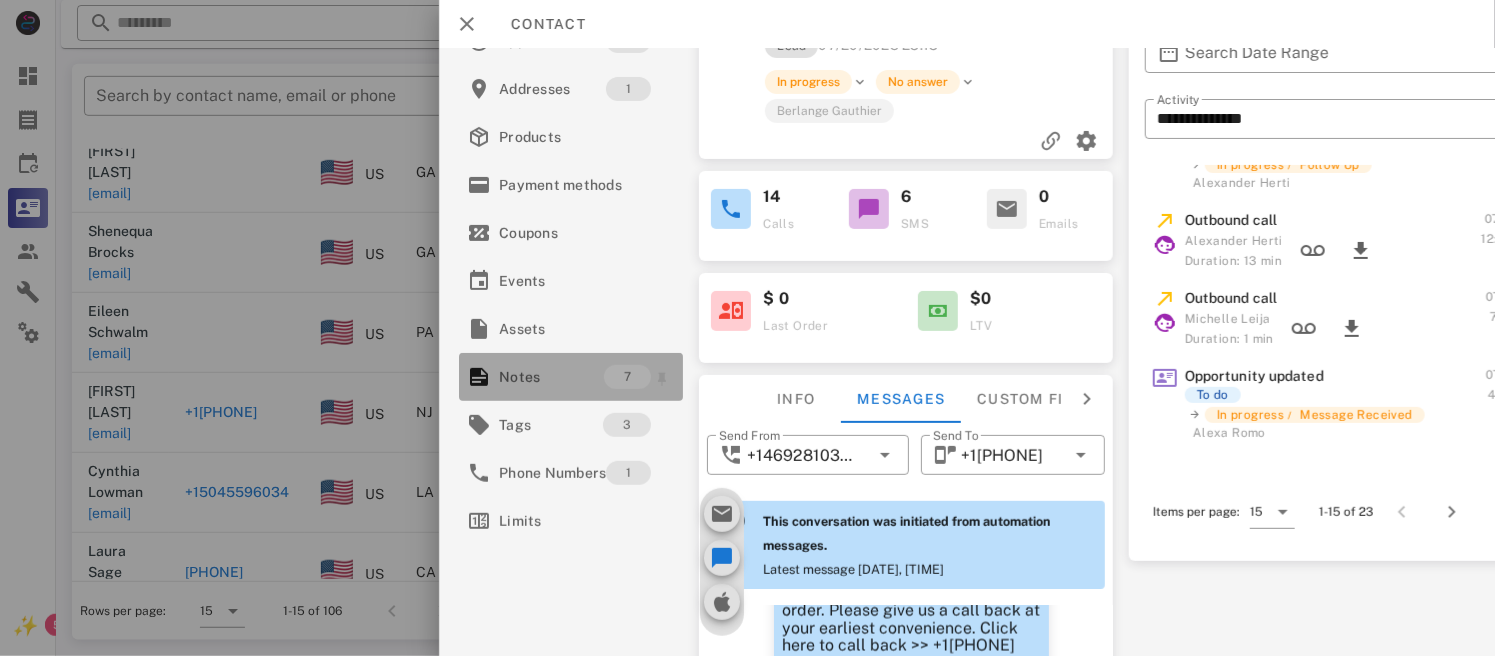 click at bounding box center [479, 377] 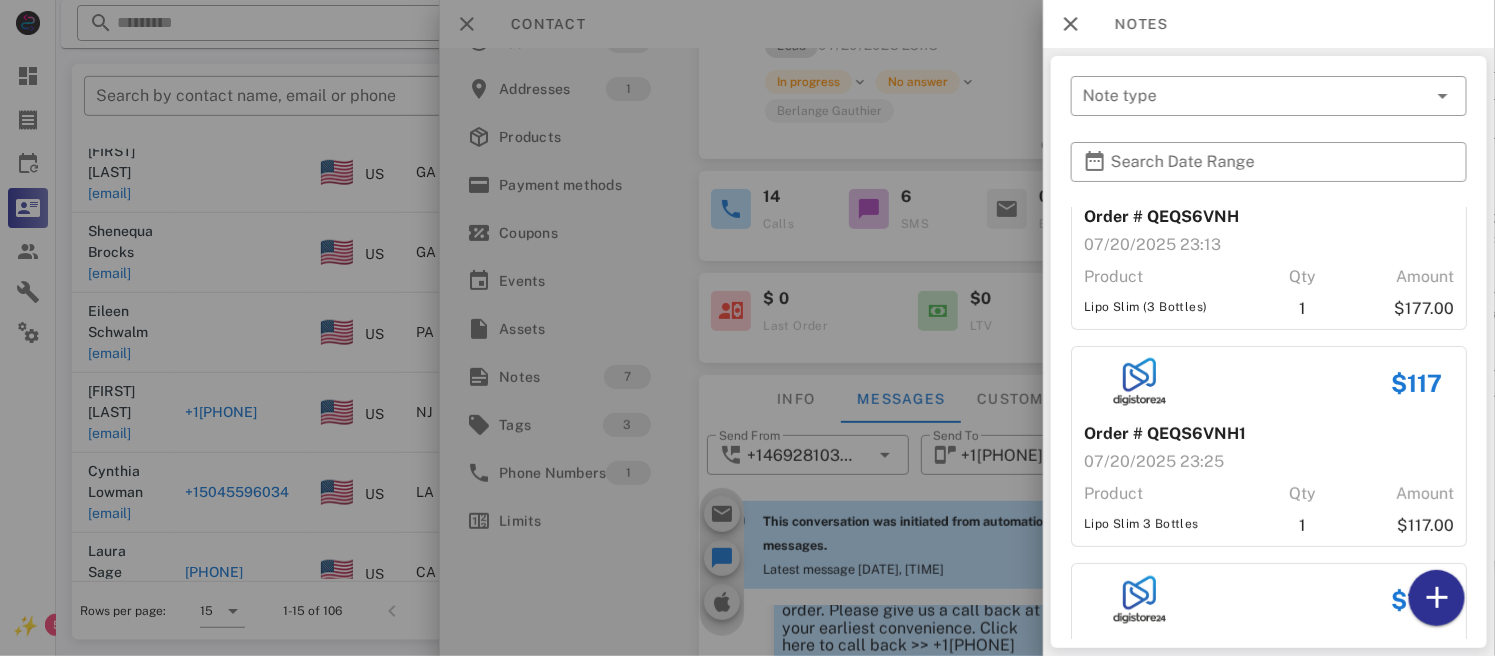 scroll, scrollTop: 0, scrollLeft: 0, axis: both 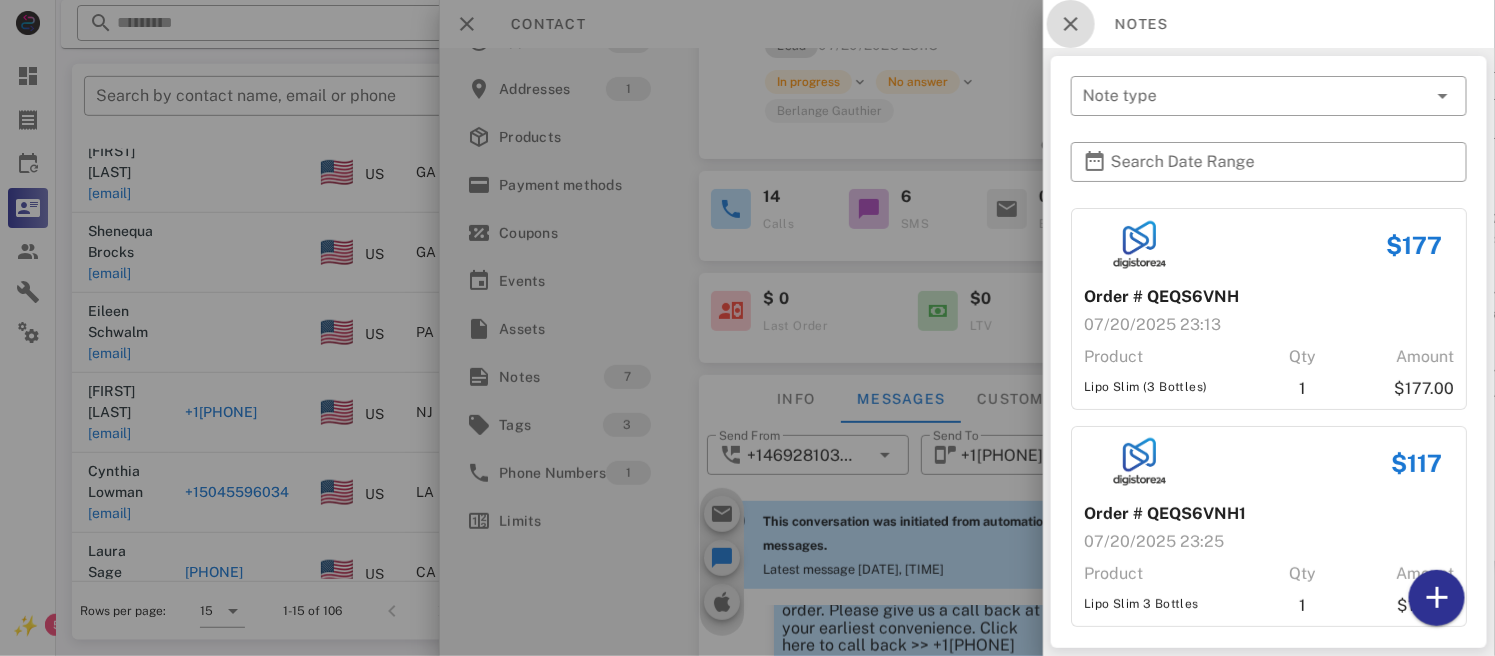 click at bounding box center [1071, 24] 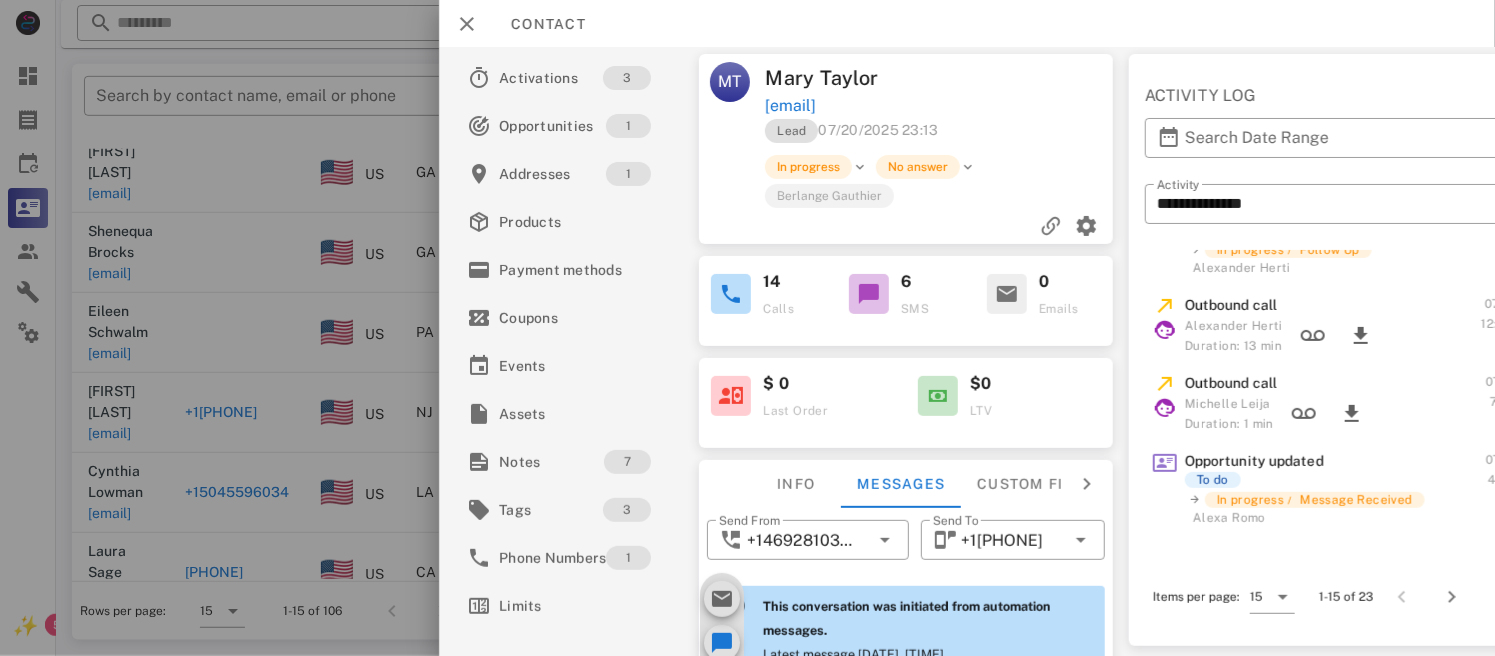 scroll, scrollTop: 0, scrollLeft: 0, axis: both 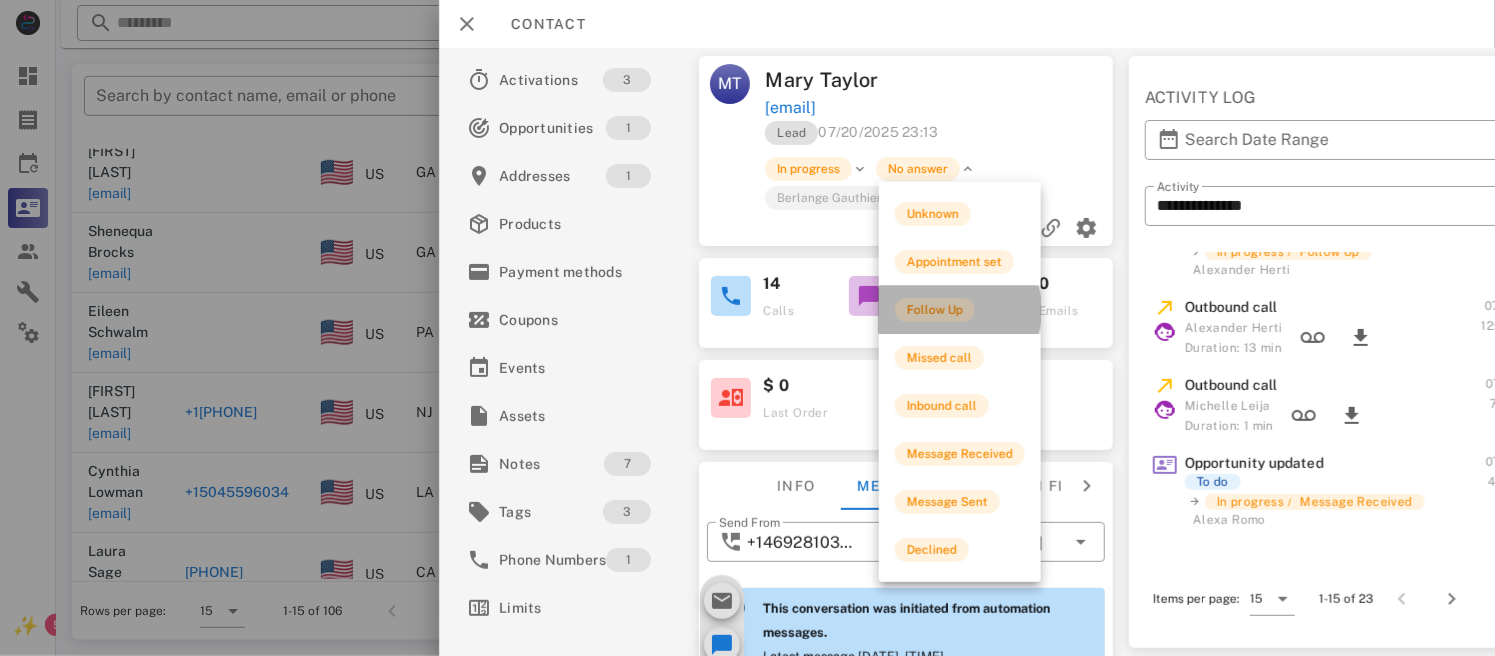 click on "Follow Up" at bounding box center (935, 310) 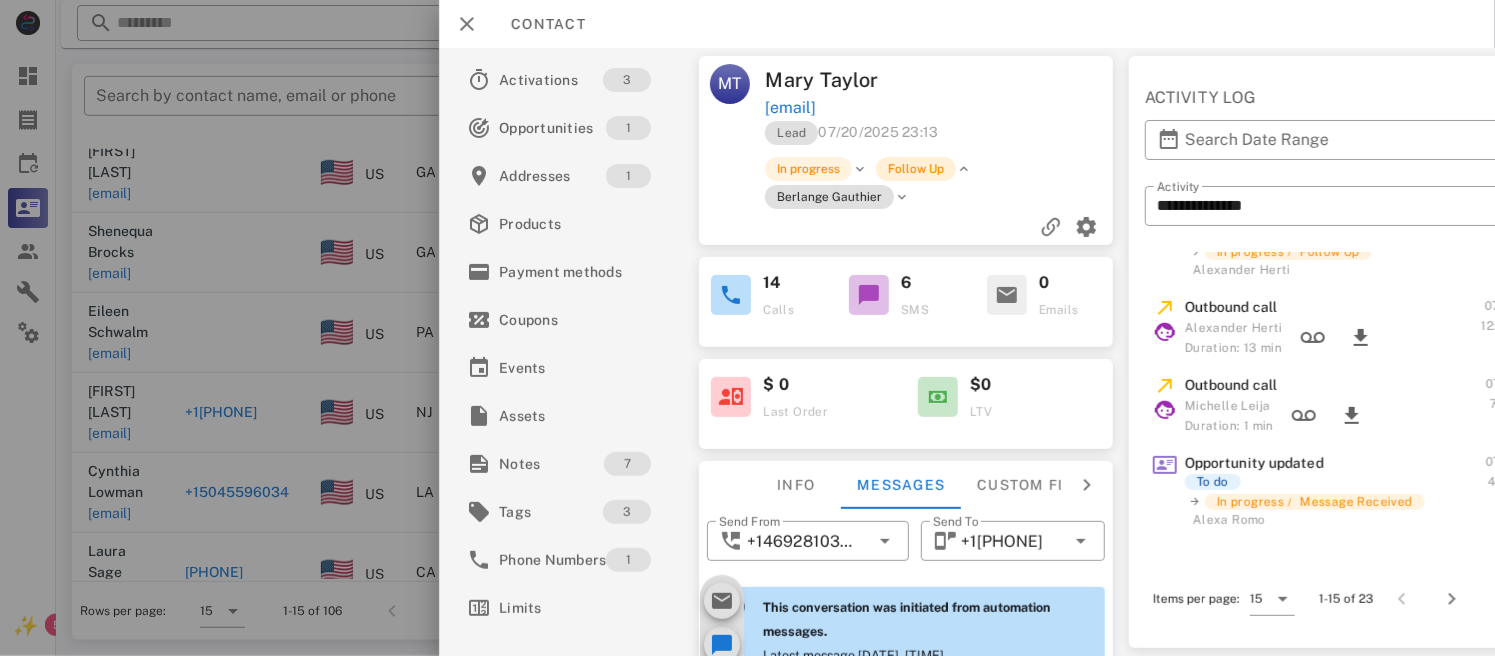 click on "Follow Up" at bounding box center (917, 169) 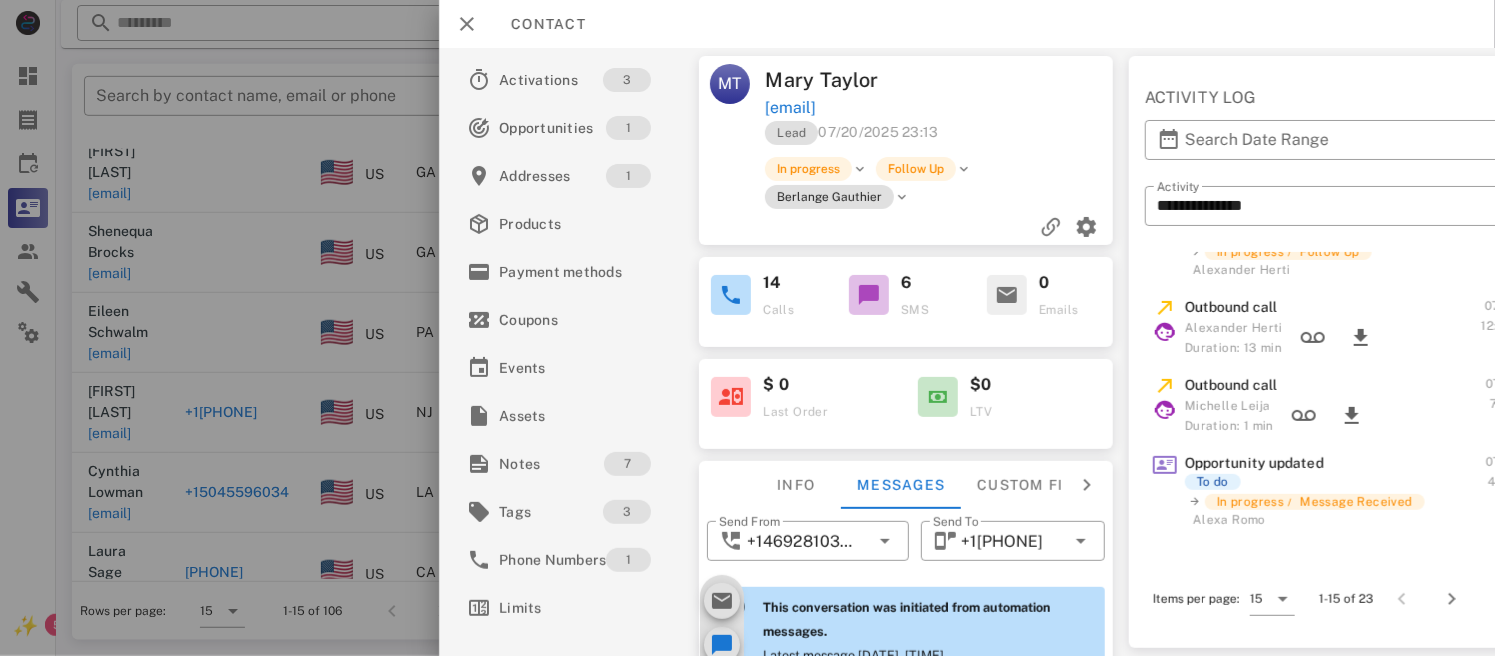 click on "Lead   [DATE] [TIME]" at bounding box center [941, 138] 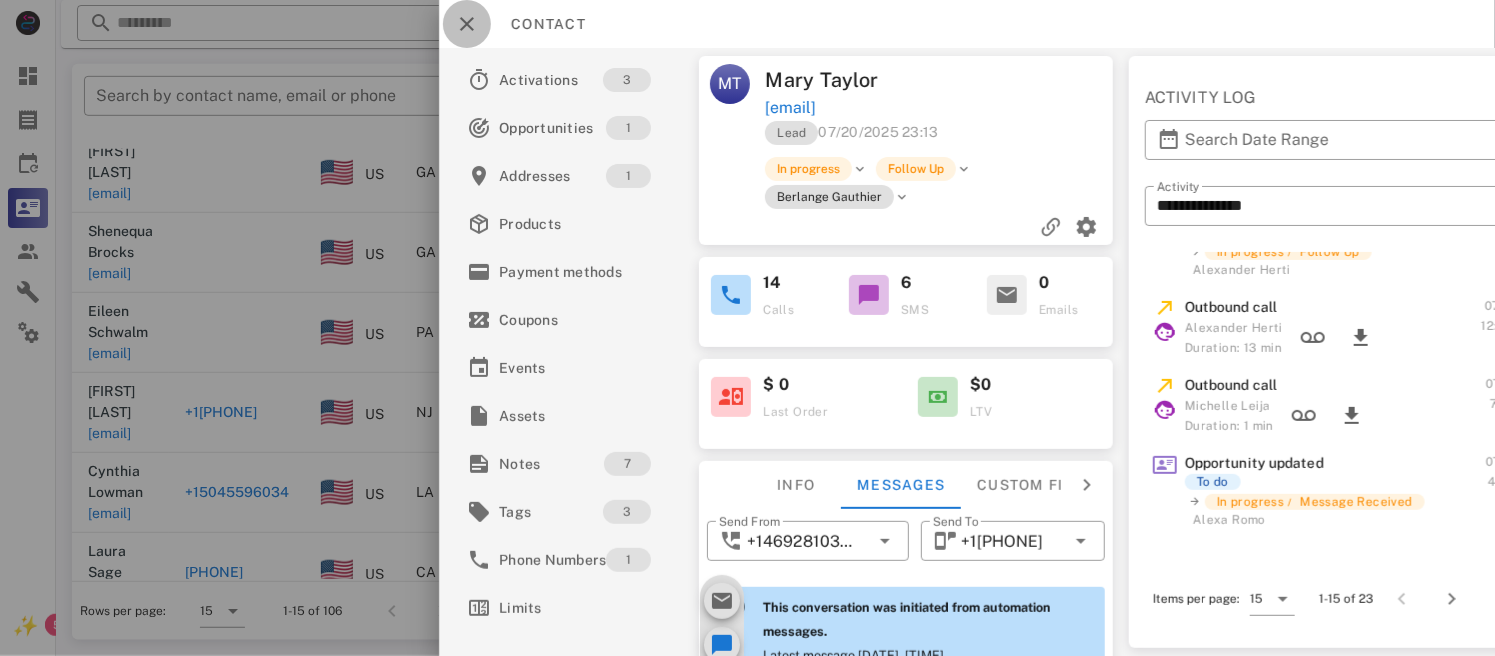 click at bounding box center (467, 24) 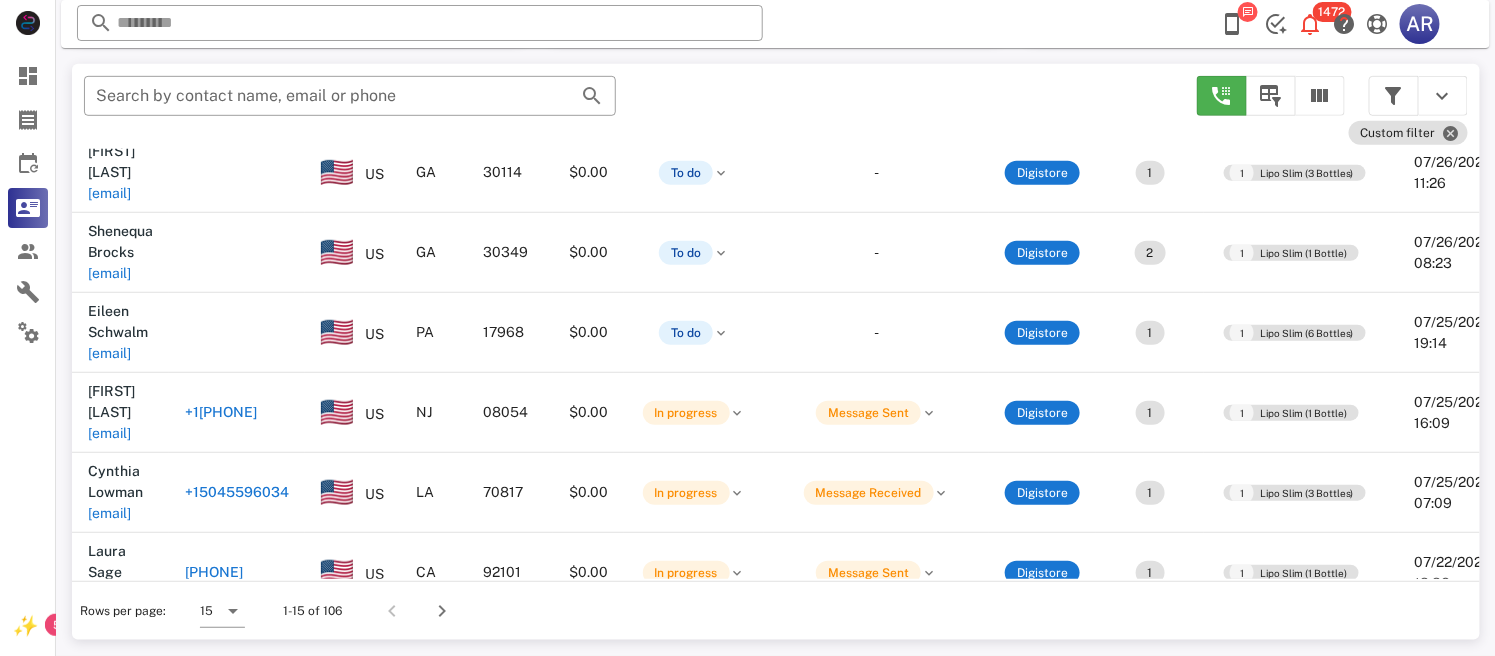 click on "+1[PHONE]" at bounding box center (221, 732) 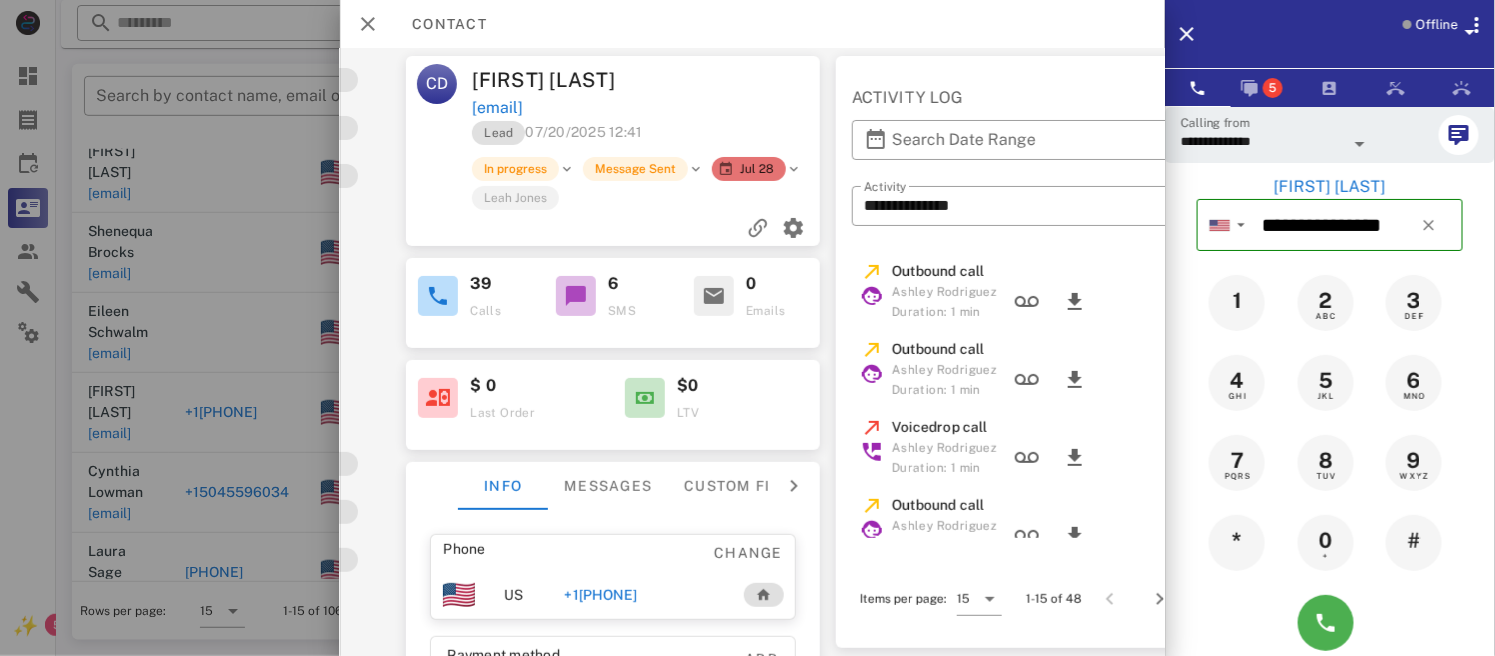 scroll, scrollTop: 0, scrollLeft: 0, axis: both 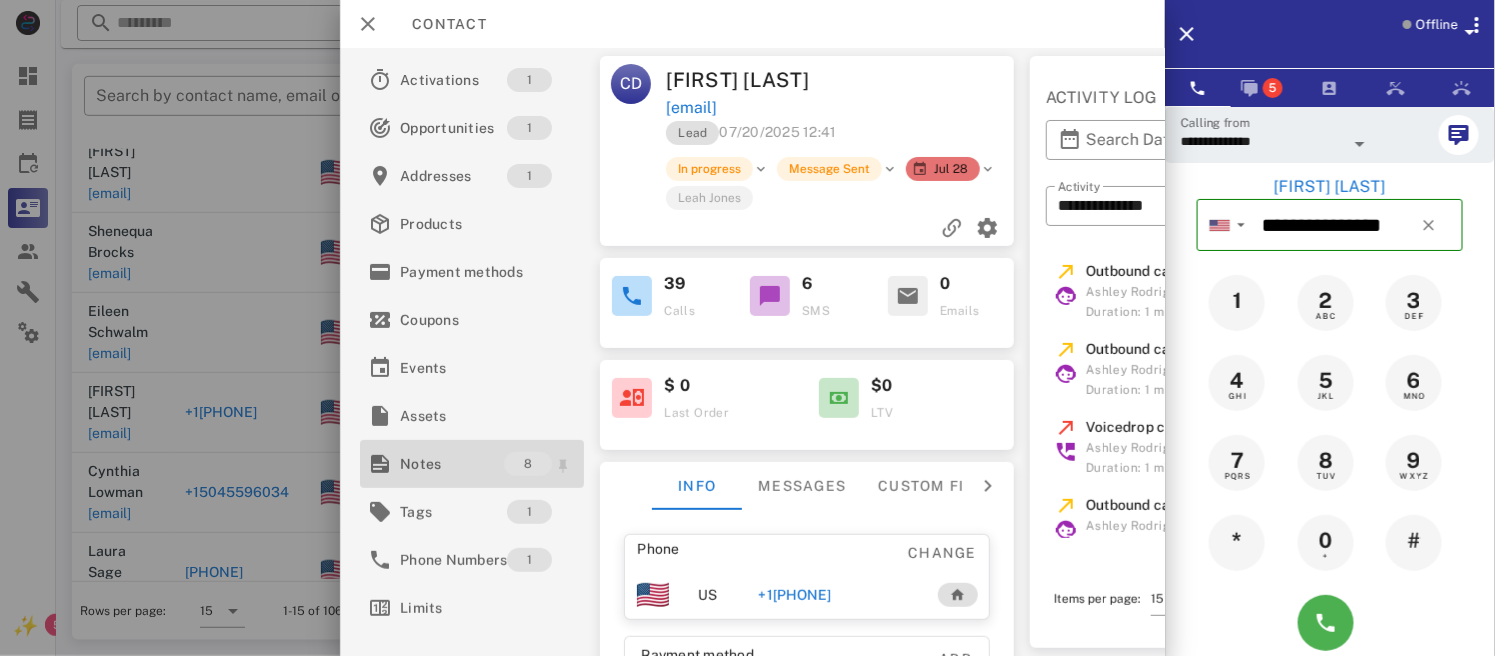 click on "Notes" at bounding box center [452, 464] 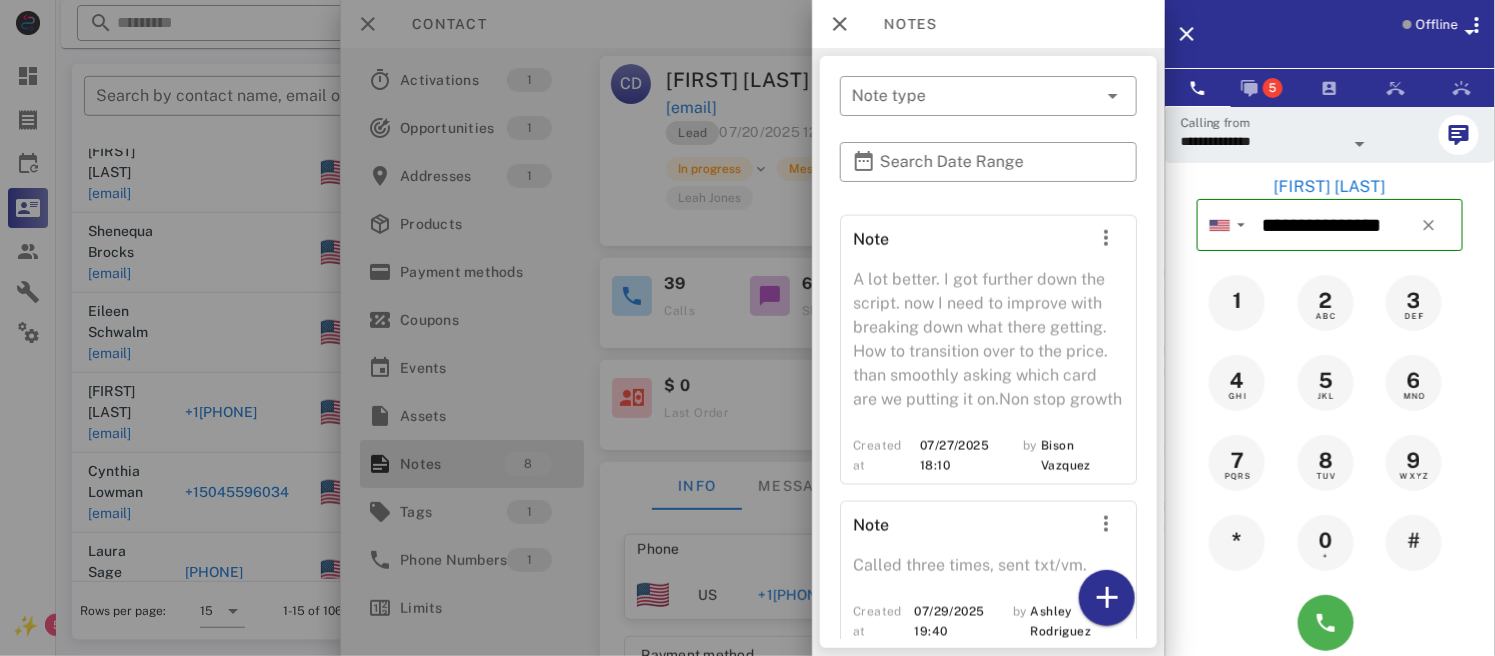 scroll, scrollTop: 1160, scrollLeft: 0, axis: vertical 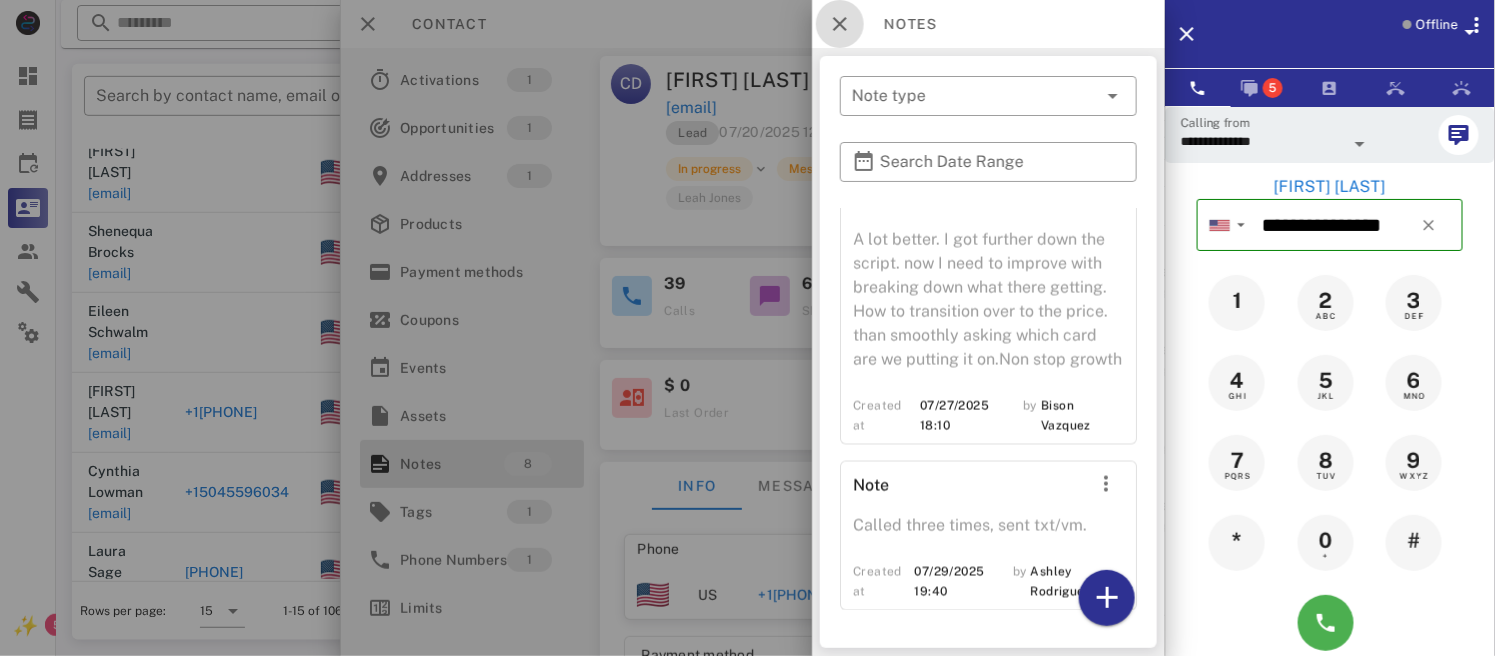 click at bounding box center (840, 24) 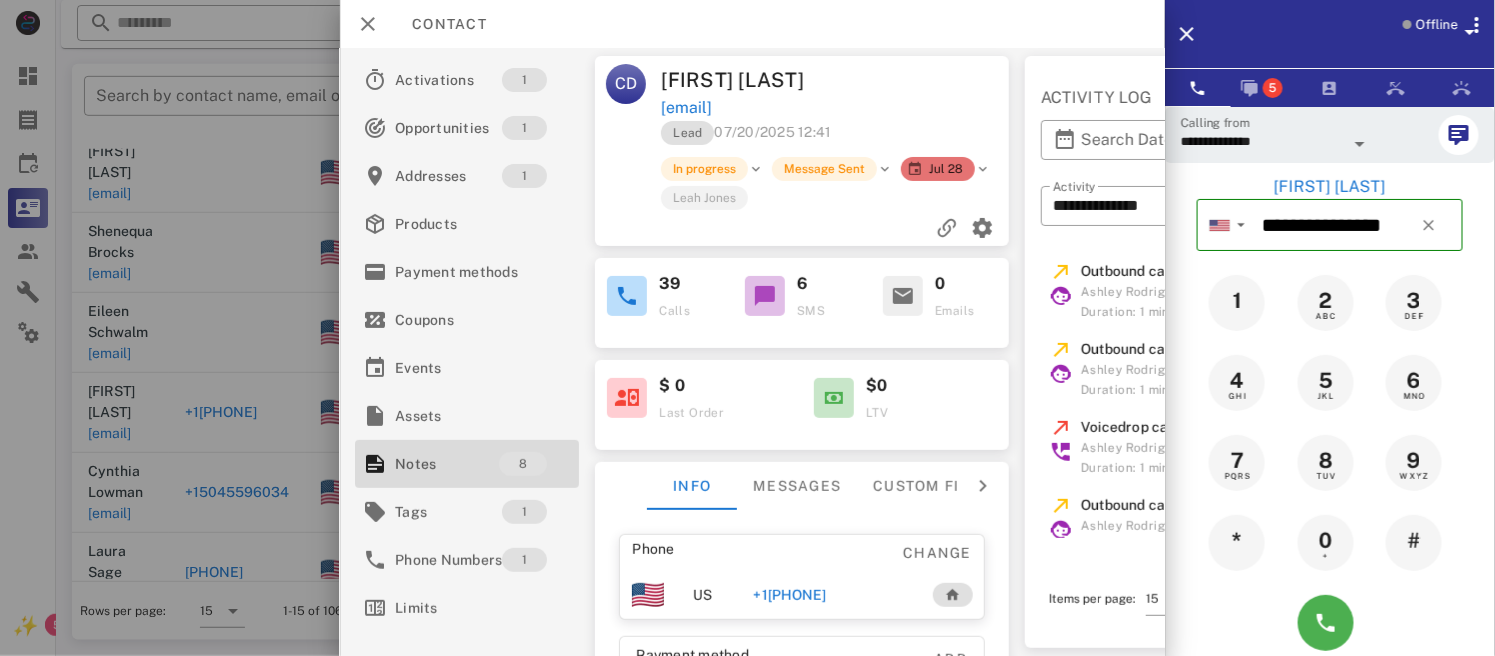 scroll, scrollTop: 0, scrollLeft: 0, axis: both 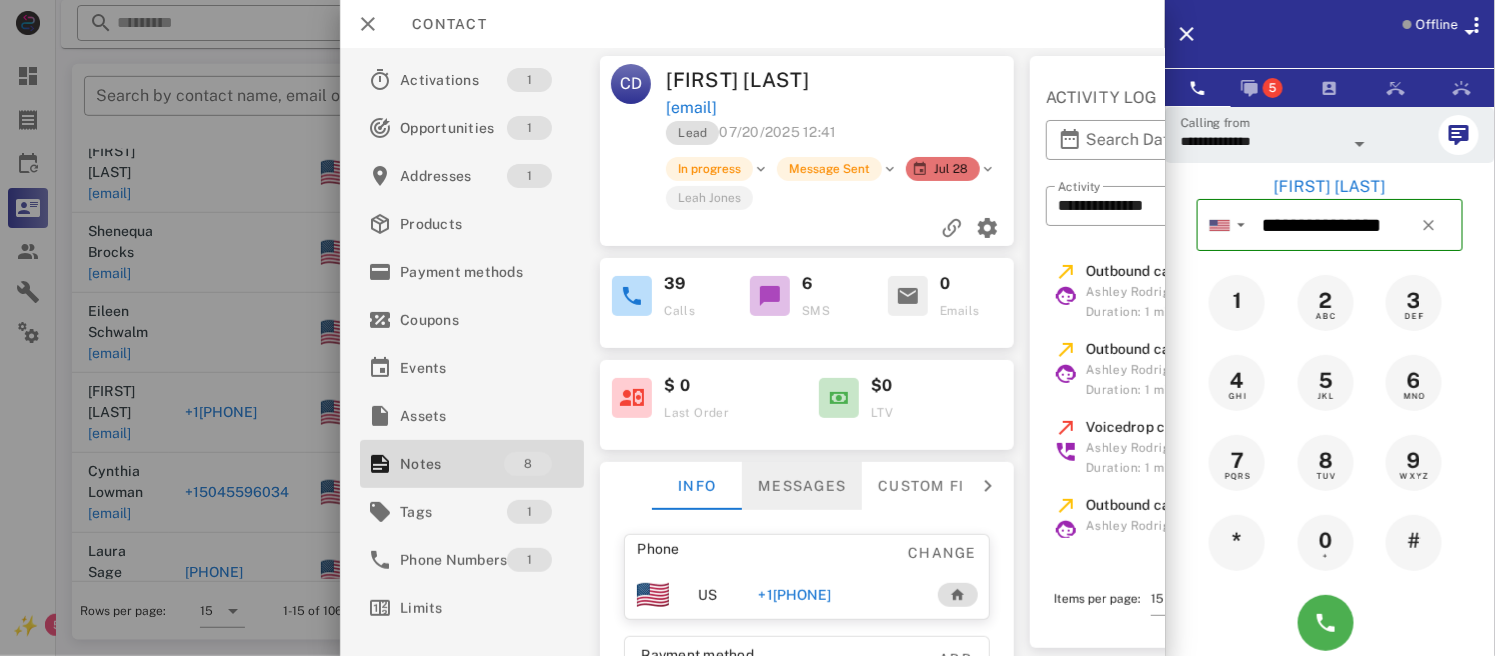 click on "Messages" at bounding box center [803, 486] 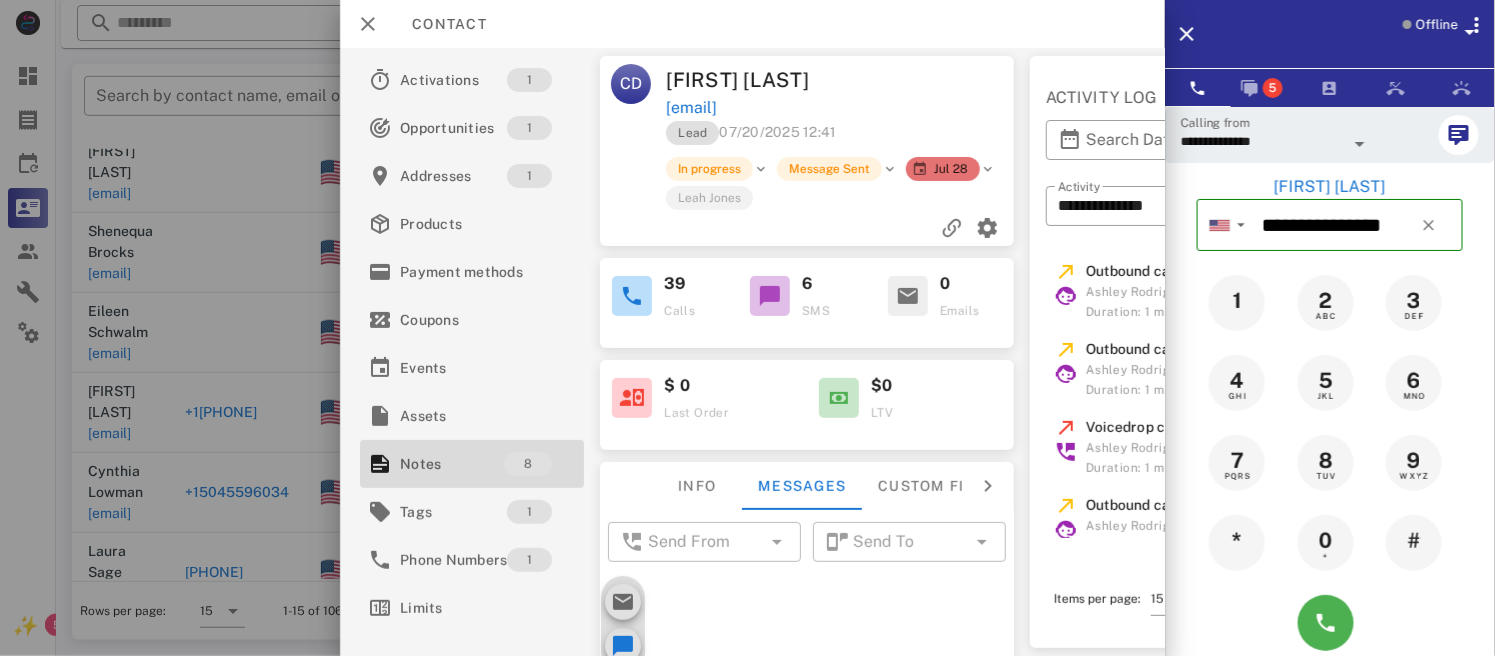 scroll, scrollTop: 284, scrollLeft: 0, axis: vertical 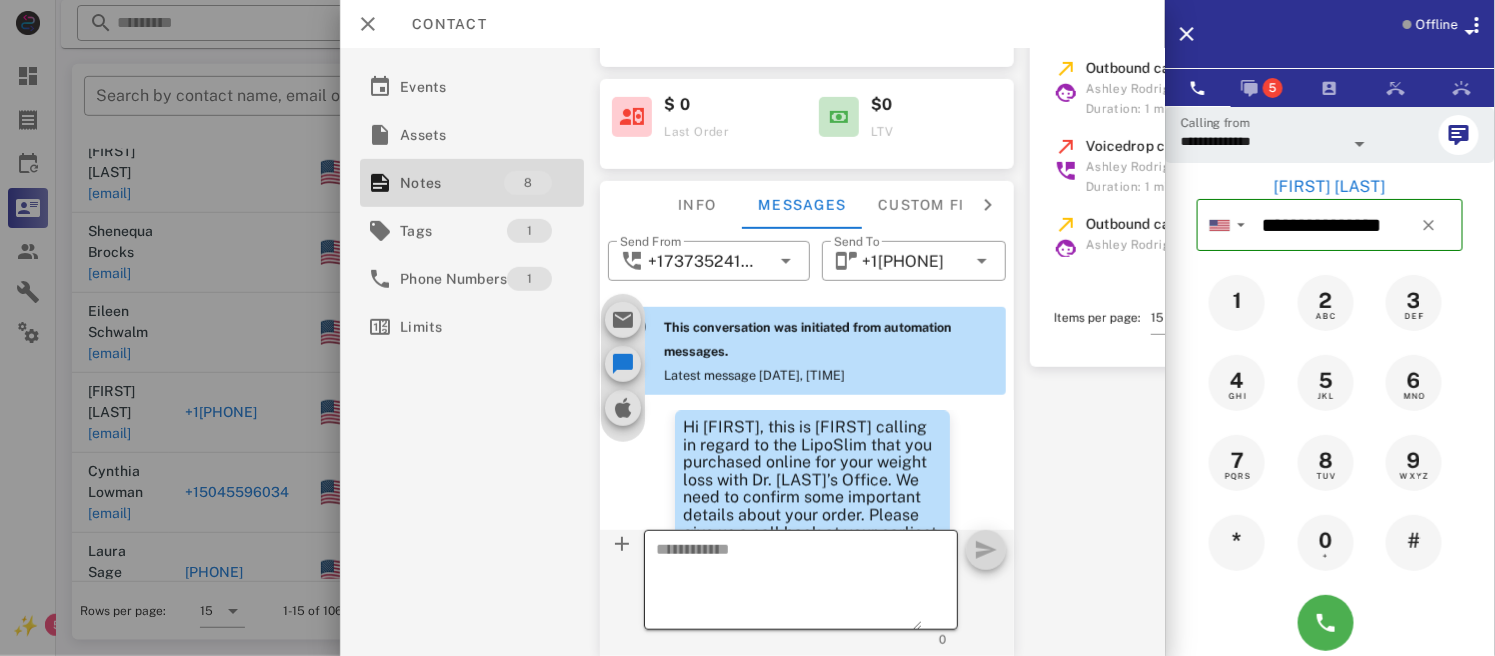 click on "​ 0" at bounding box center (802, 593) 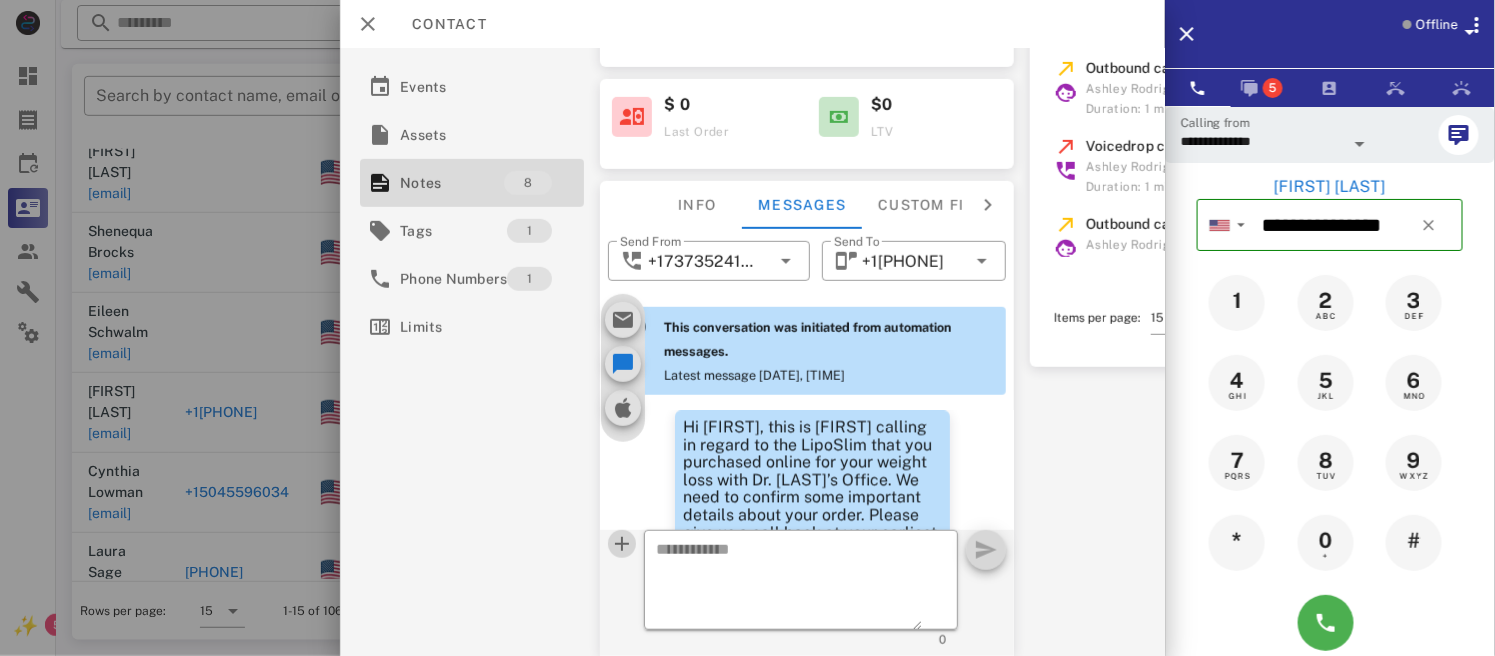 click at bounding box center (623, 544) 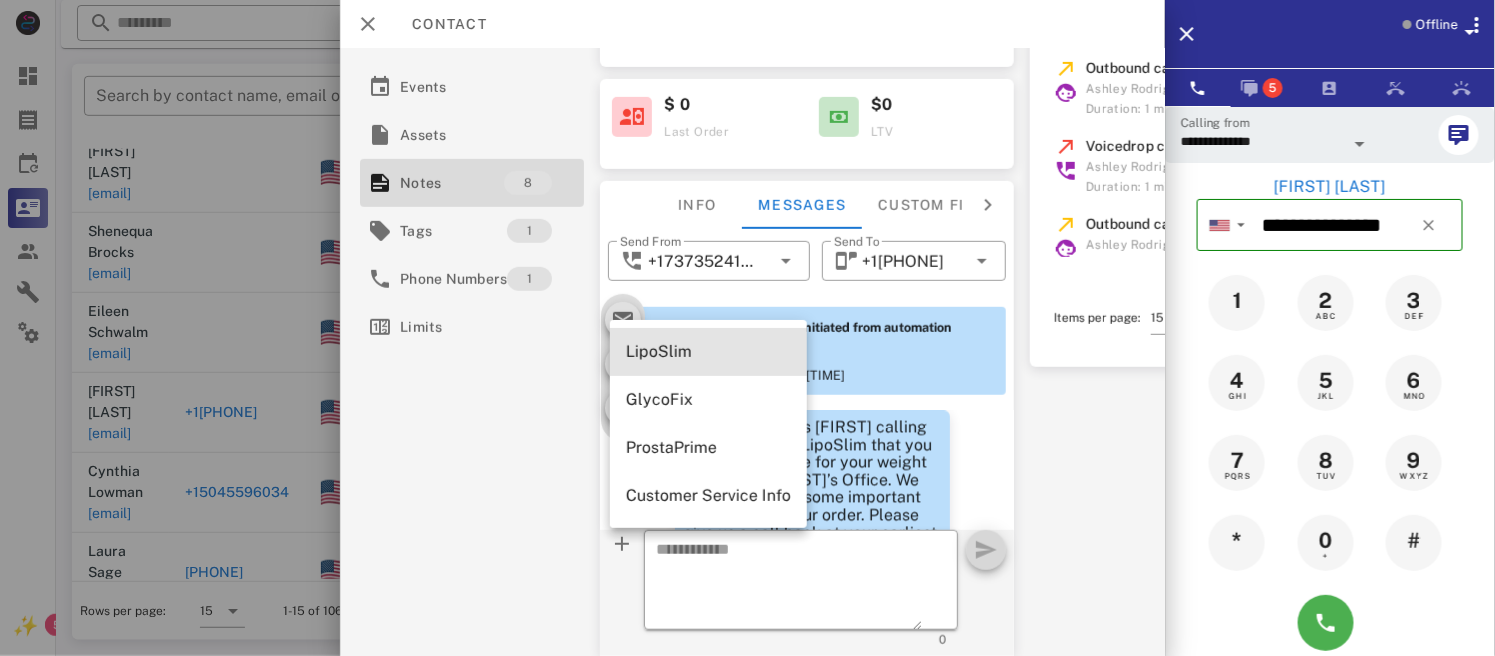 click on "LipoSlim" at bounding box center [708, 352] 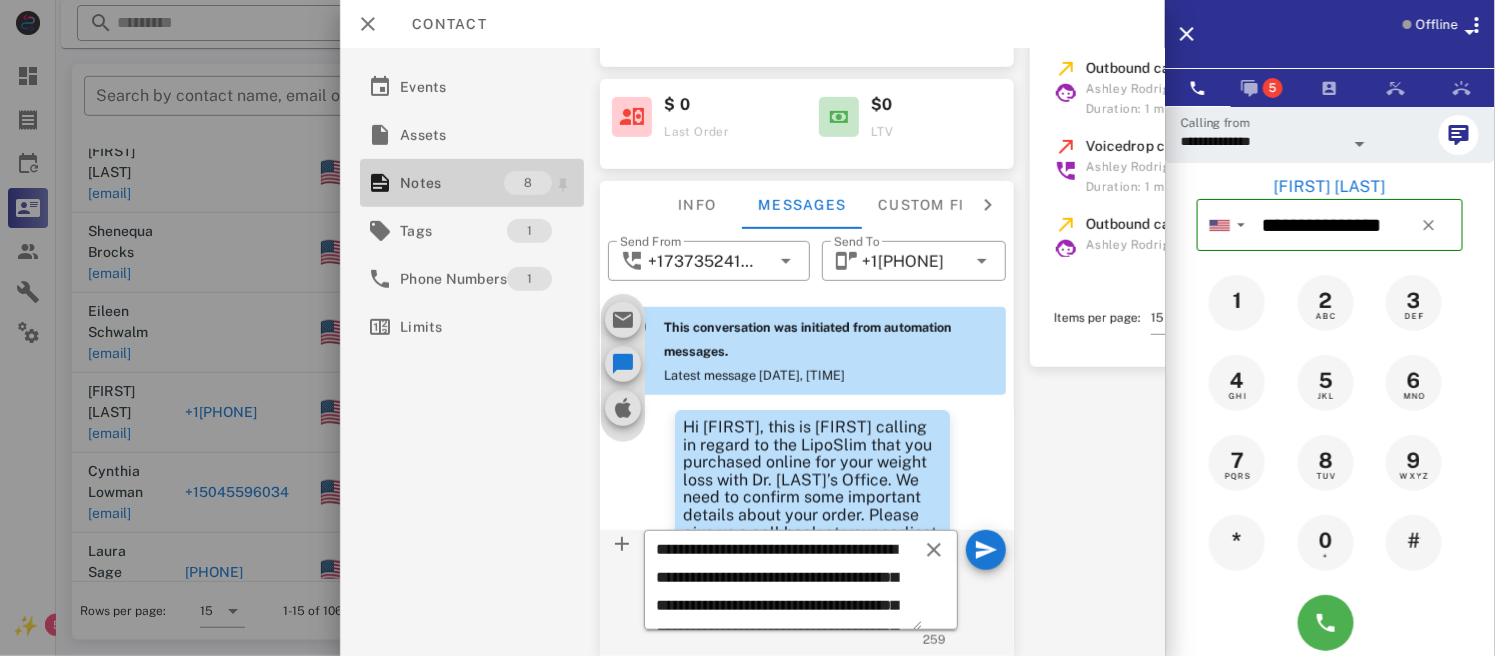 click on "Notes" at bounding box center [452, 183] 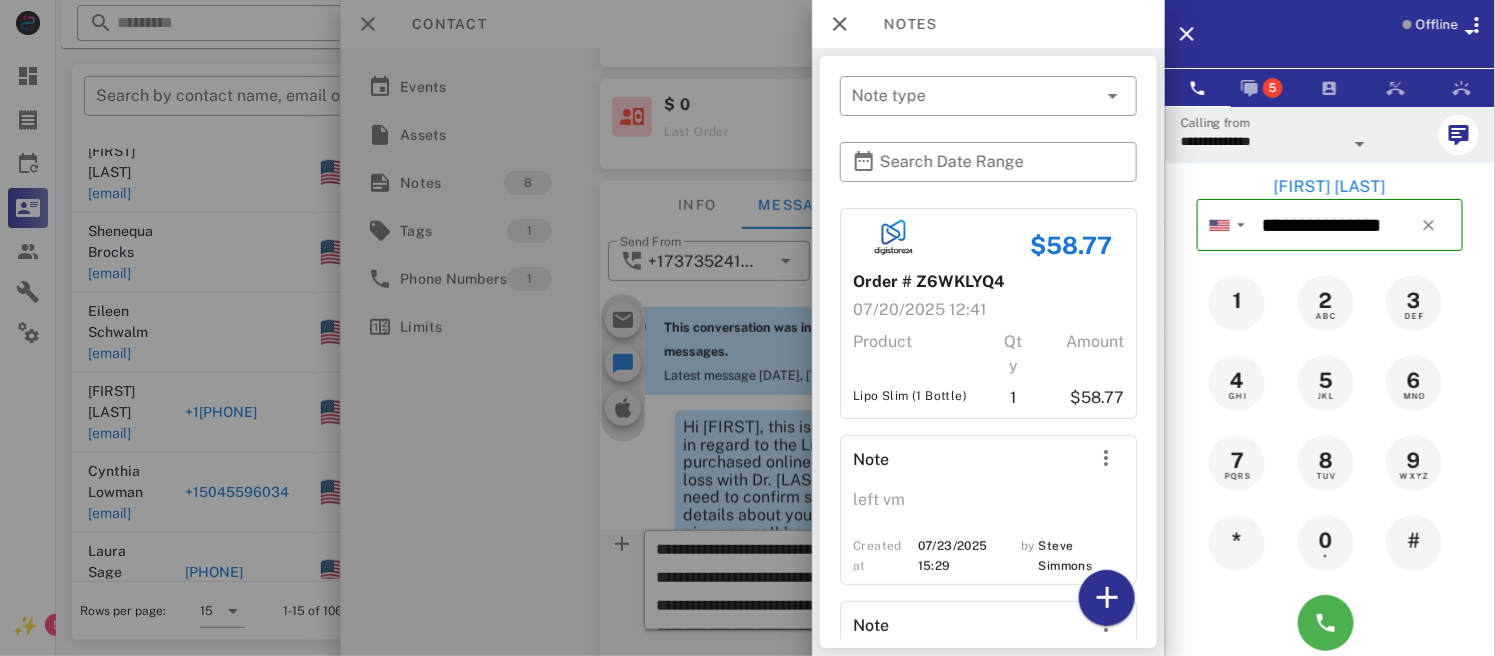 scroll, scrollTop: 376, scrollLeft: 0, axis: vertical 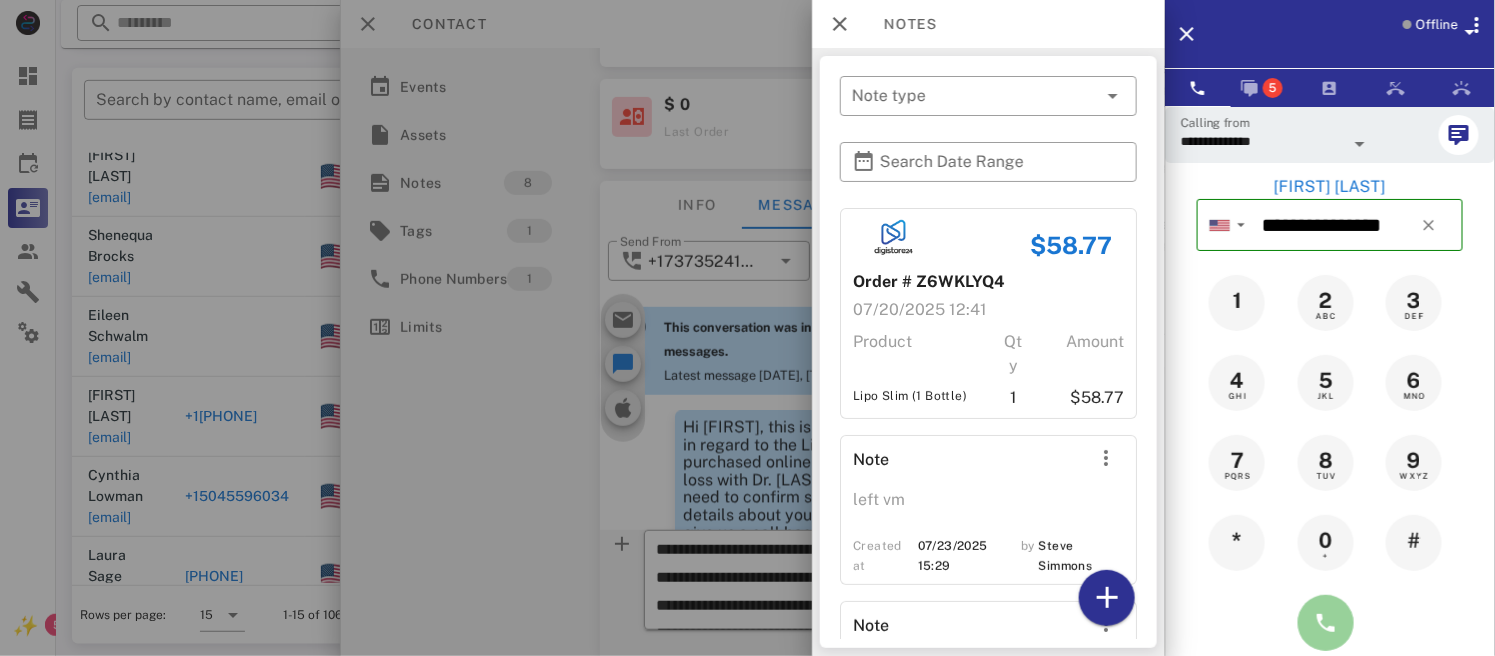 click at bounding box center [1326, 623] 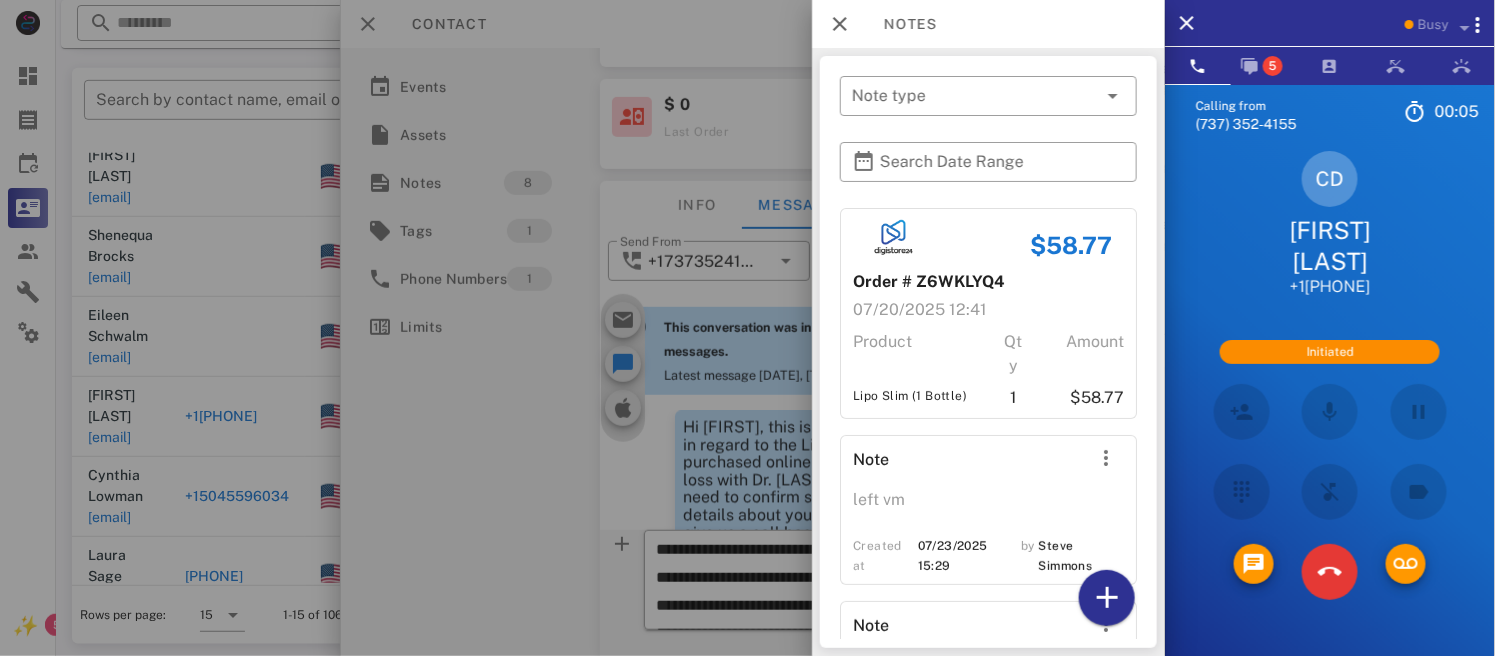 click at bounding box center (1330, 412) 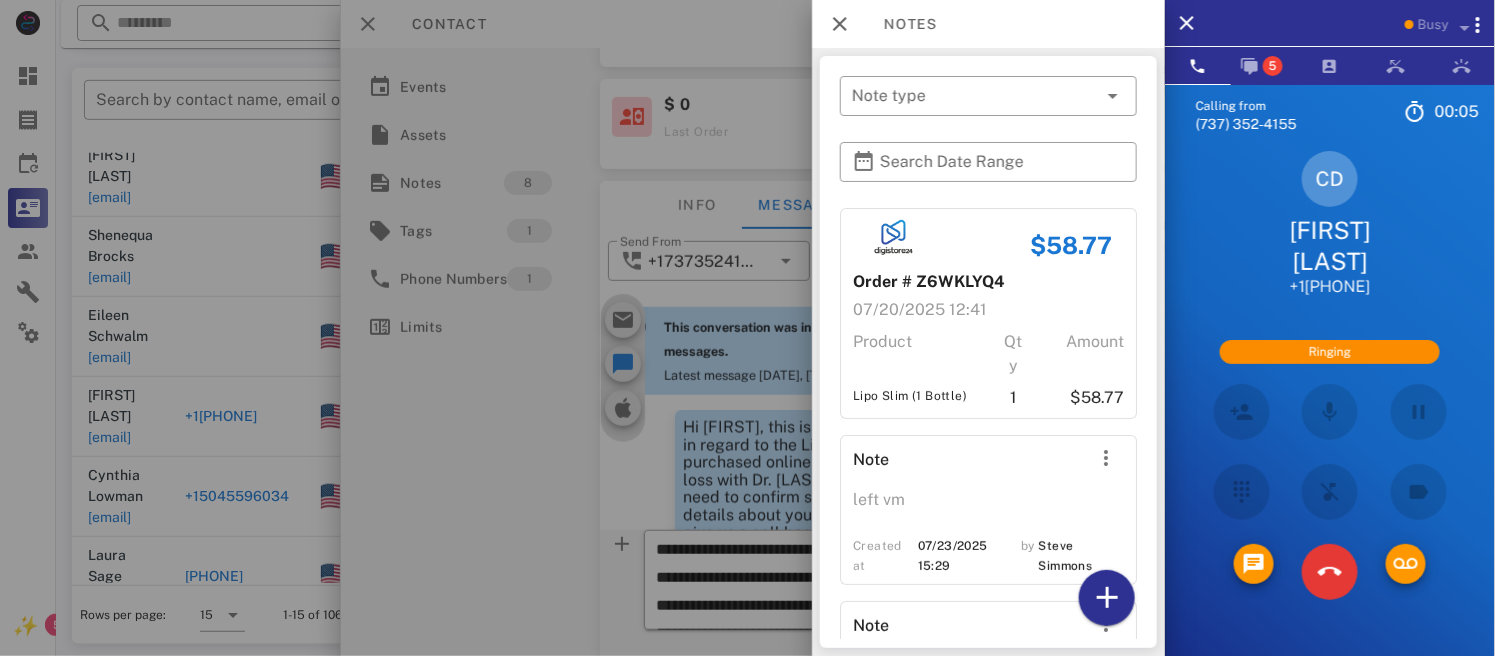 click at bounding box center [1330, 412] 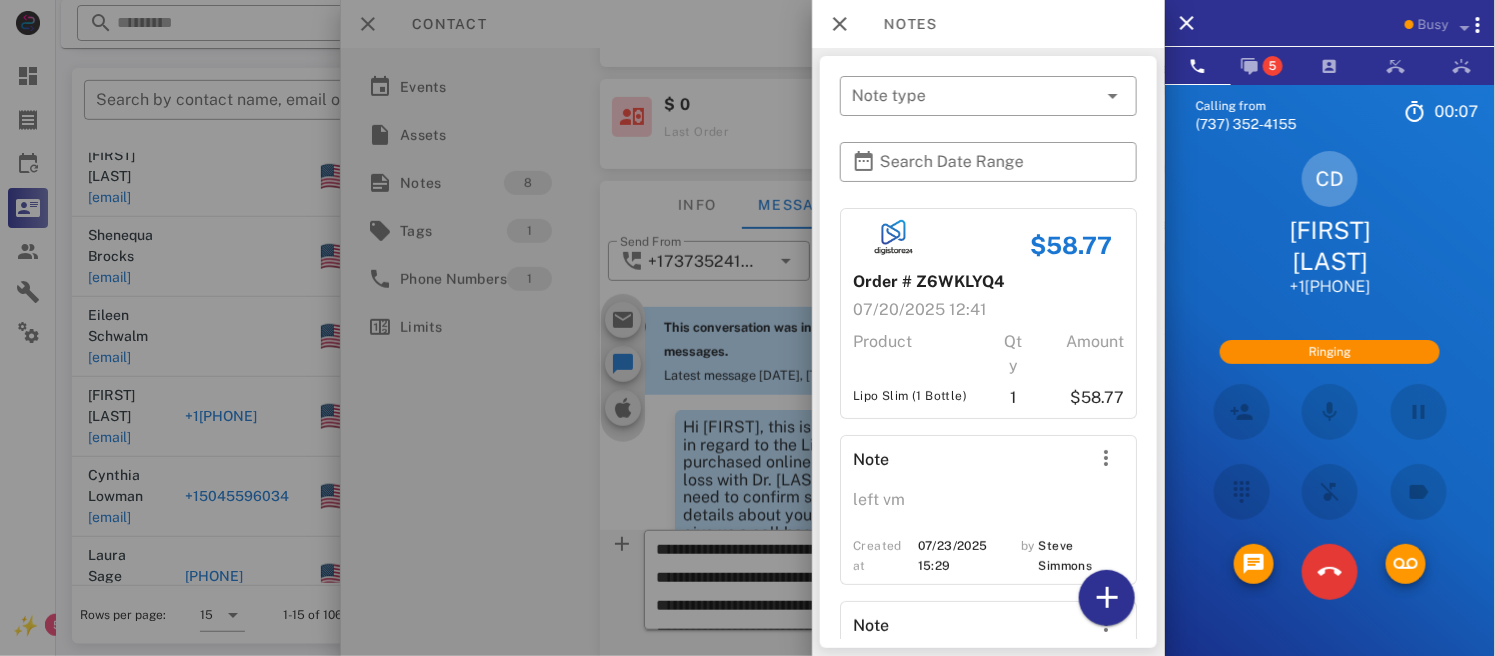click at bounding box center (1330, 412) 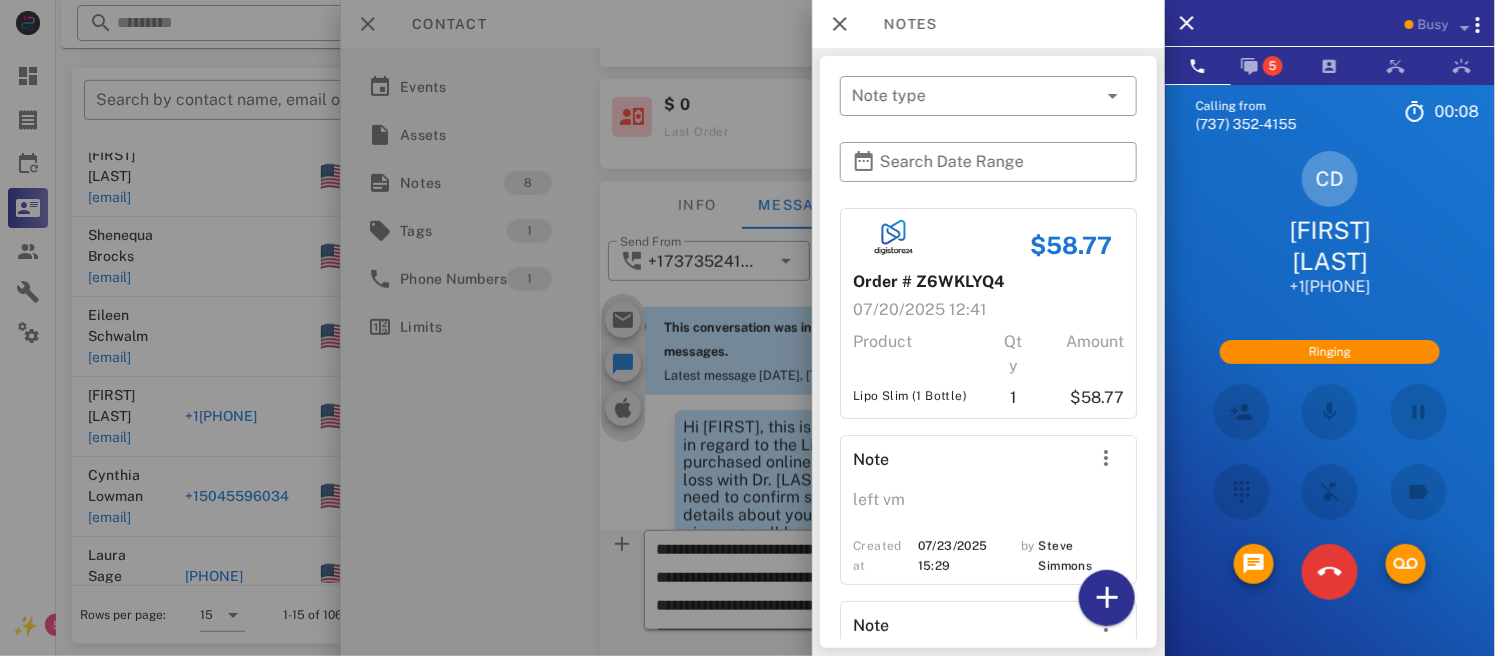 click at bounding box center [1330, 412] 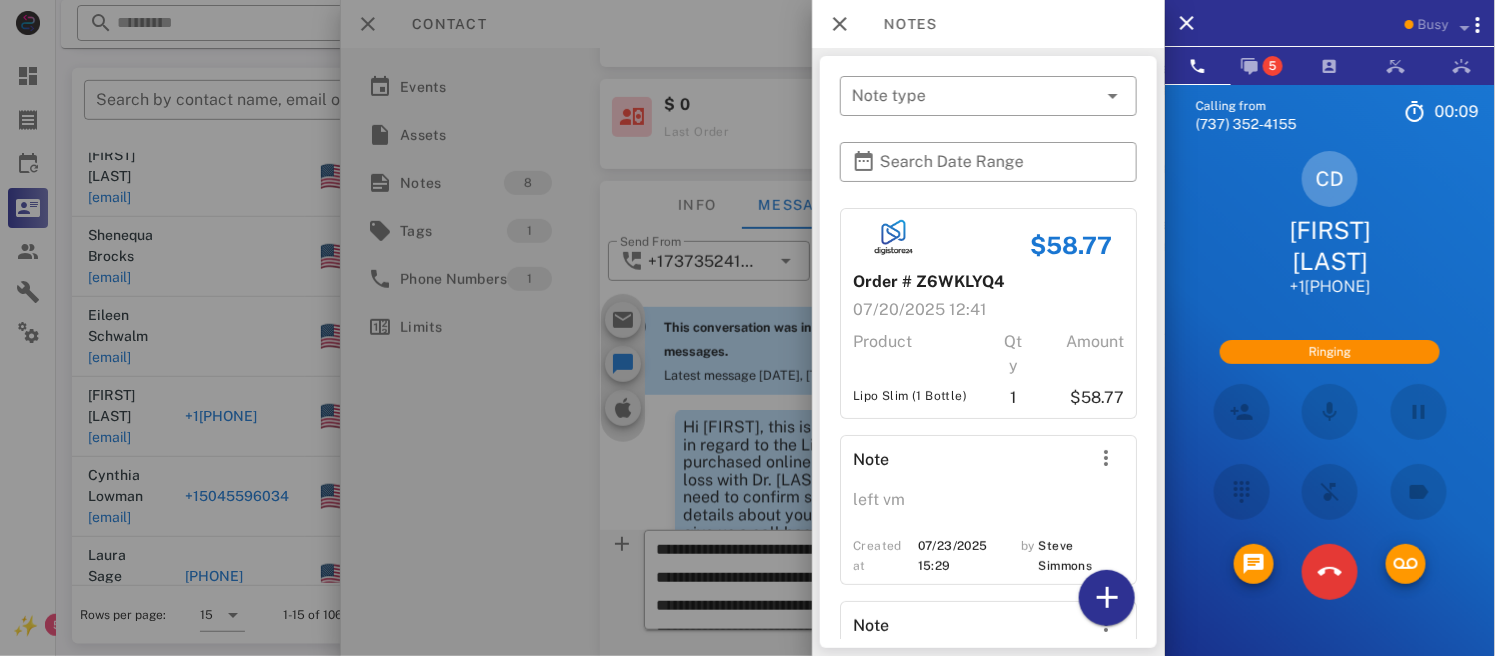 drag, startPoint x: 1350, startPoint y: 420, endPoint x: 1299, endPoint y: 415, distance: 51.24451 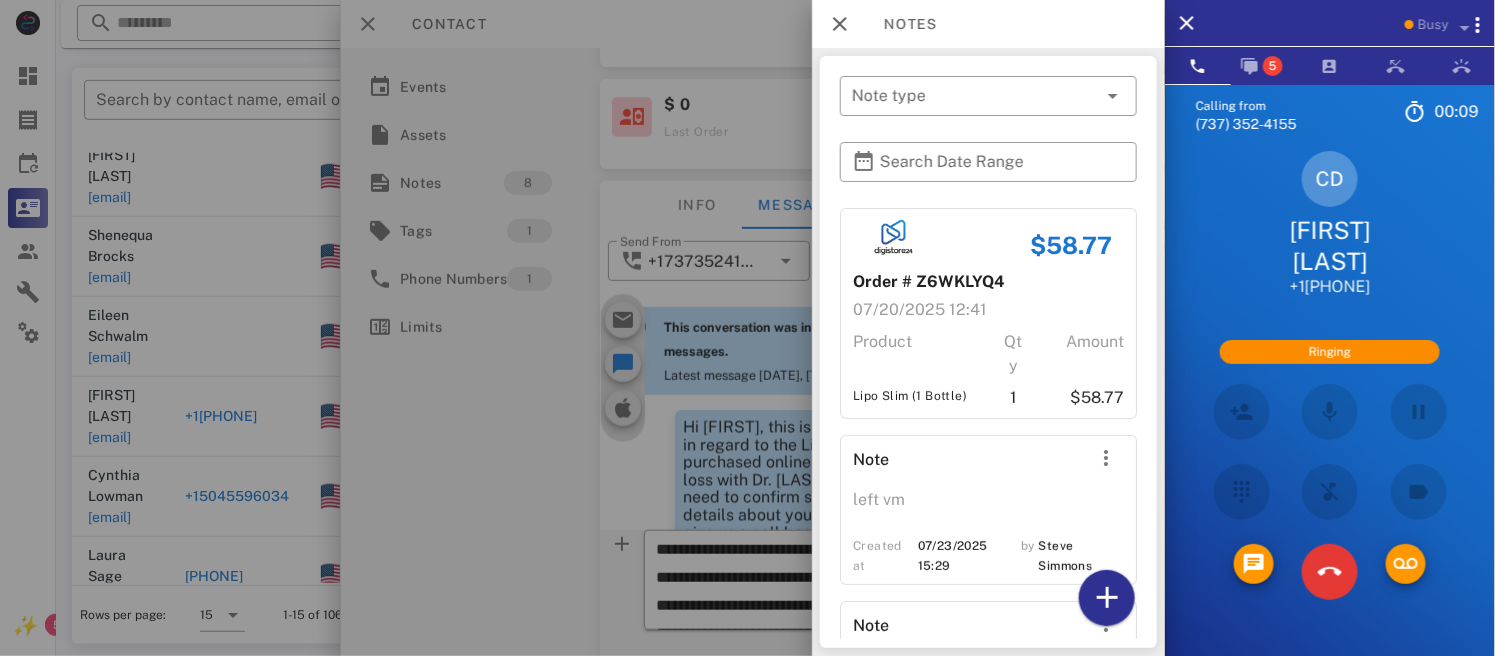 click at bounding box center (1330, 412) 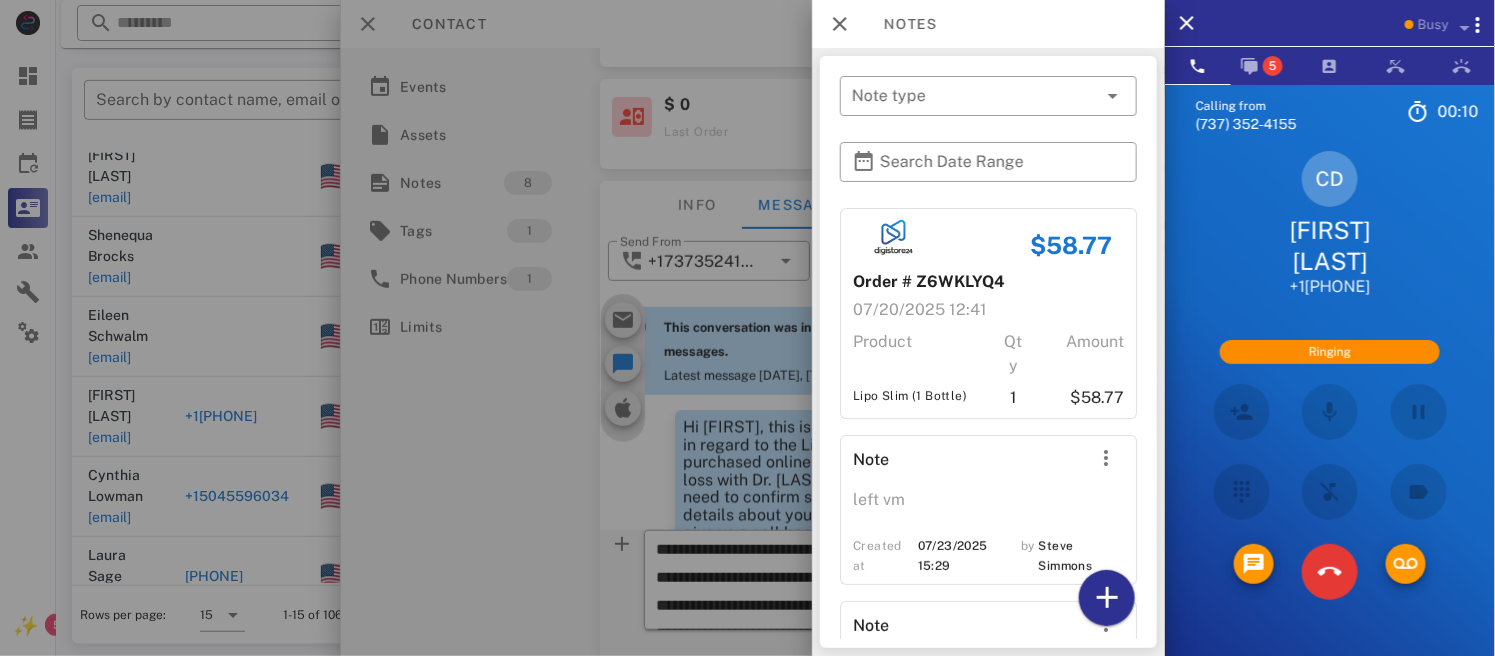click at bounding box center [1330, 412] 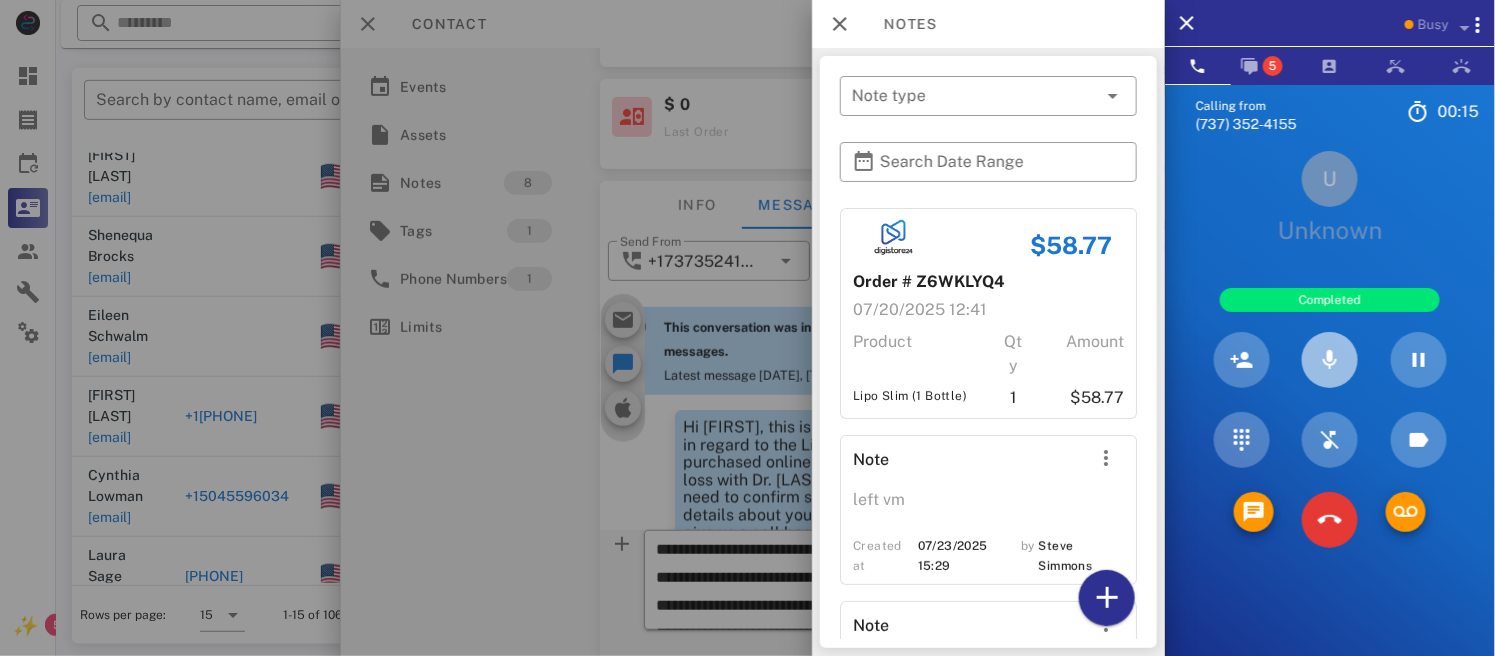 click at bounding box center (1330, 360) 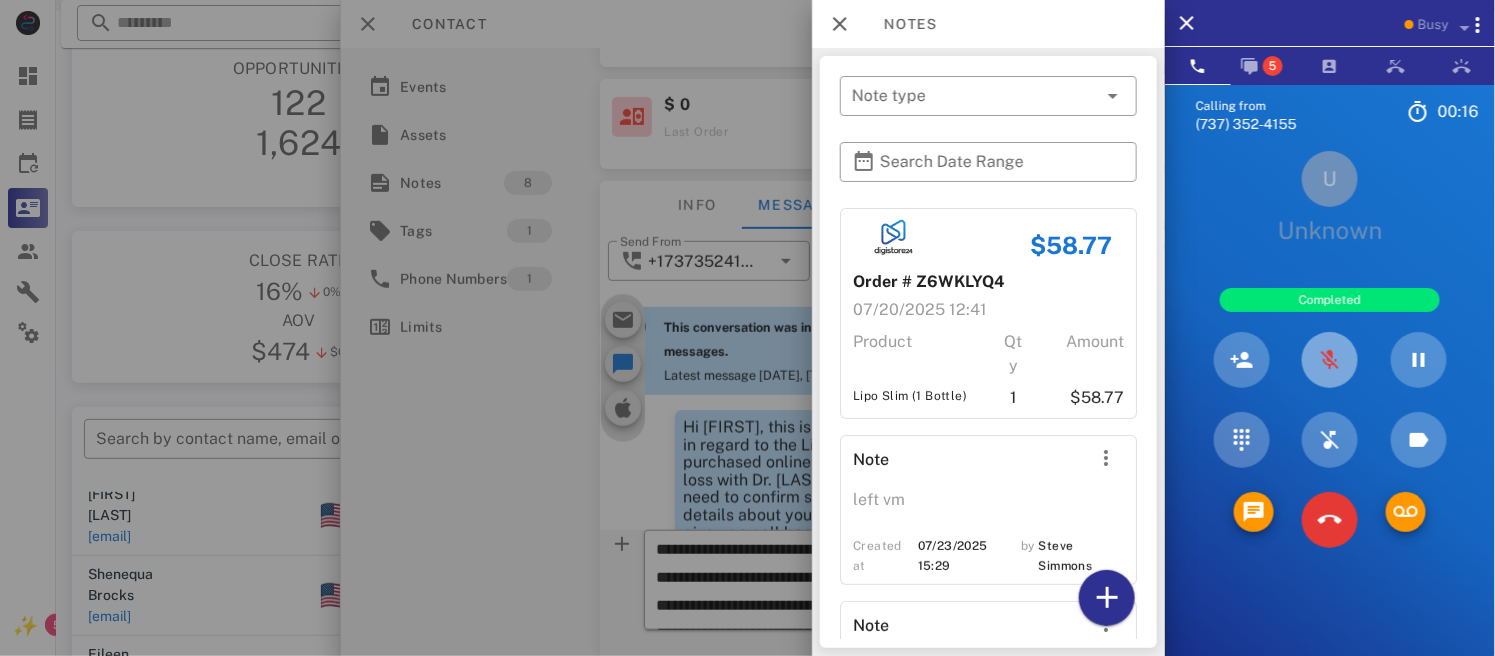 scroll, scrollTop: 0, scrollLeft: 0, axis: both 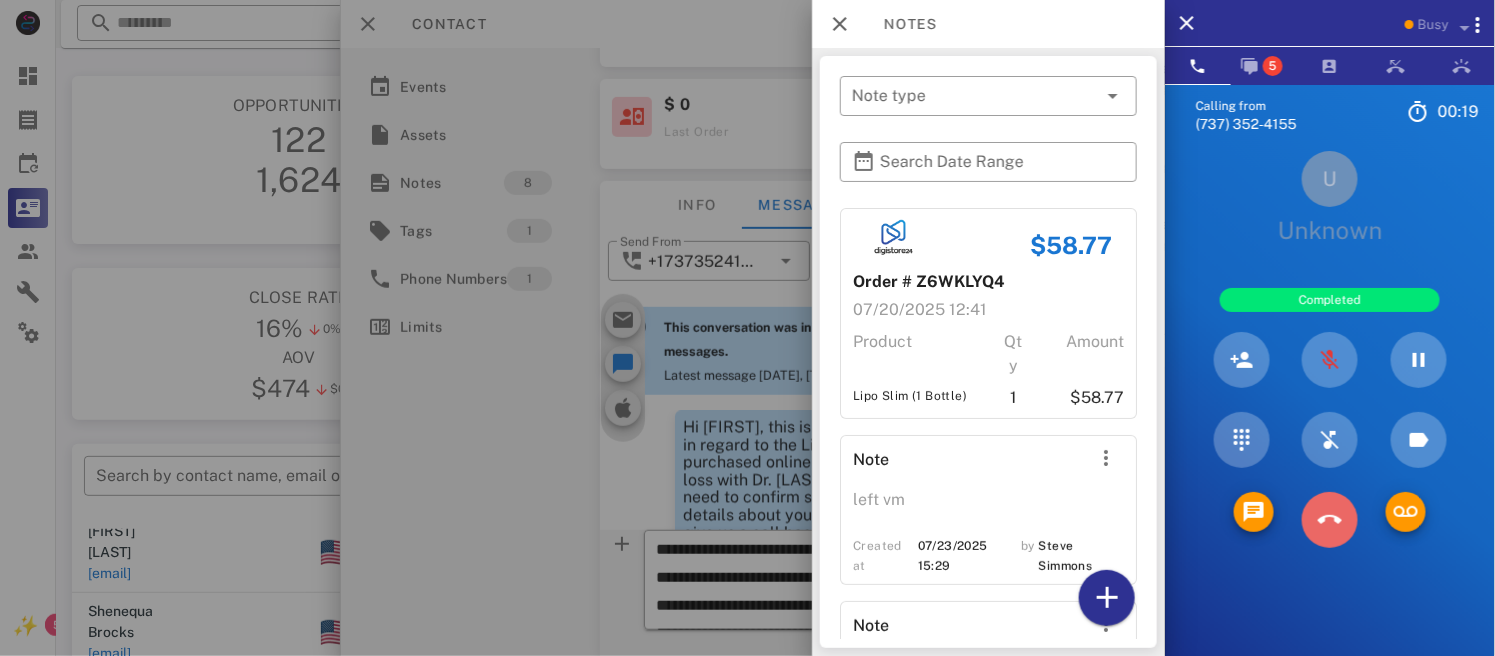 click at bounding box center (1329, 520) 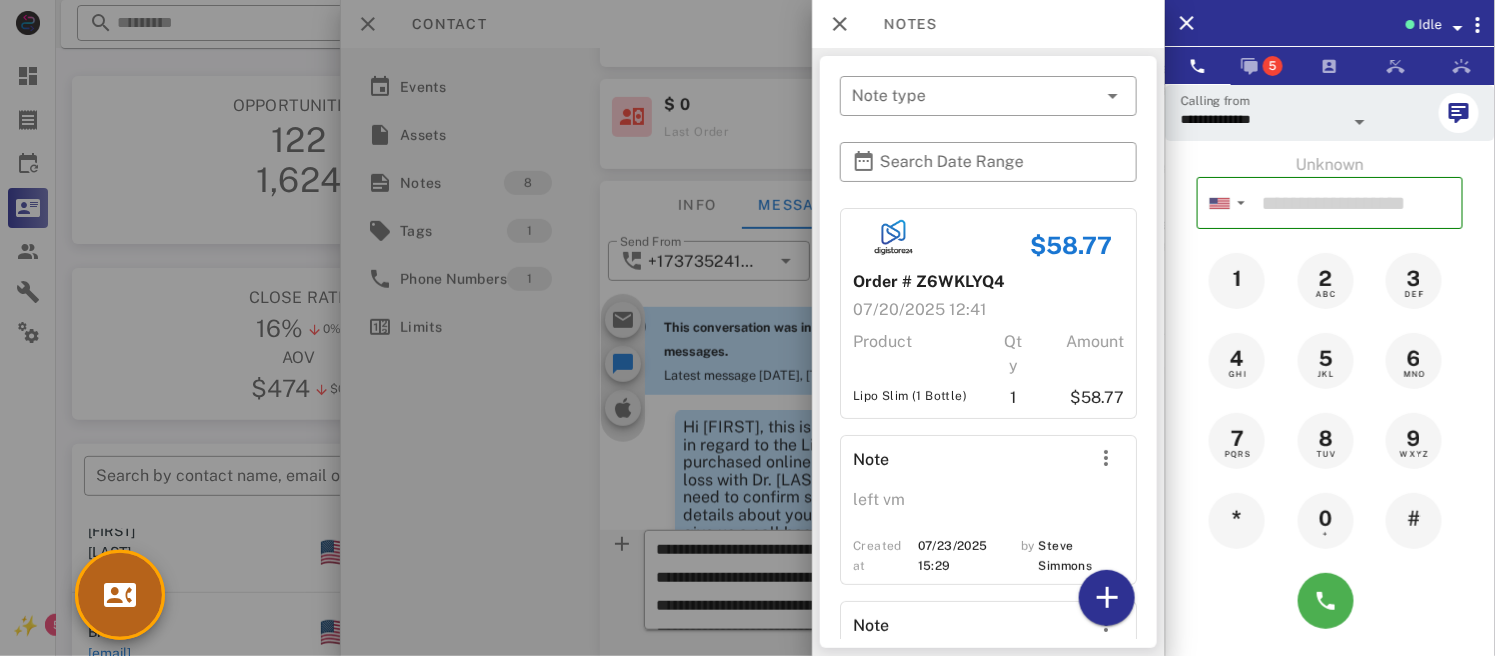 click at bounding box center [120, 595] 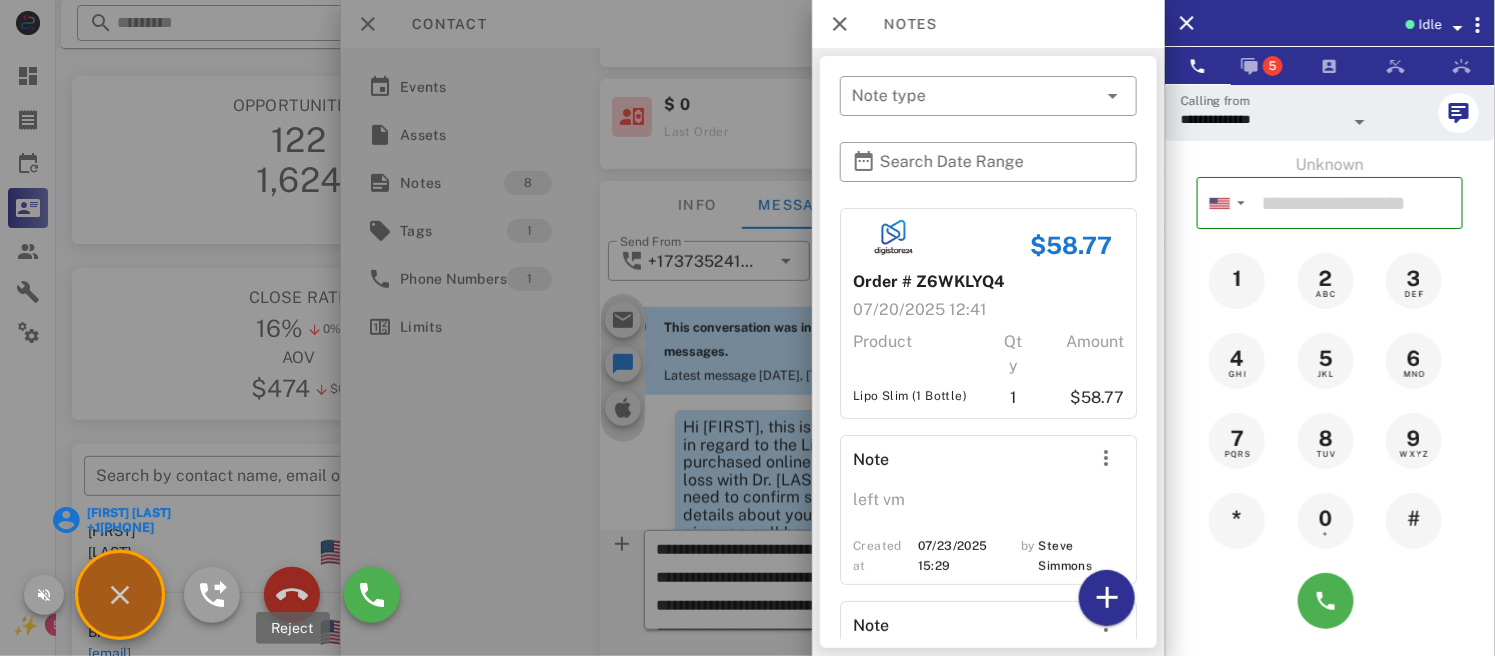 click at bounding box center (292, 595) 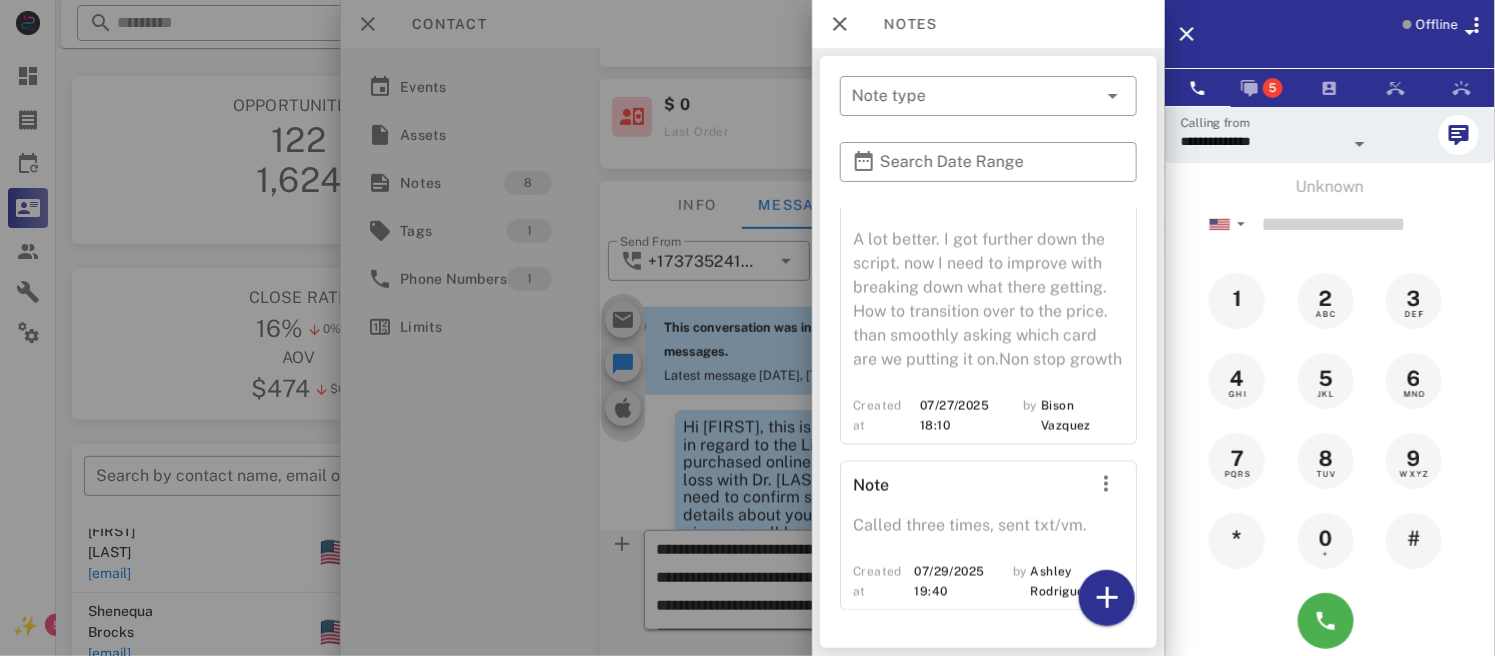 scroll, scrollTop: 1160, scrollLeft: 0, axis: vertical 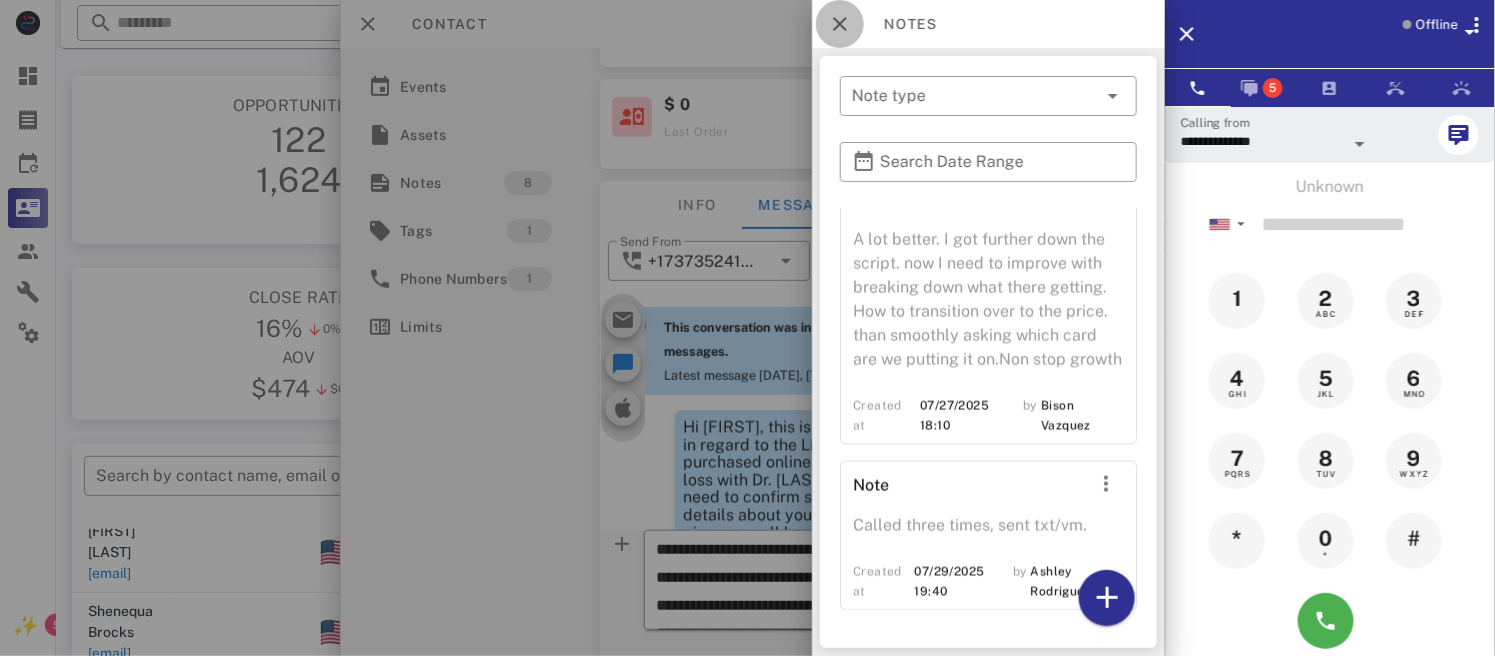 click at bounding box center (840, 24) 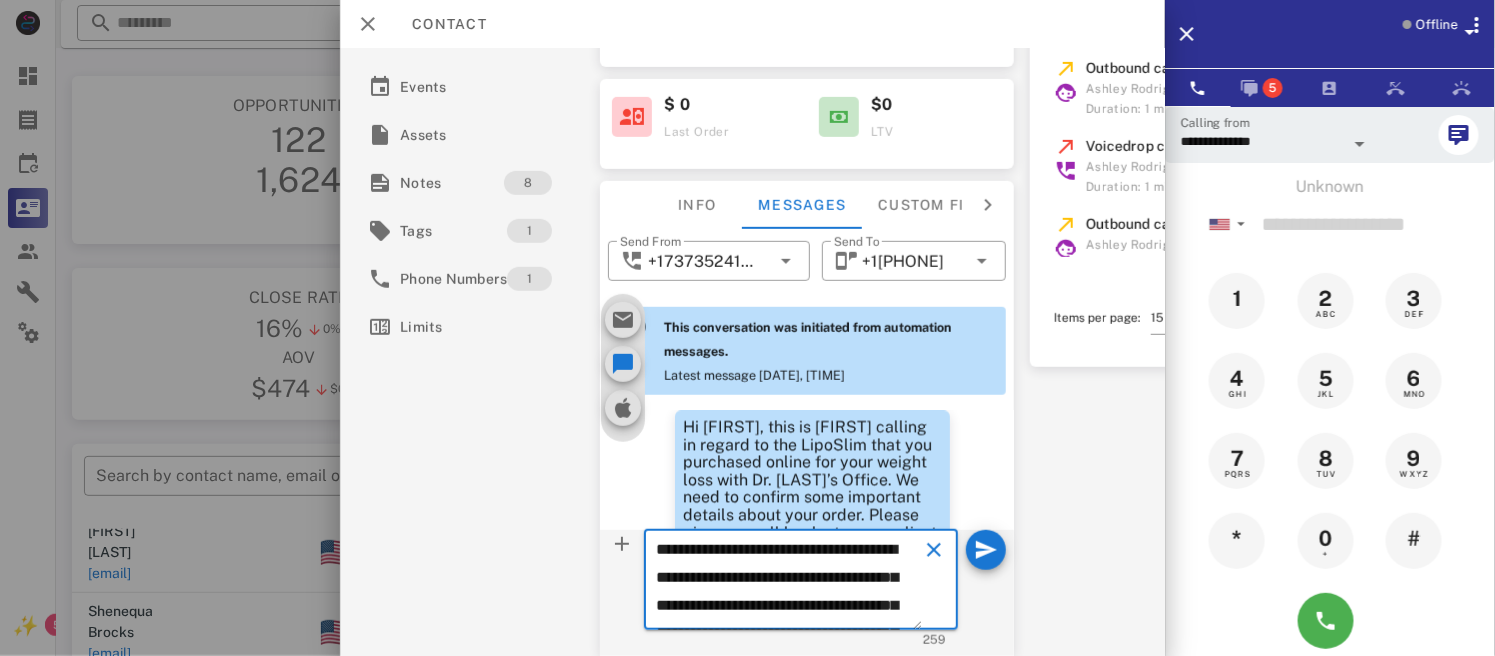 click on "**********" at bounding box center [790, 583] 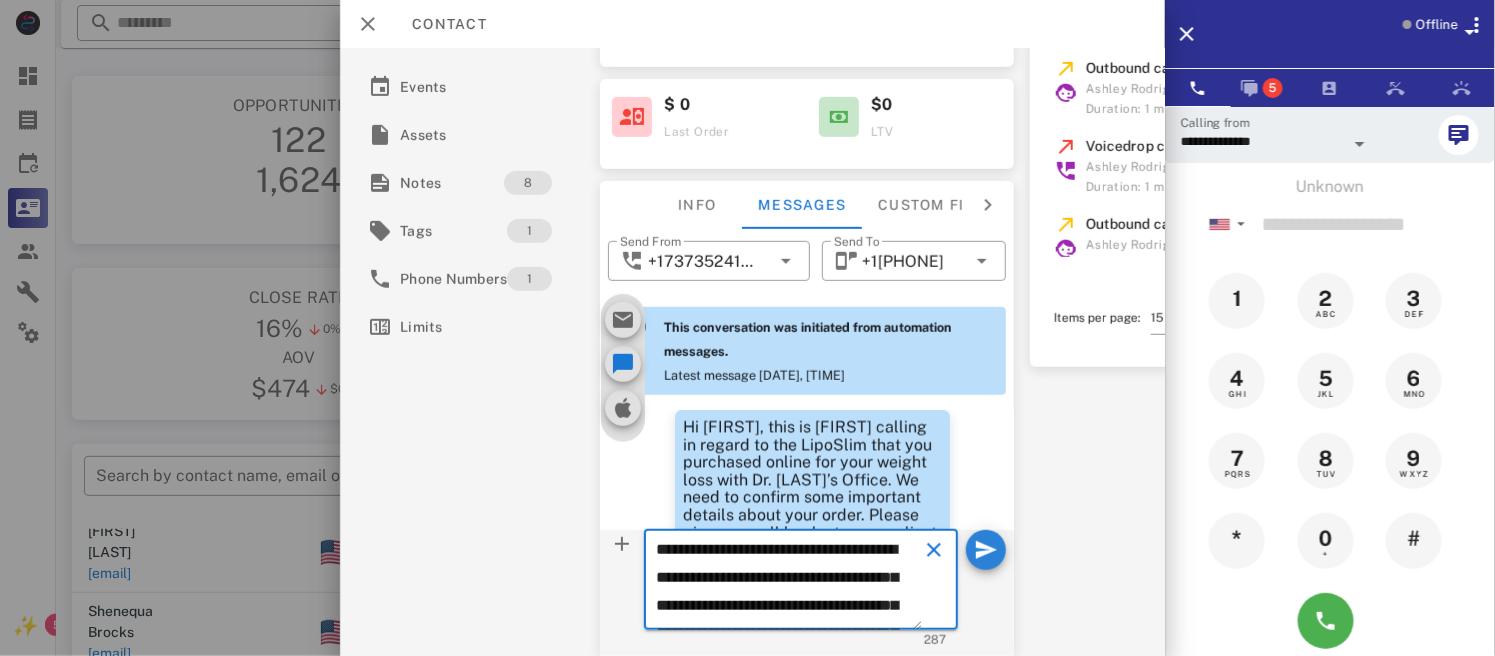 type on "**********" 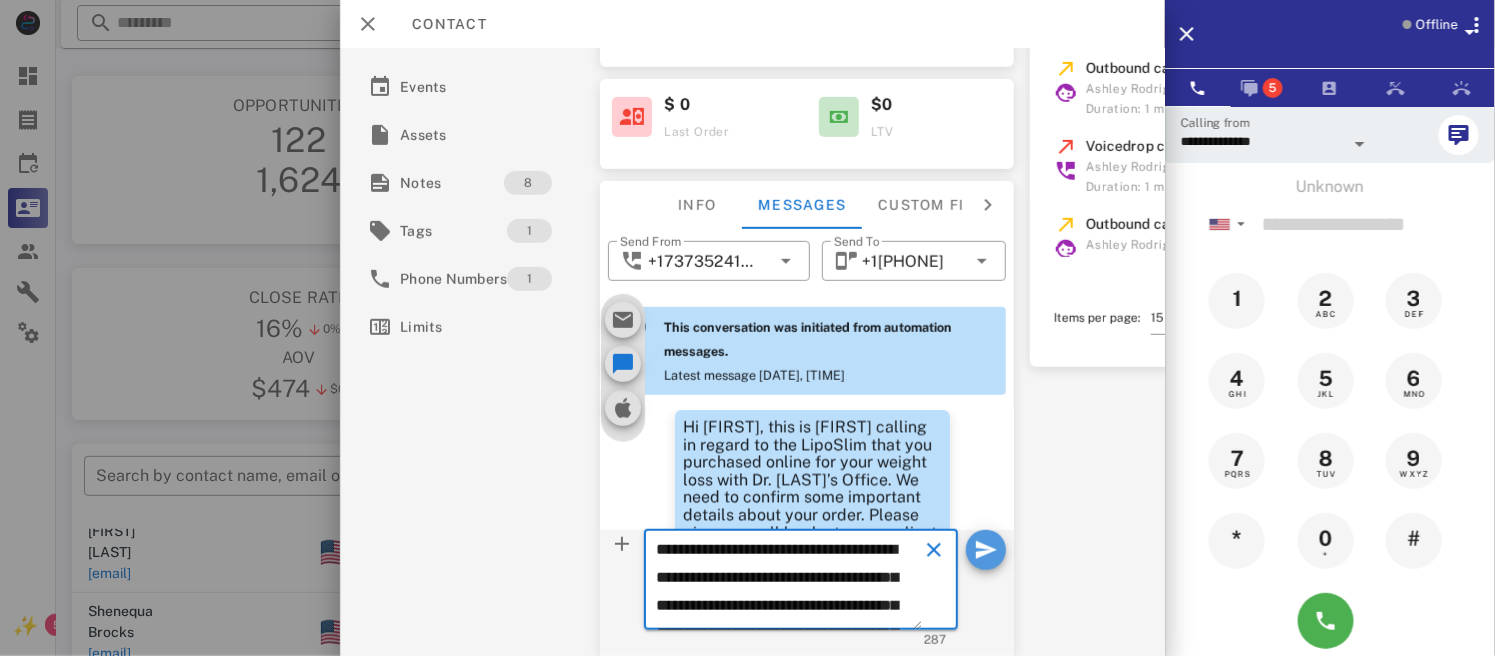 click at bounding box center (986, 550) 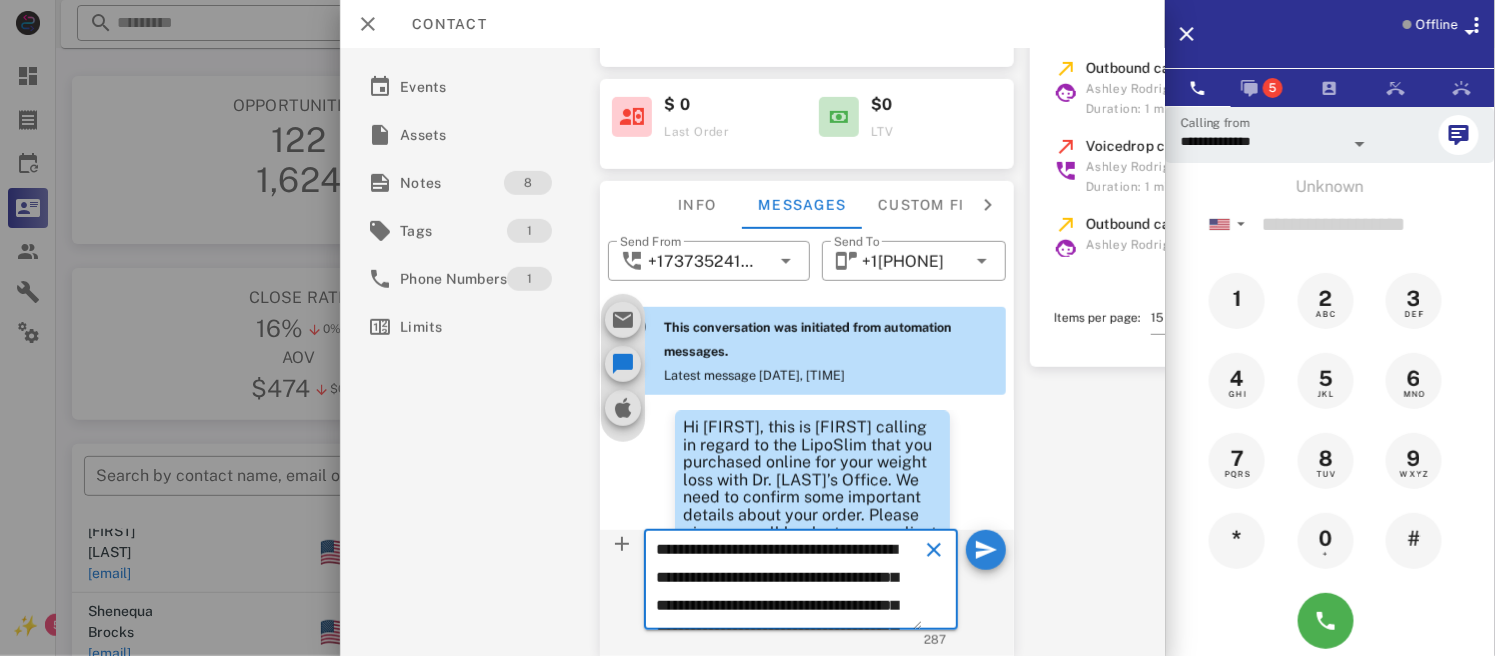 type 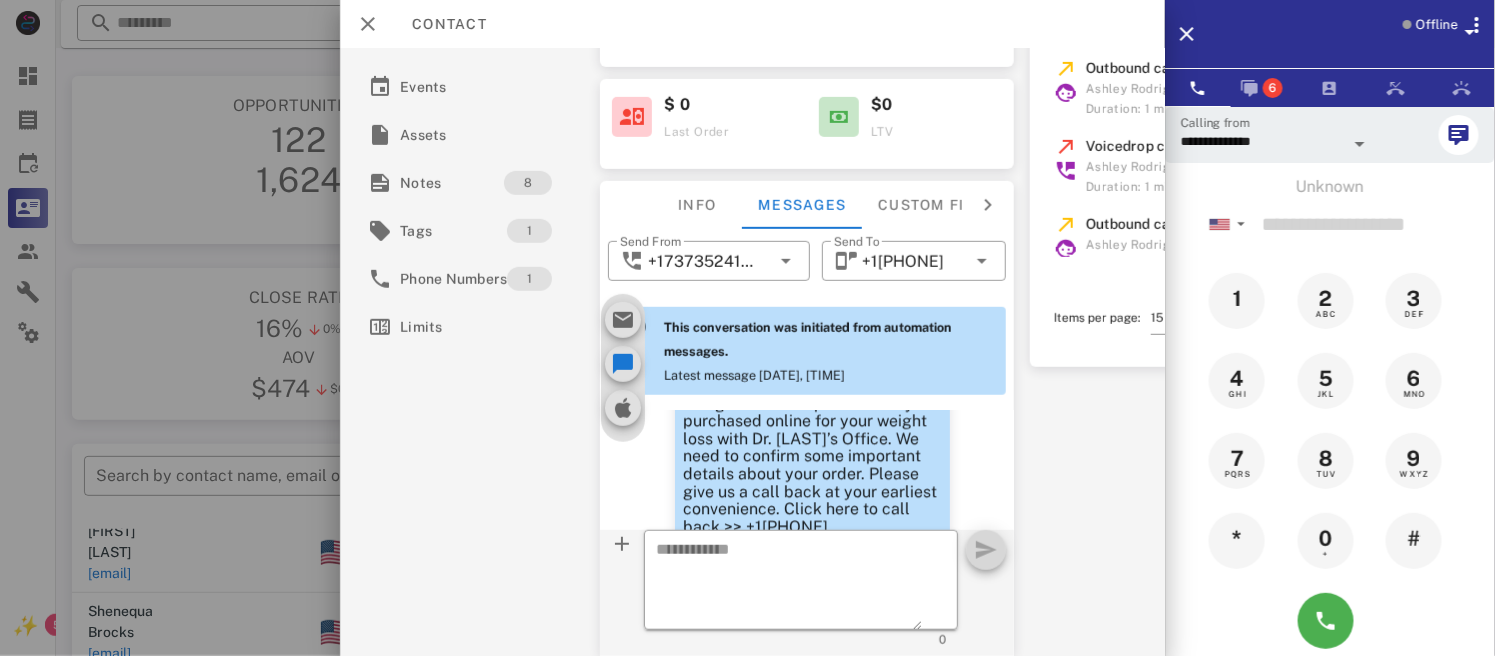 scroll, scrollTop: 1774, scrollLeft: 0, axis: vertical 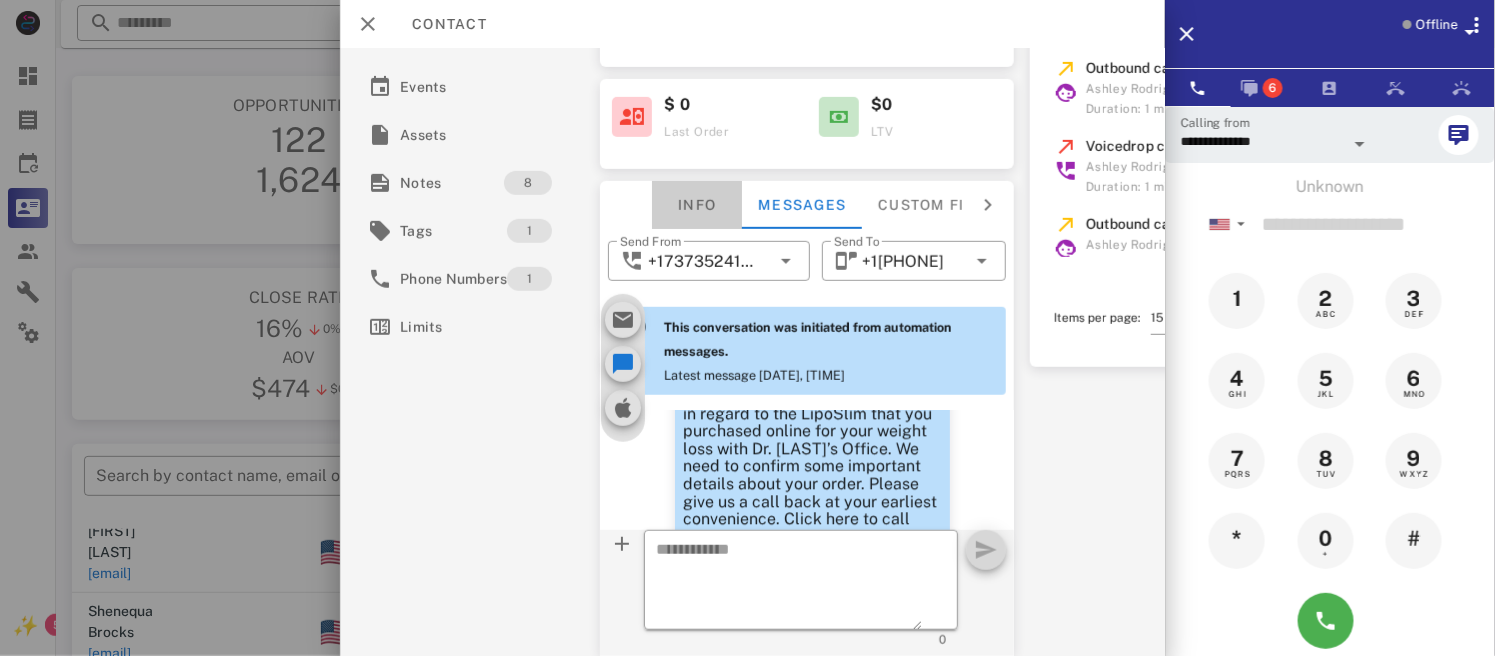 click on "Info" at bounding box center (698, 205) 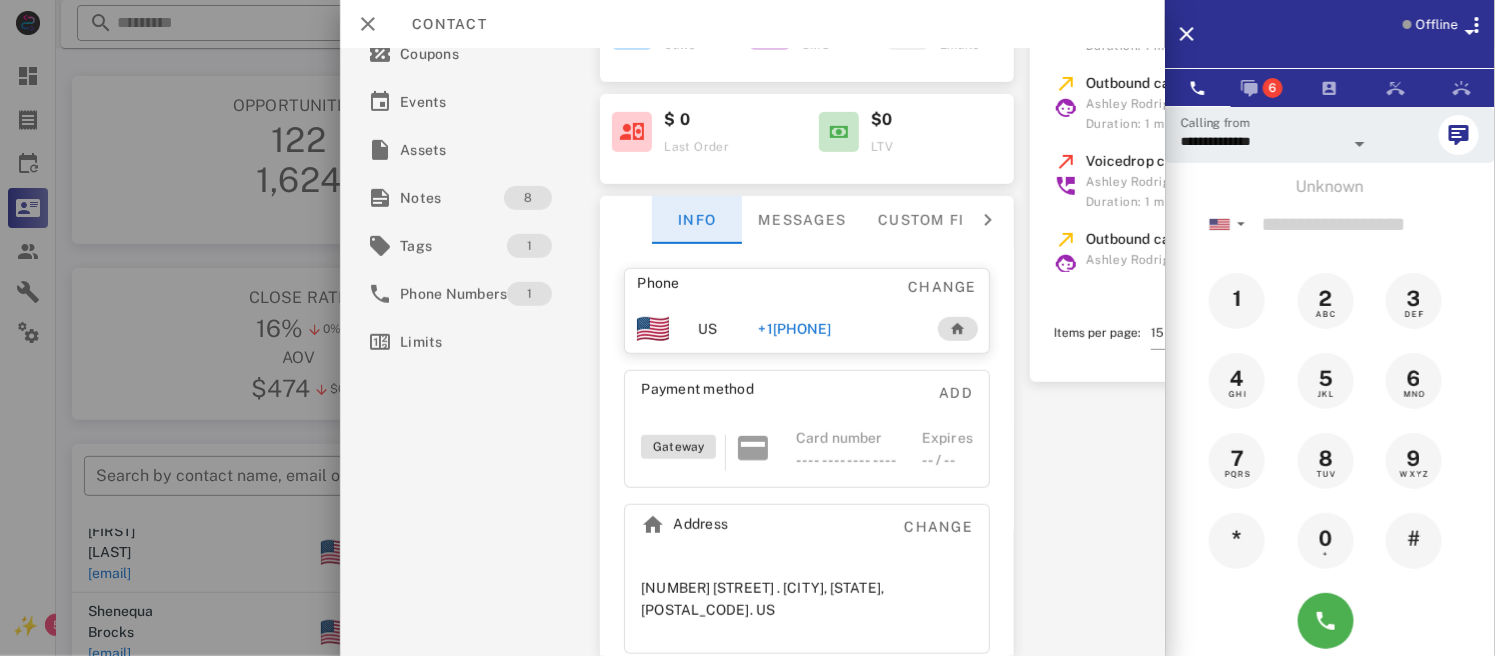 scroll, scrollTop: 281, scrollLeft: 0, axis: vertical 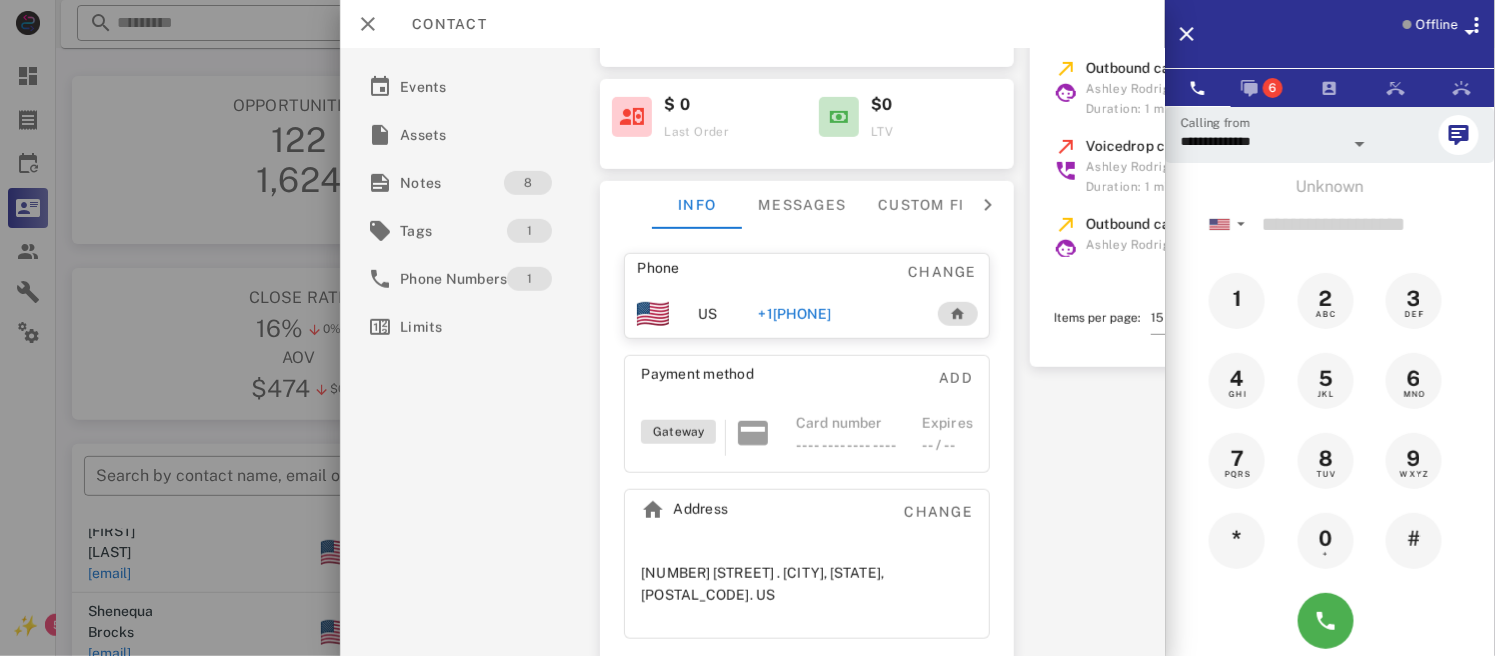 click on "+1[PHONE]" at bounding box center [795, 314] 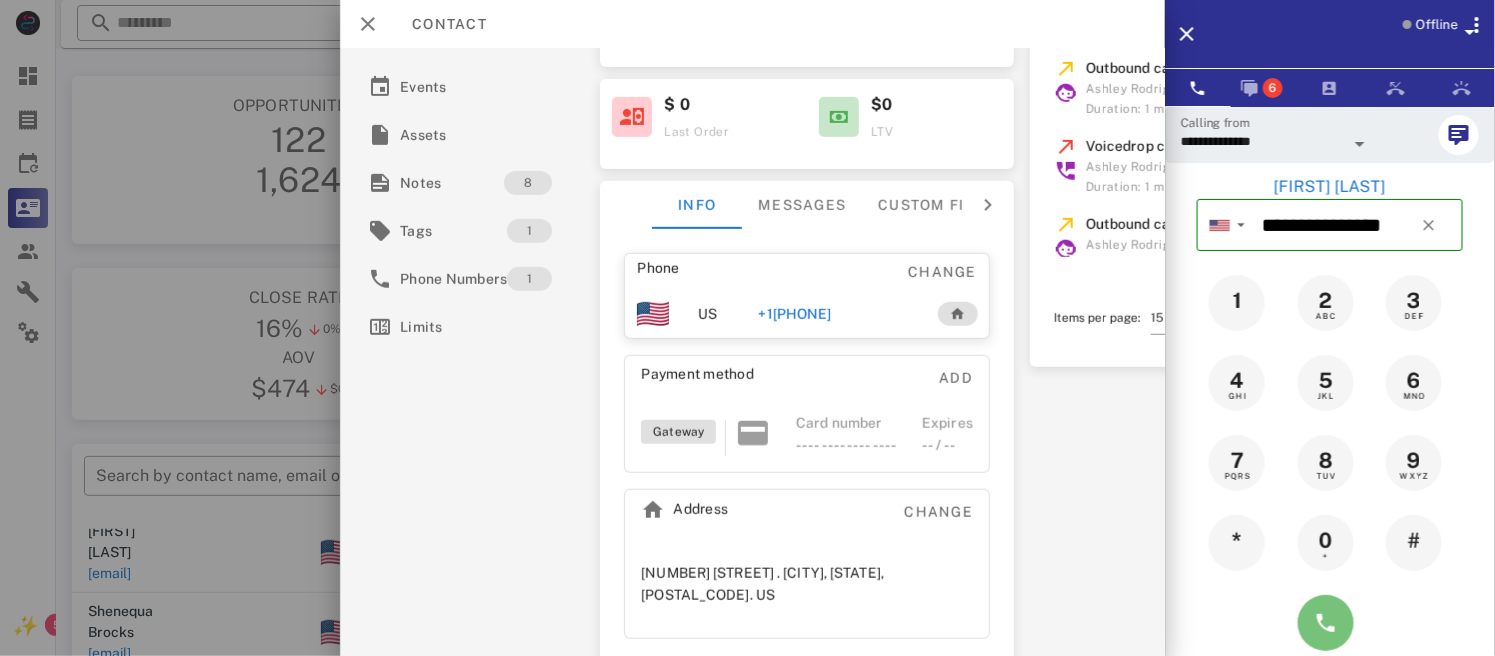 click at bounding box center [1330, 623] 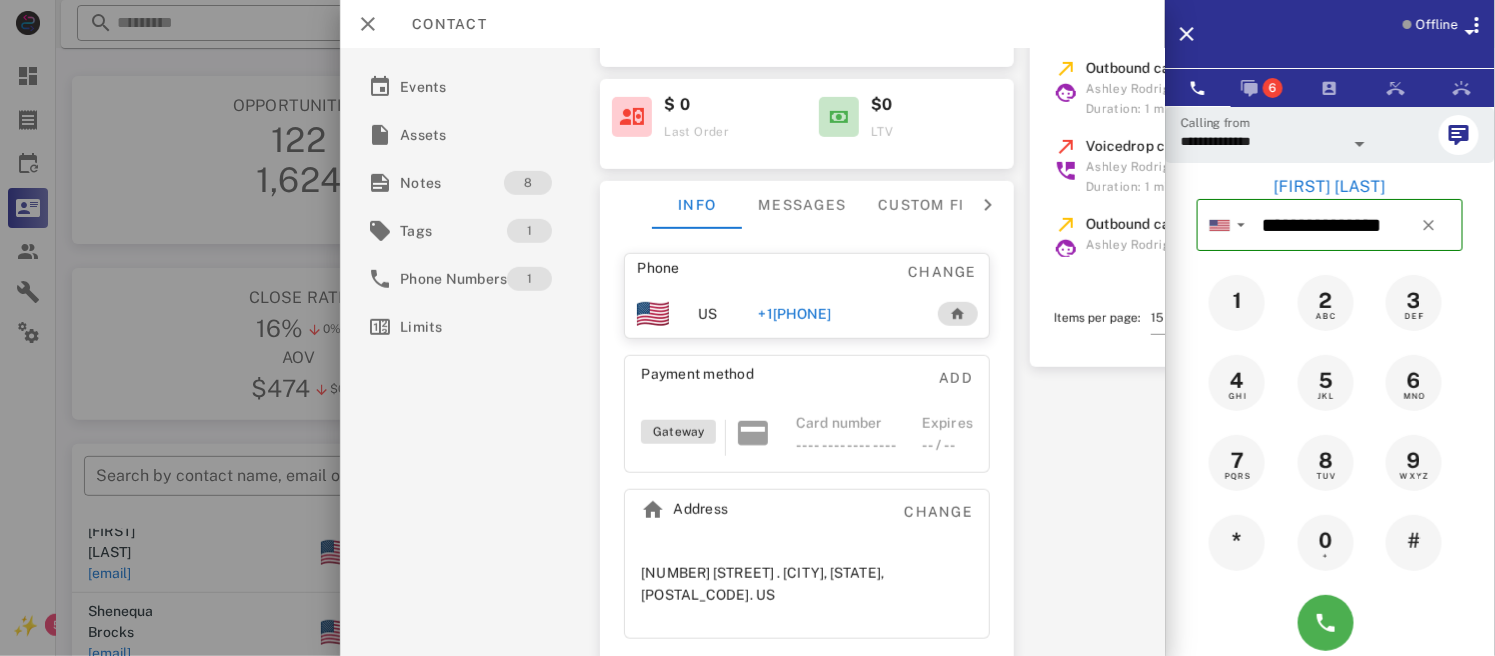click on "+1[PHONE]" at bounding box center [795, 314] 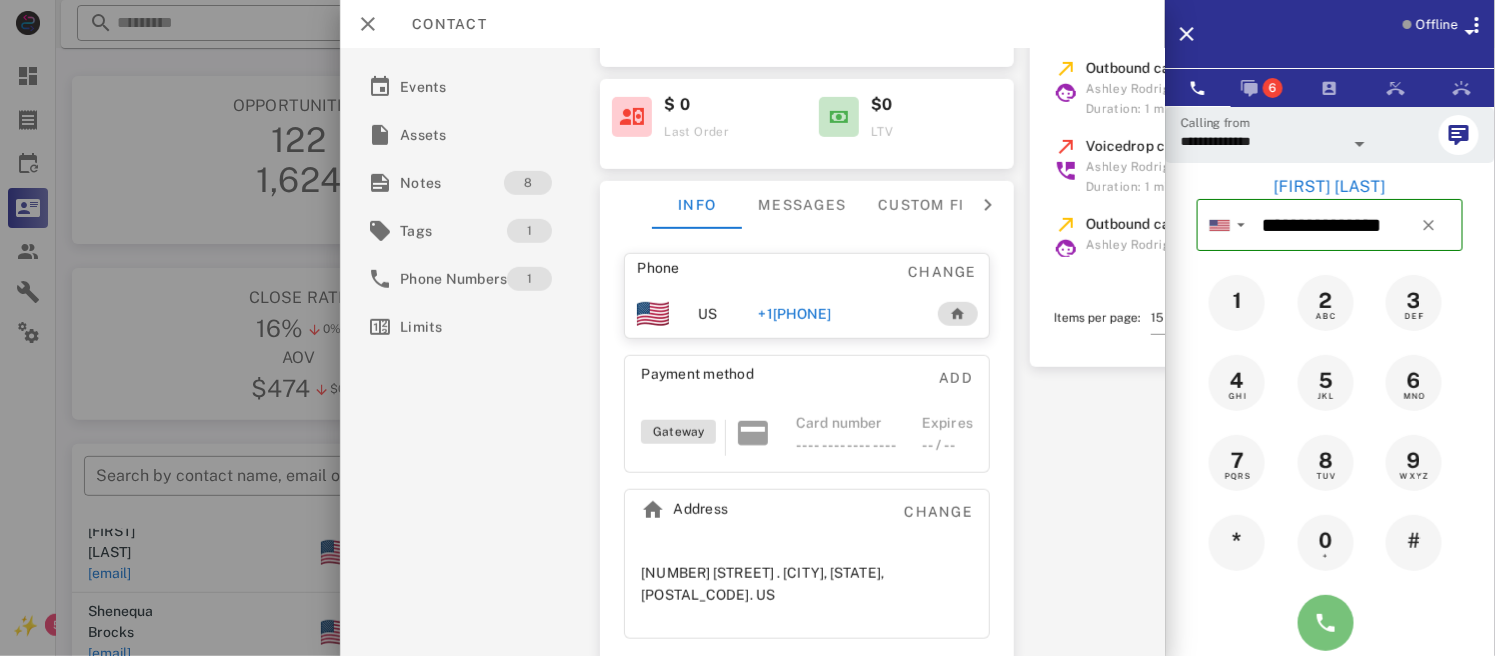click at bounding box center (1326, 623) 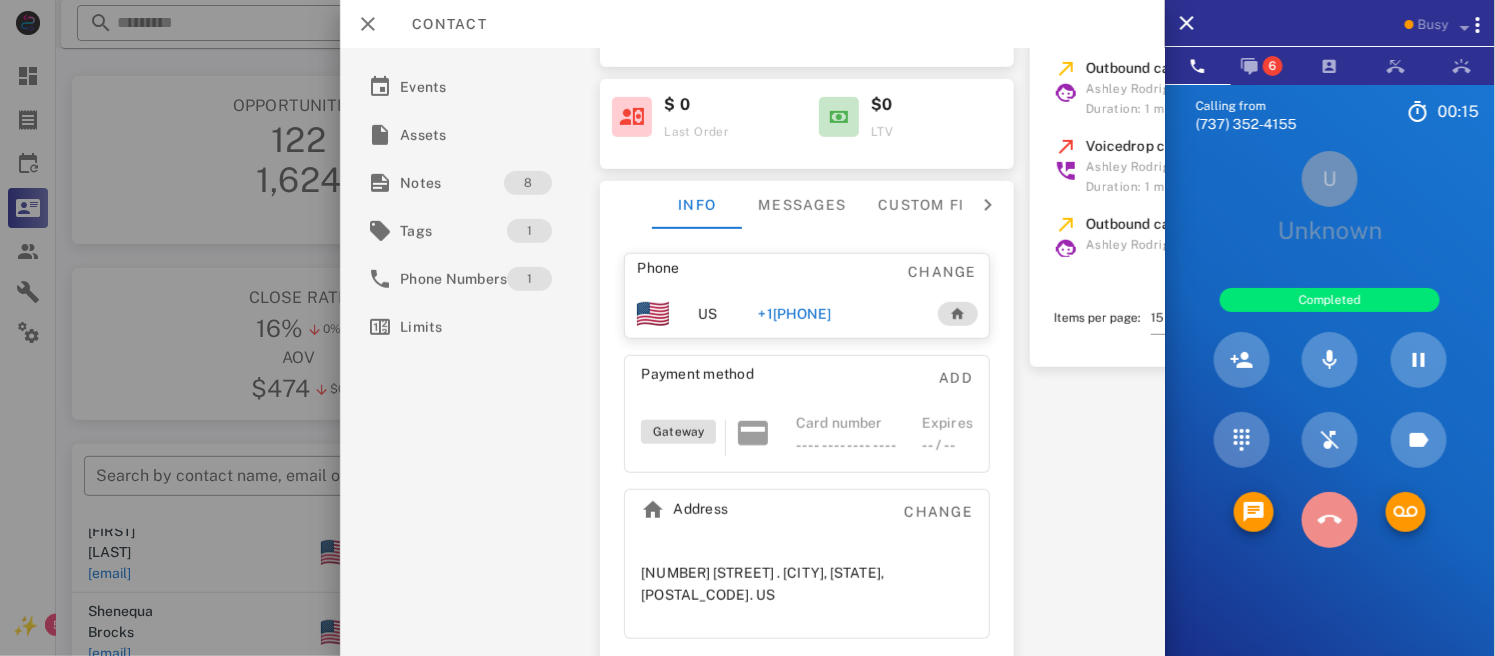 click at bounding box center [1330, 520] 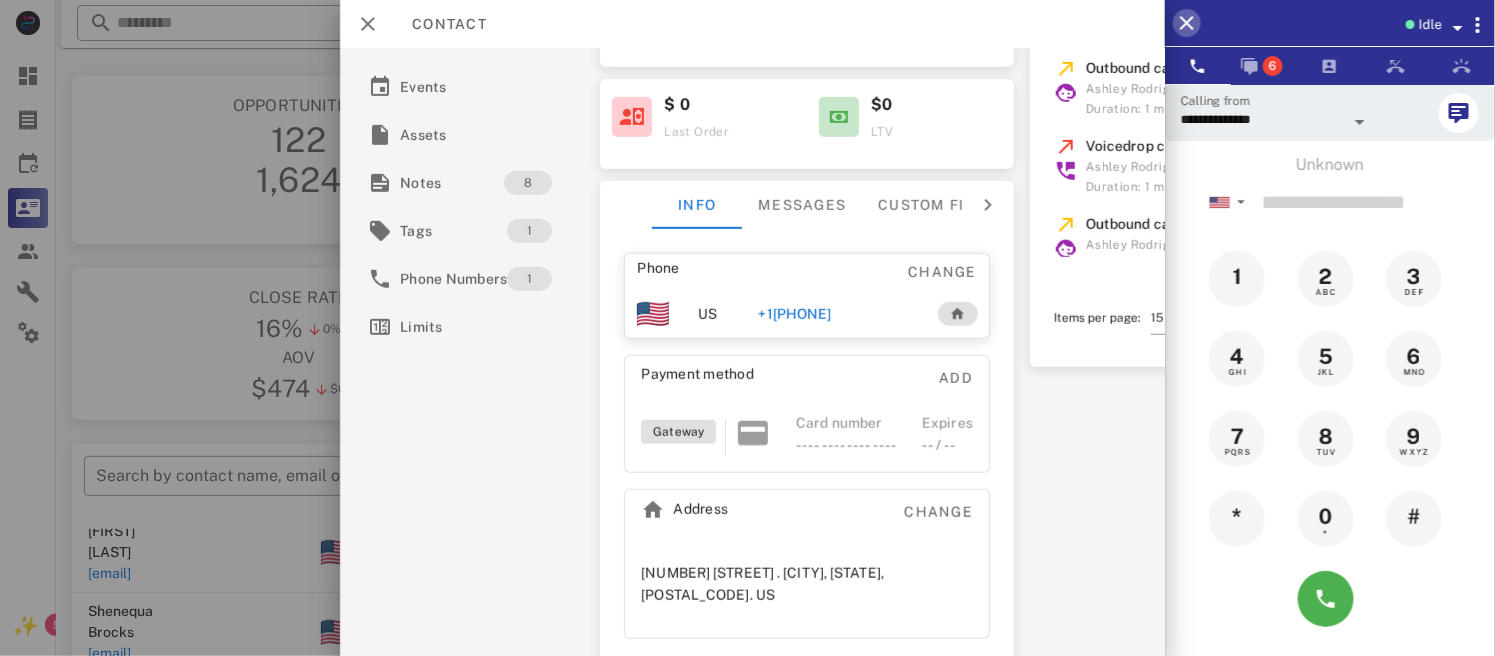 click at bounding box center (1187, 23) 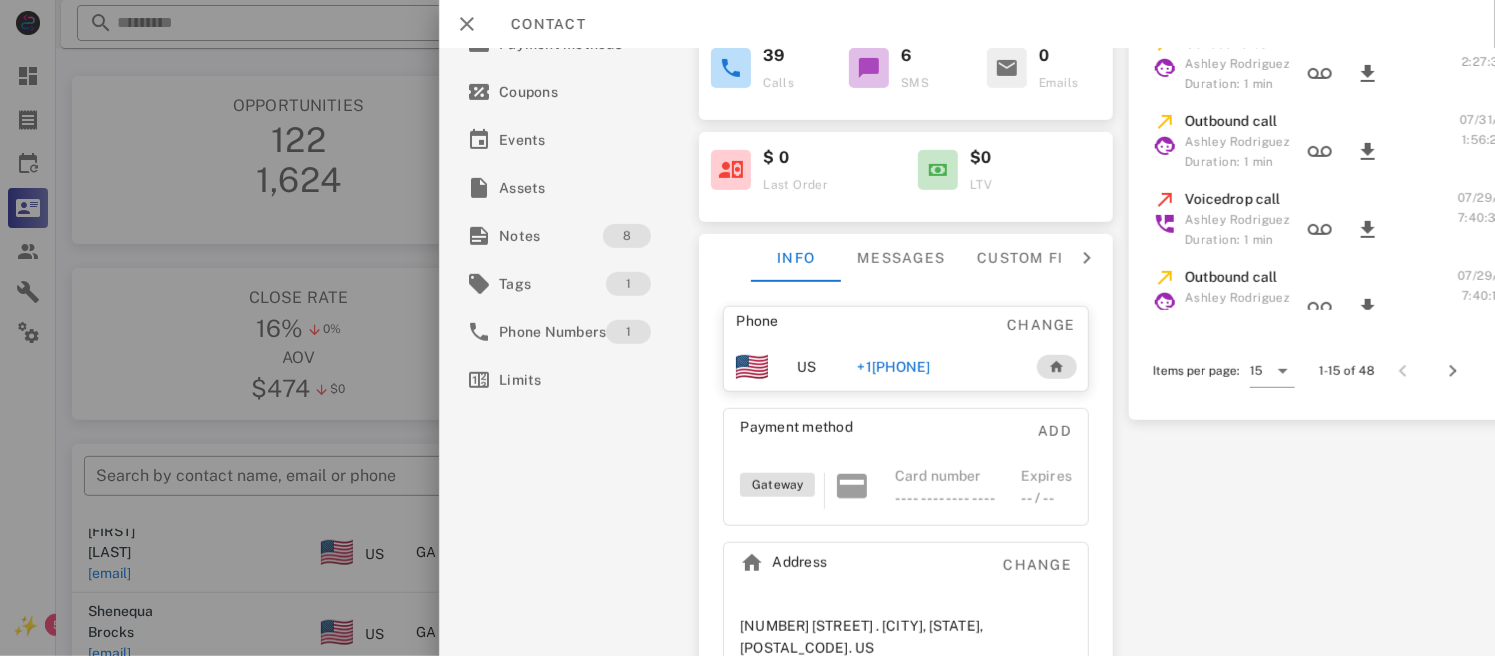 scroll, scrollTop: 281, scrollLeft: 0, axis: vertical 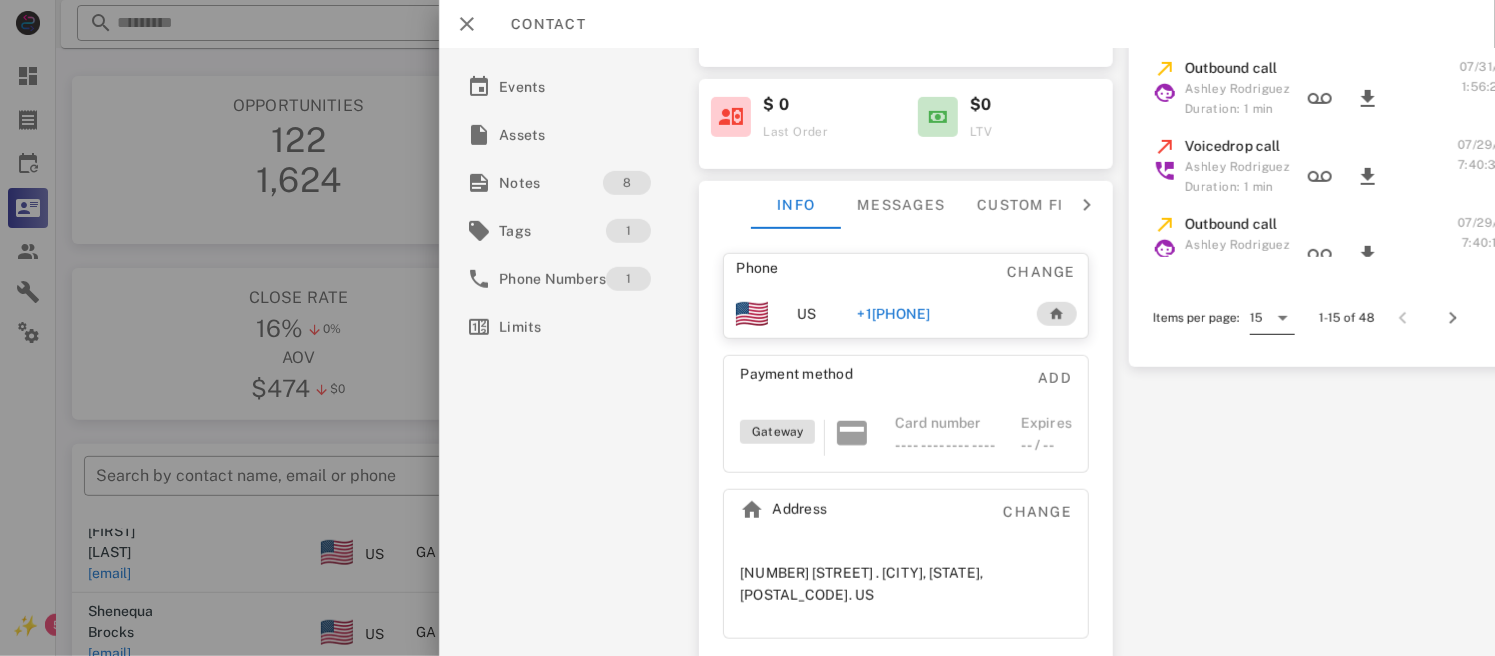click on "+1[PHONE]" at bounding box center (894, 314) 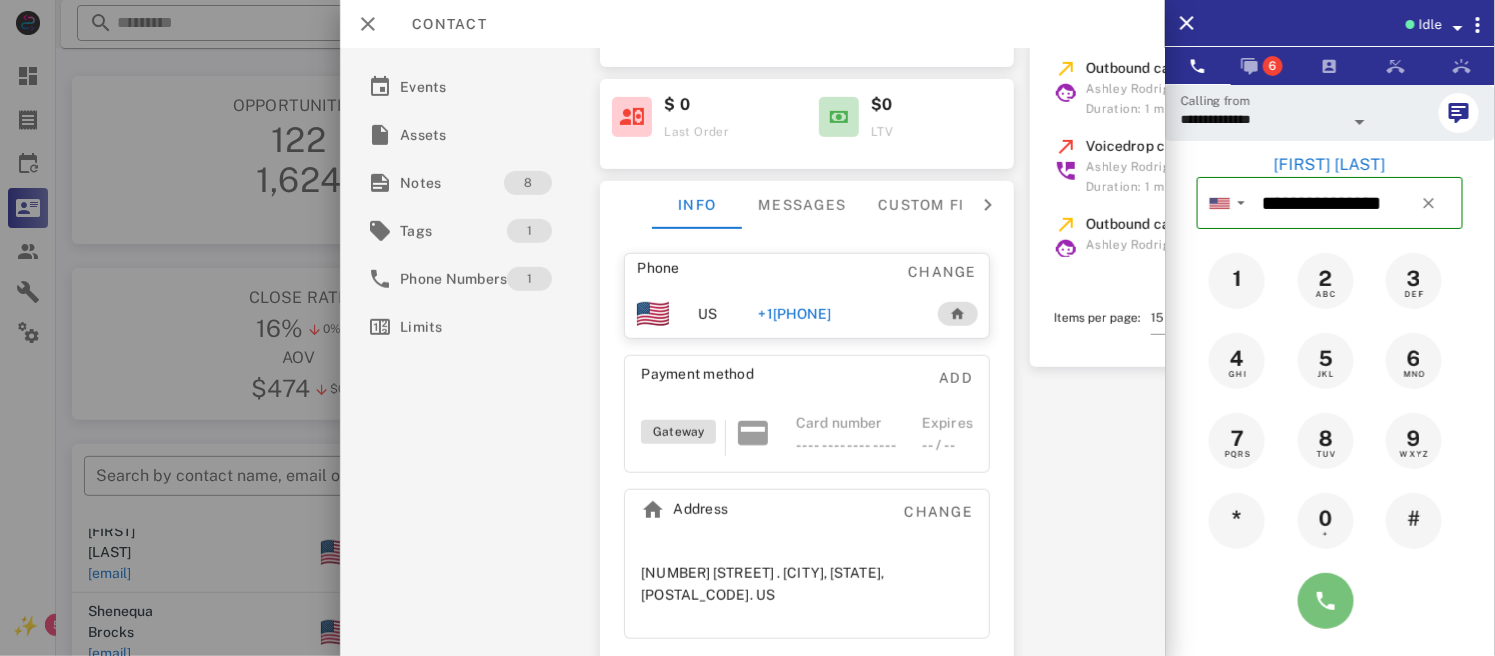 click at bounding box center [1326, 601] 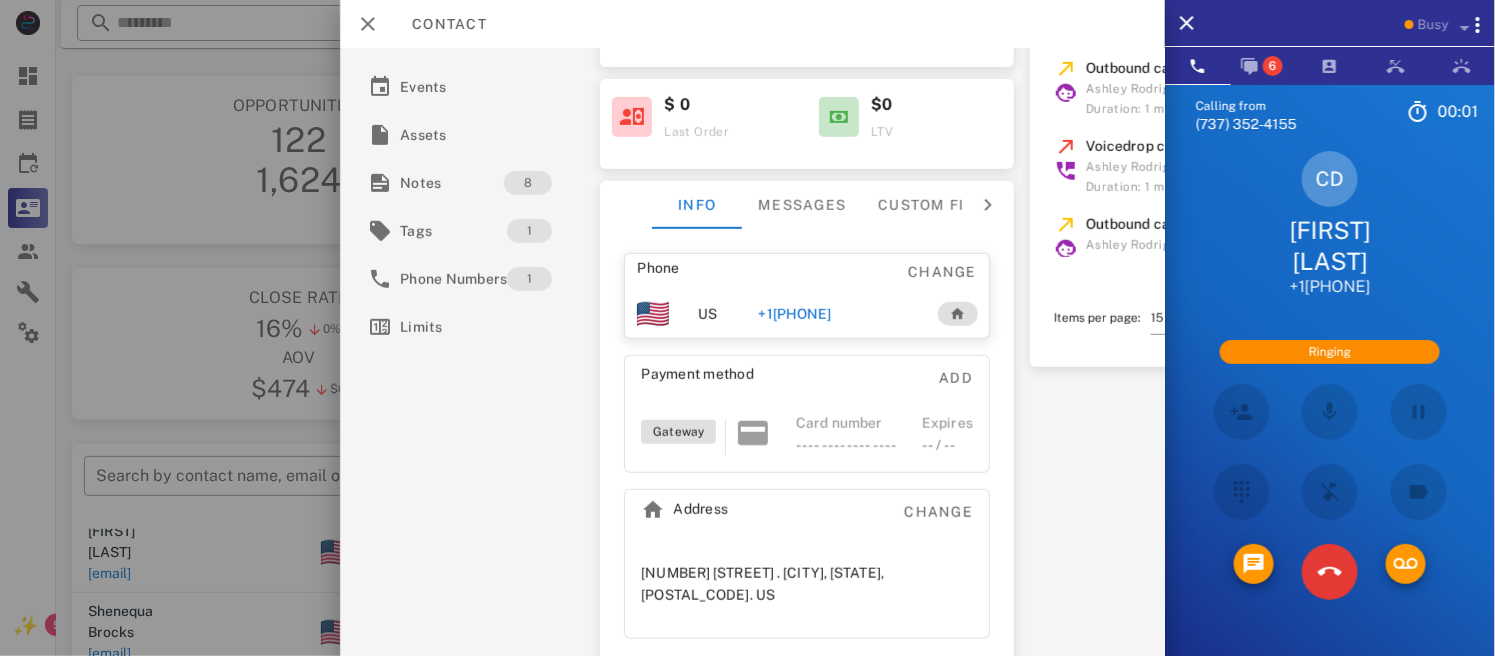 click at bounding box center (1330, 412) 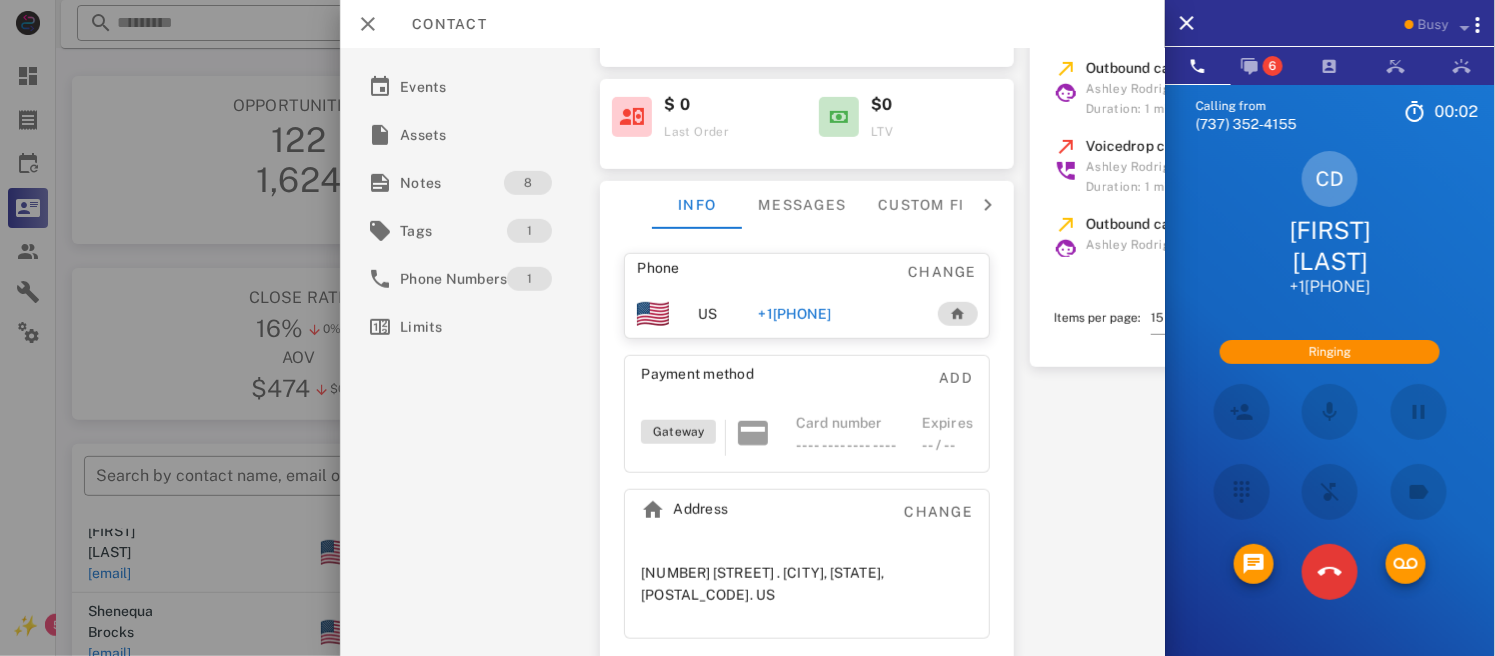 click at bounding box center [1330, 412] 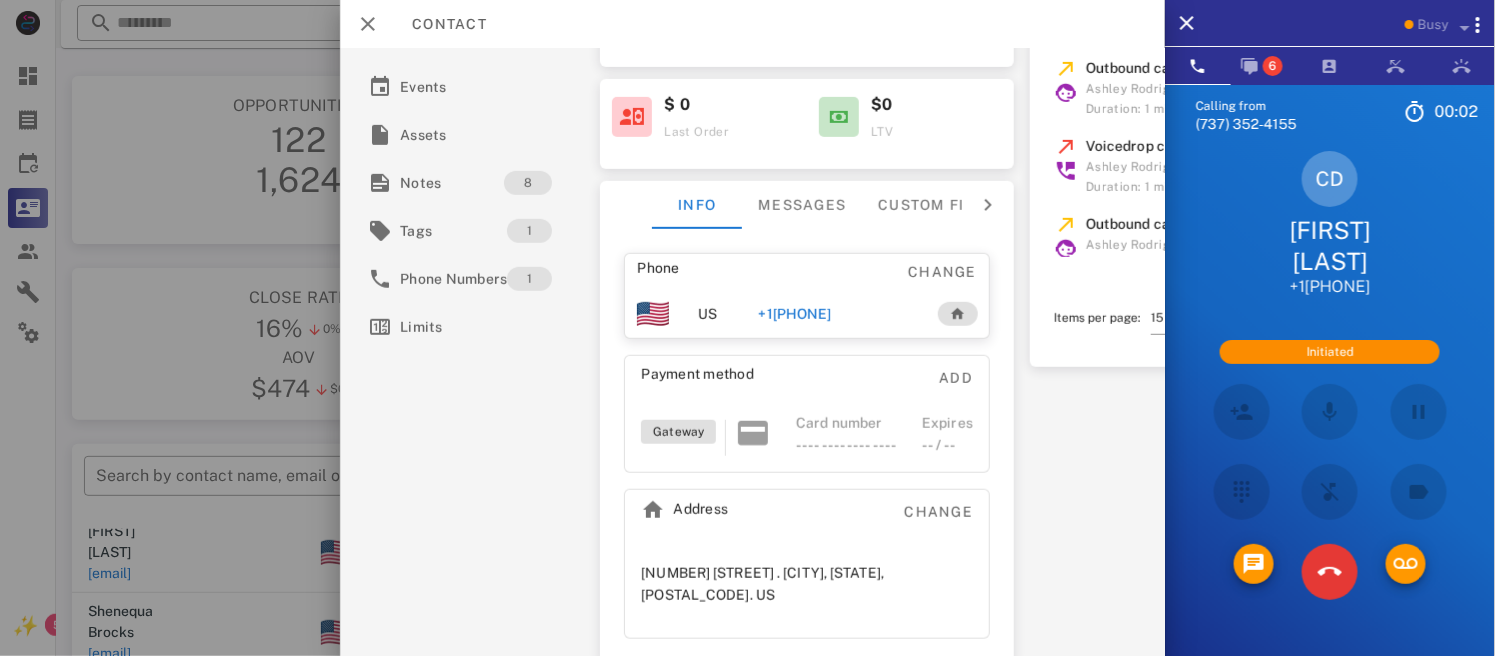 click at bounding box center [1330, 412] 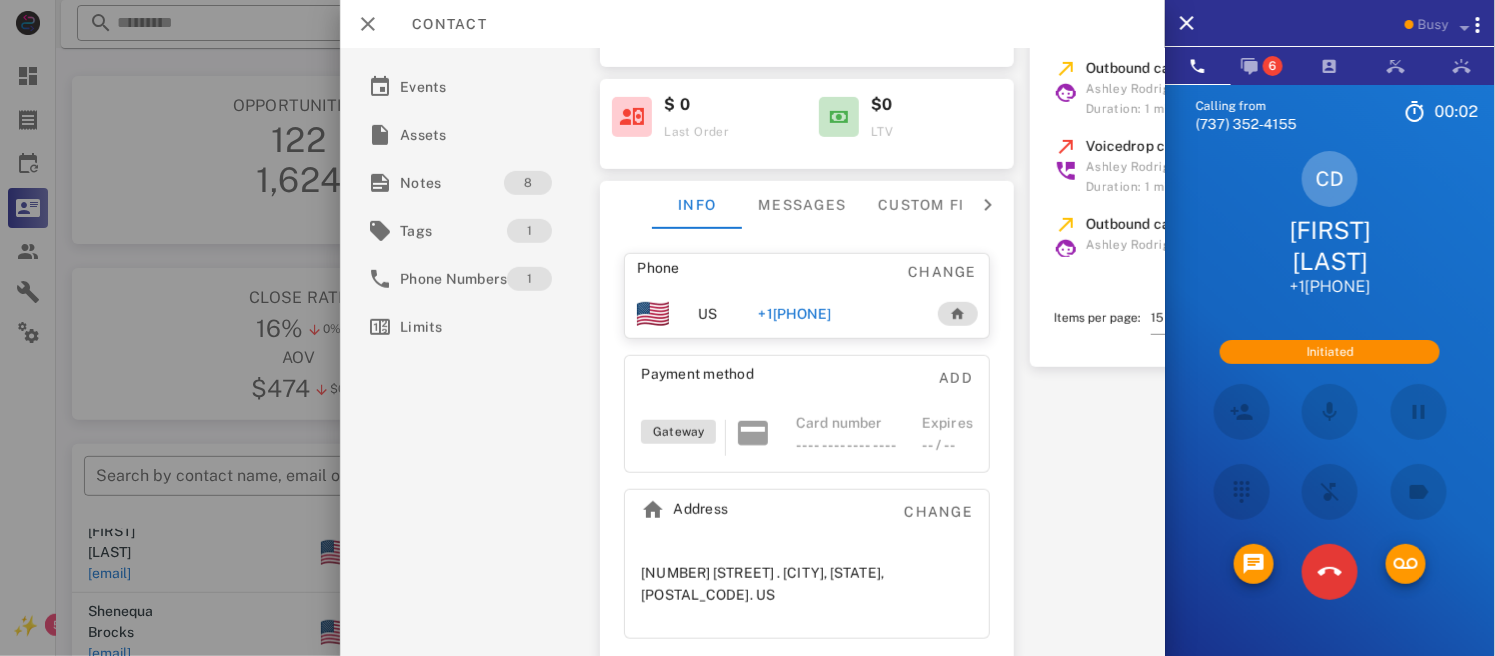 drag, startPoint x: 1320, startPoint y: 414, endPoint x: 1349, endPoint y: 422, distance: 30.083218 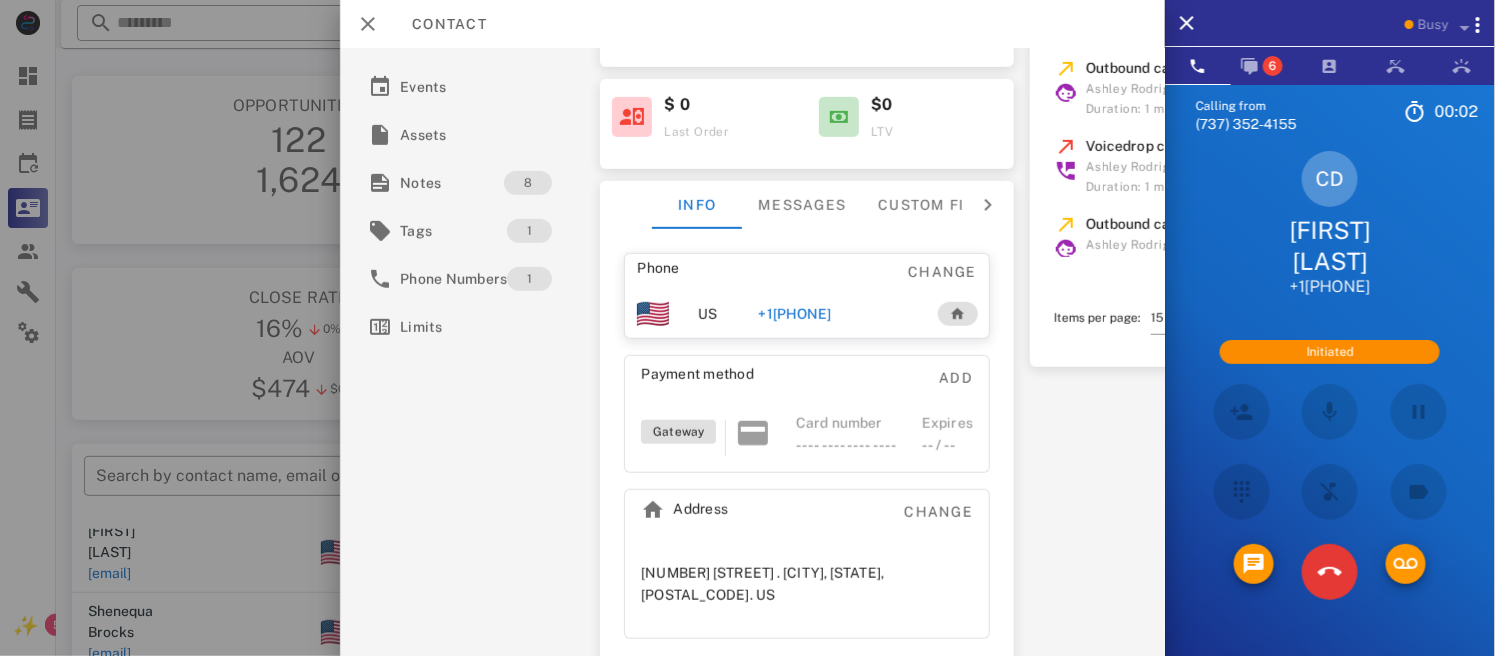 click at bounding box center [1330, 412] 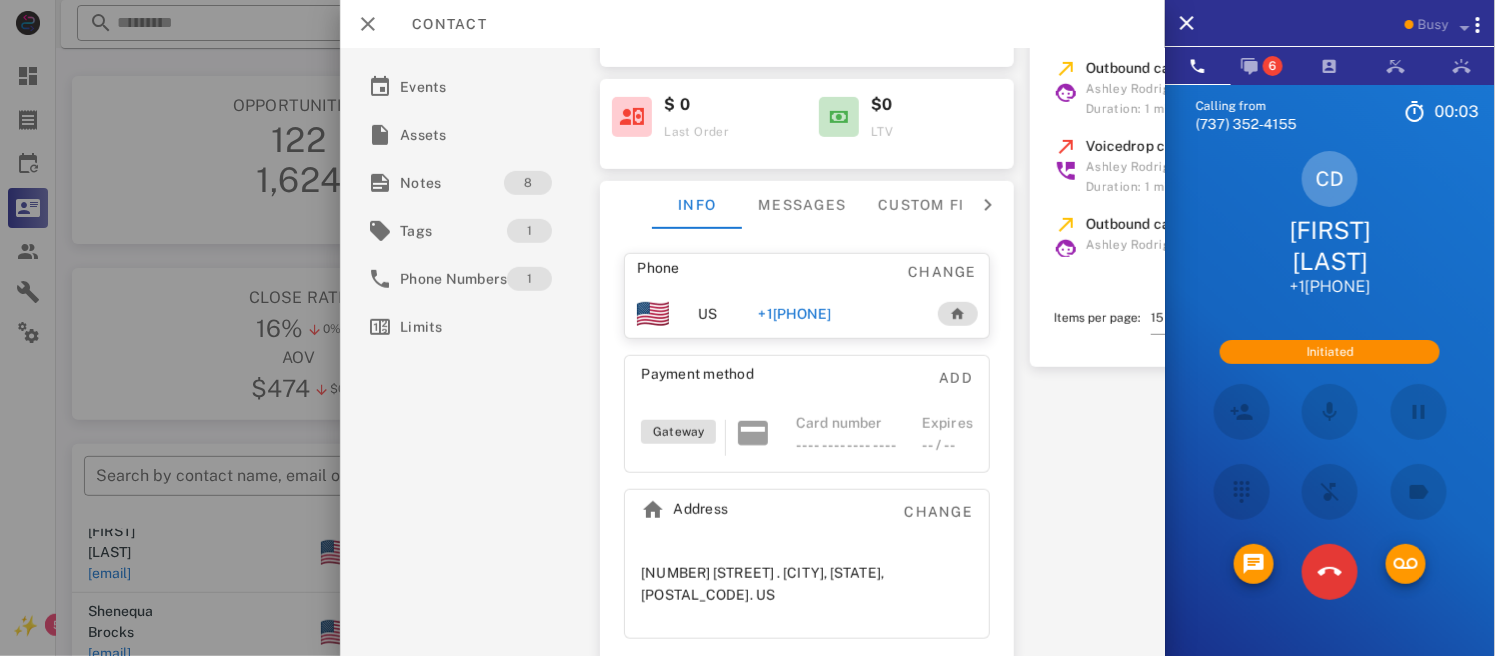 click at bounding box center [1330, 412] 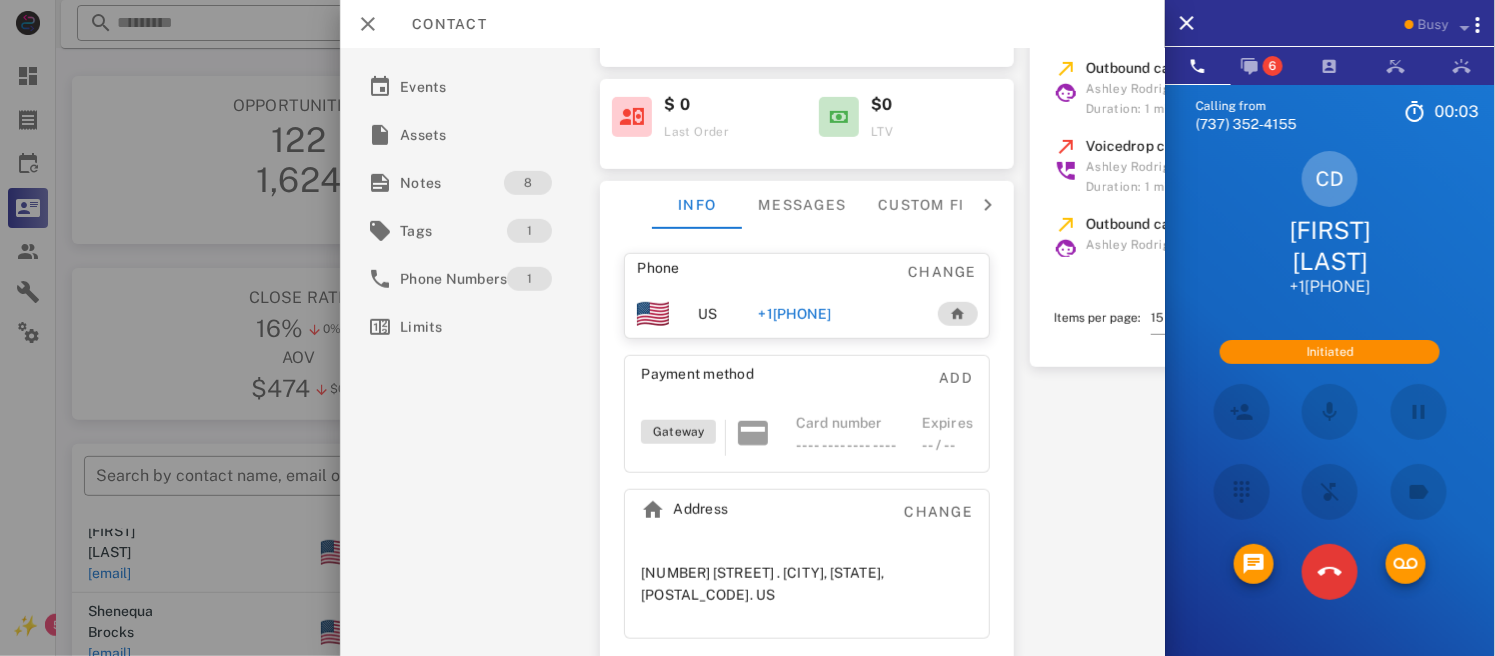 click at bounding box center [1330, 412] 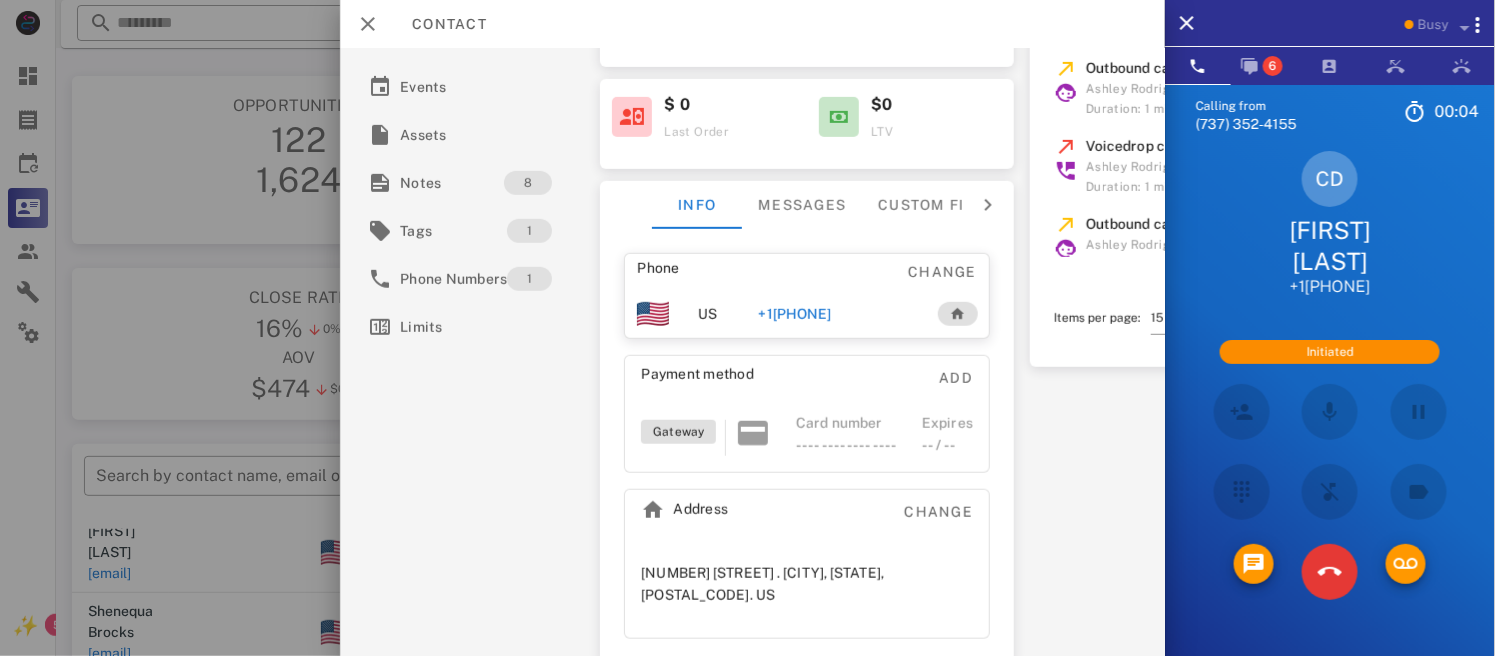 drag, startPoint x: 1348, startPoint y: 421, endPoint x: 1332, endPoint y: 418, distance: 16.27882 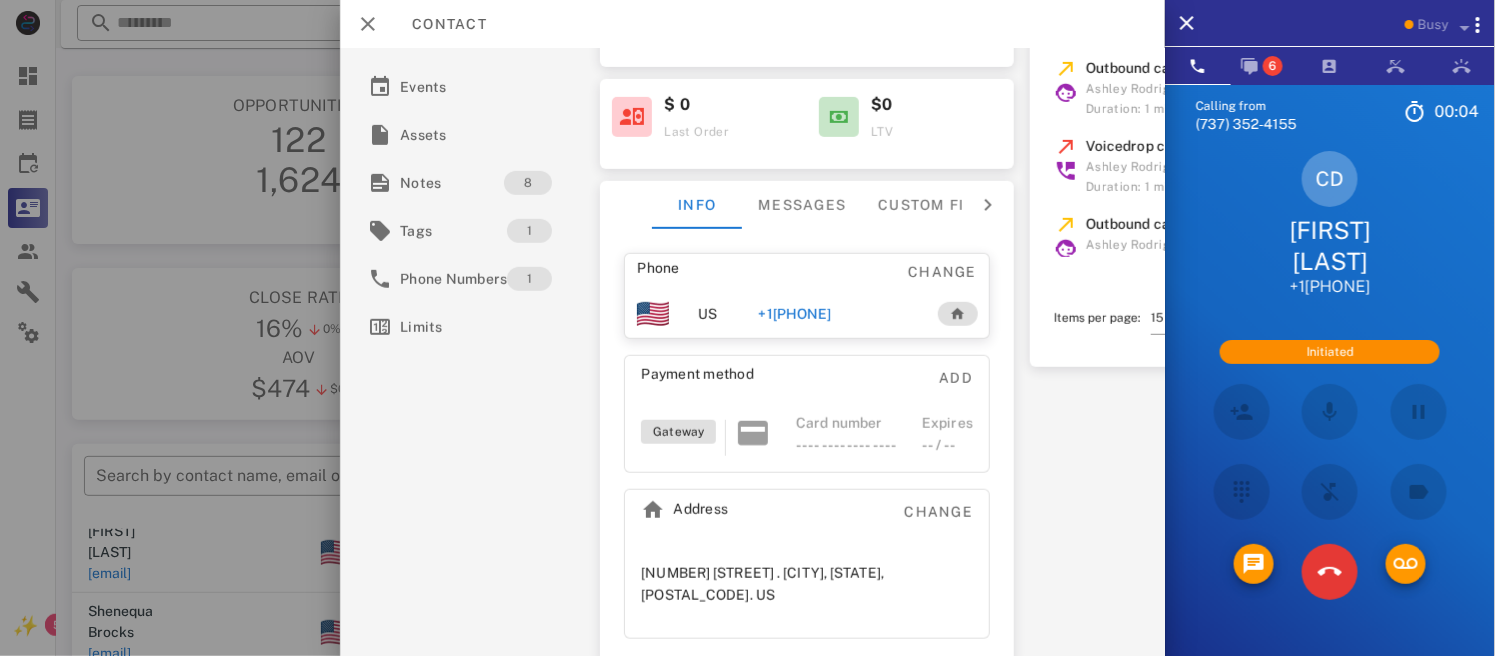 click at bounding box center [1330, 412] 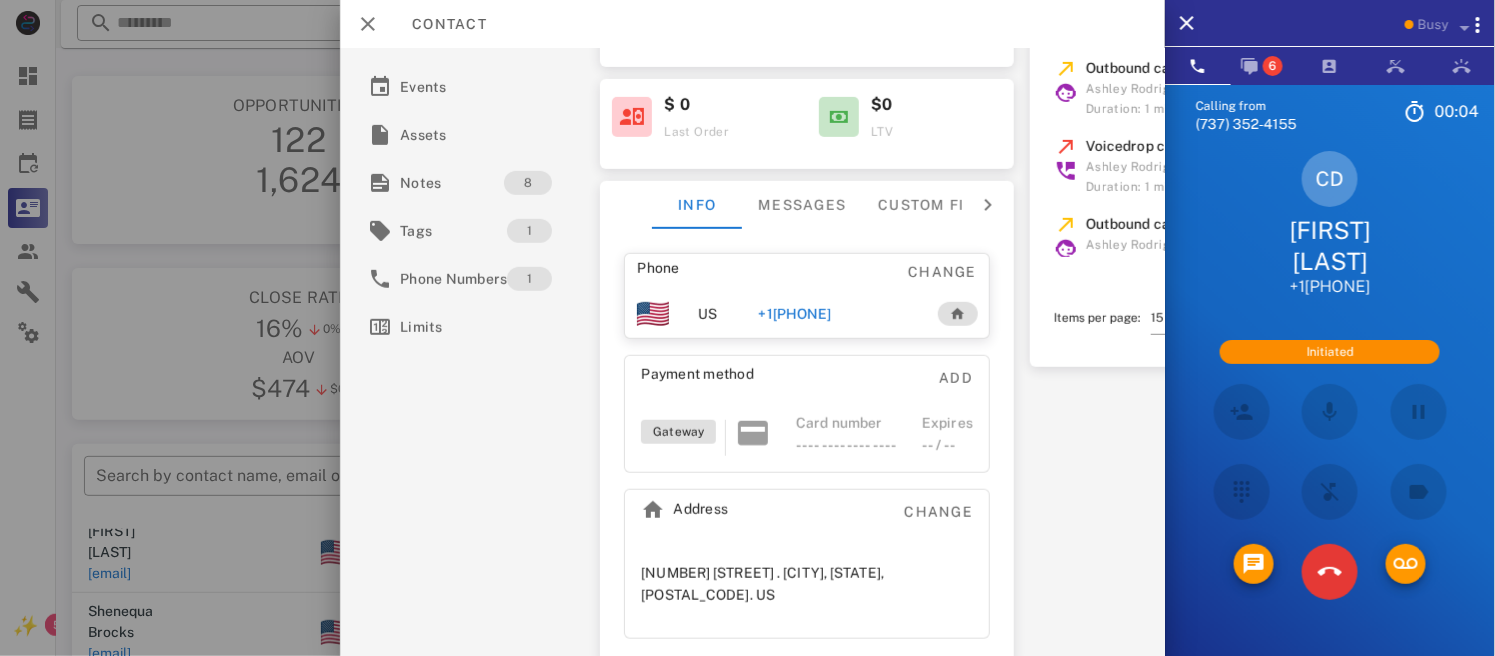click at bounding box center [1330, 412] 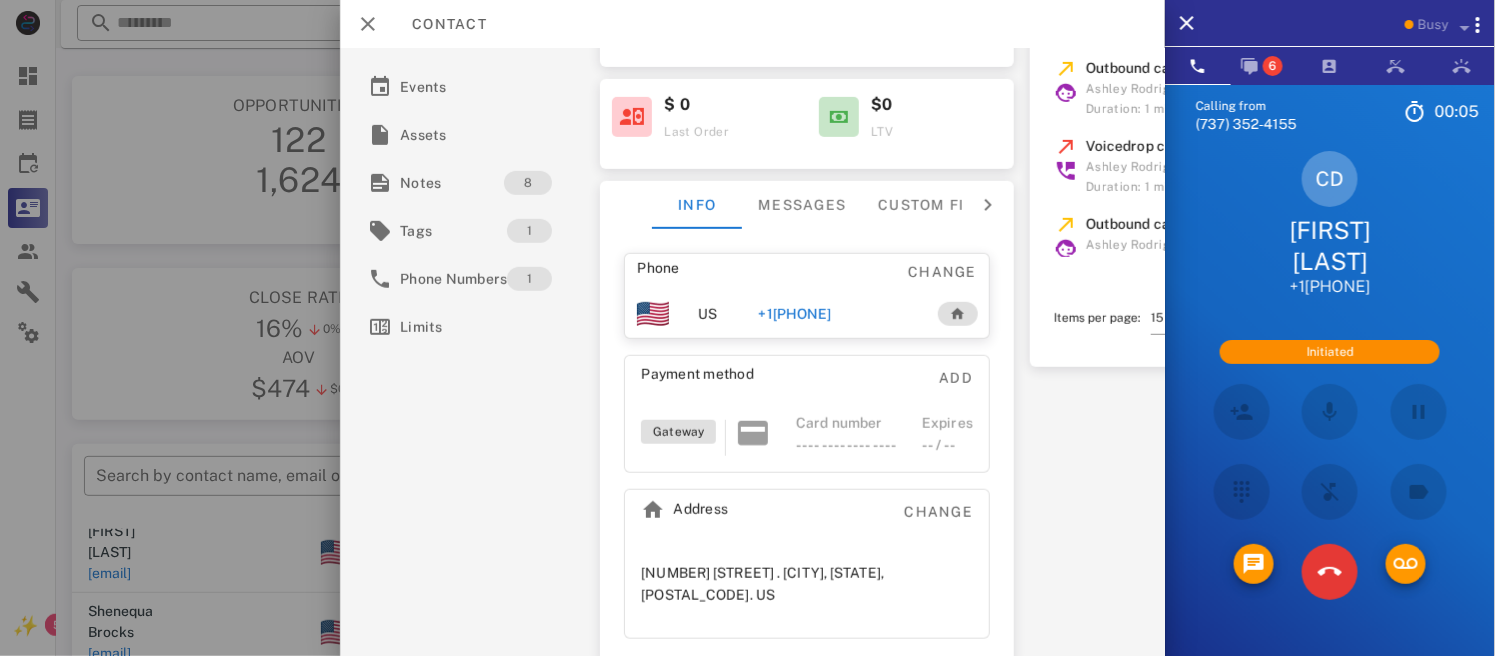 click at bounding box center (1330, 412) 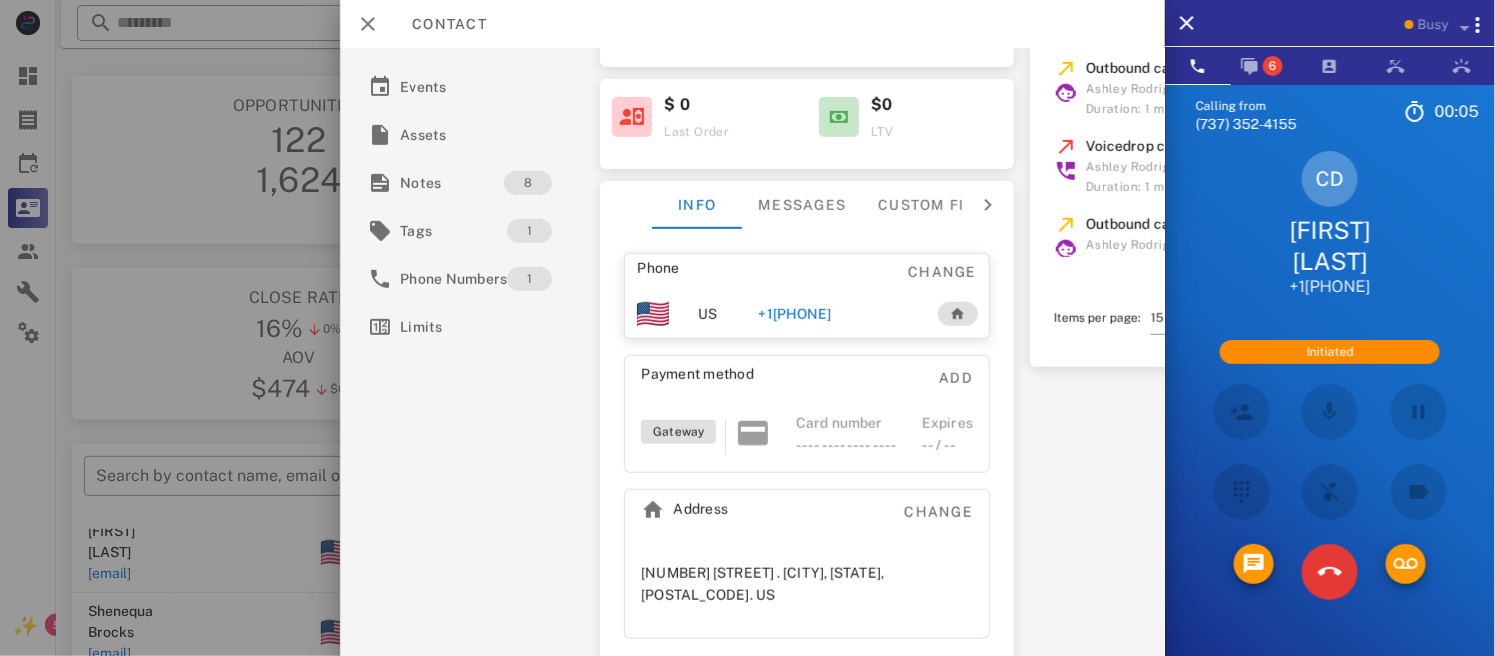 click at bounding box center (1330, 412) 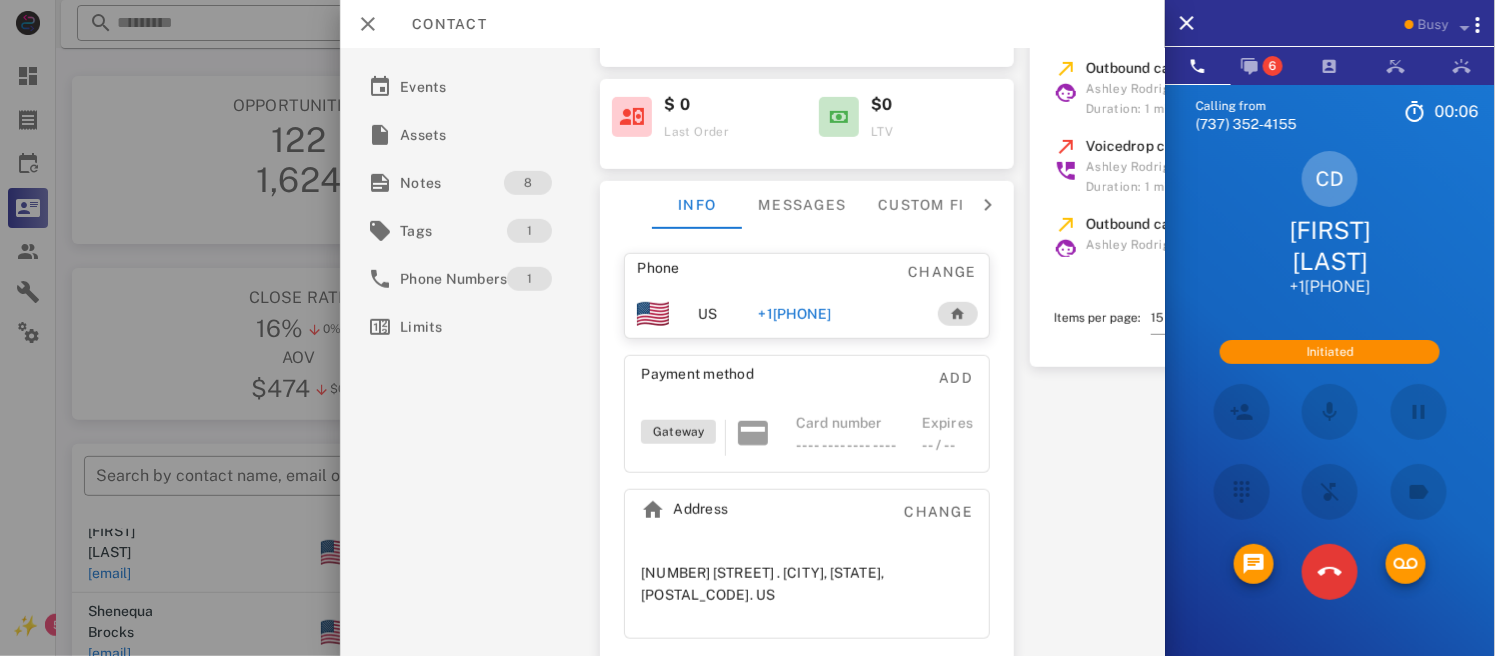 click at bounding box center [1330, 412] 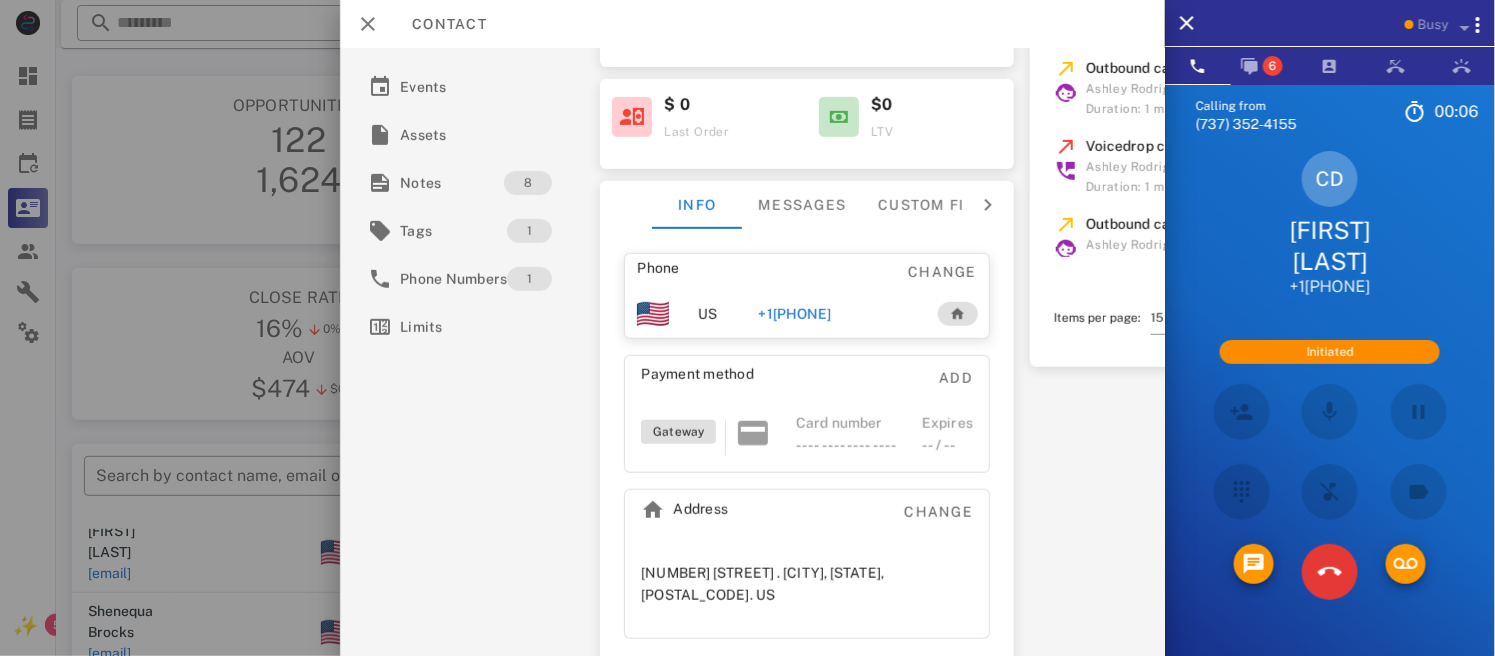click at bounding box center (1330, 412) 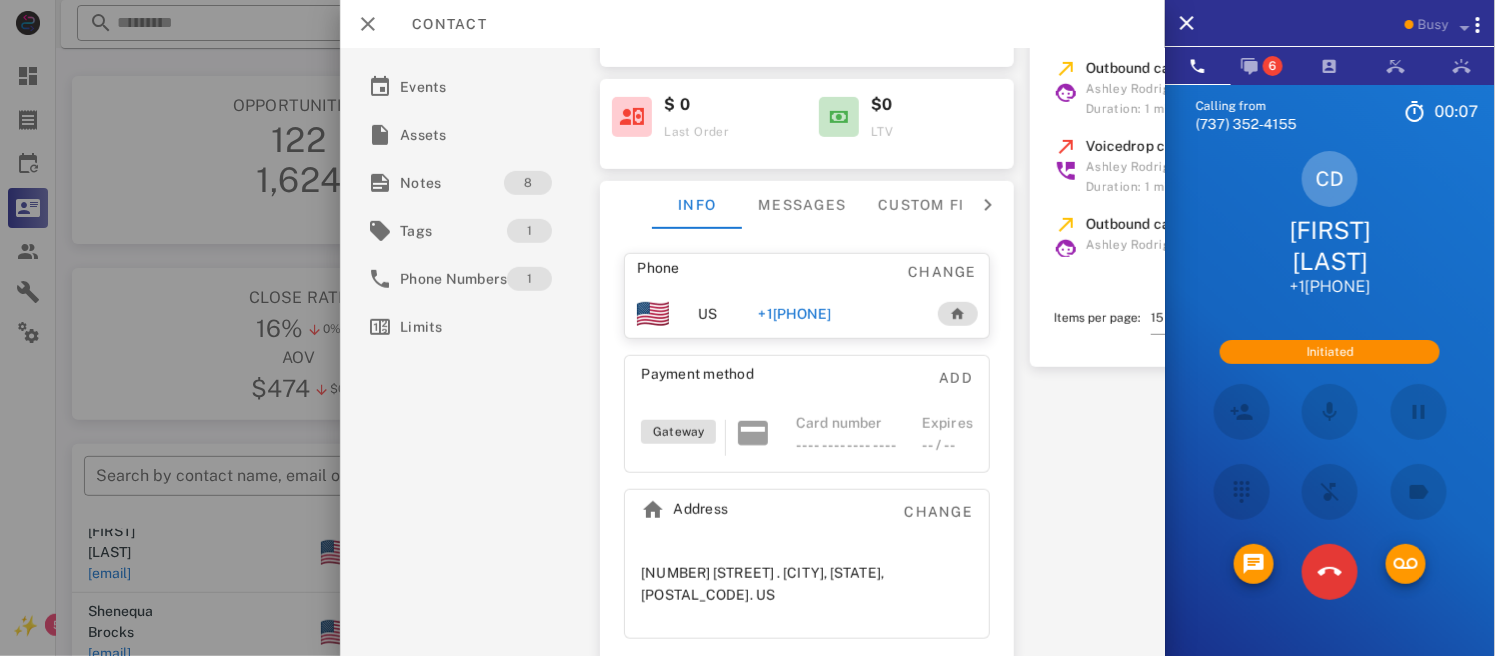 click at bounding box center [1330, 412] 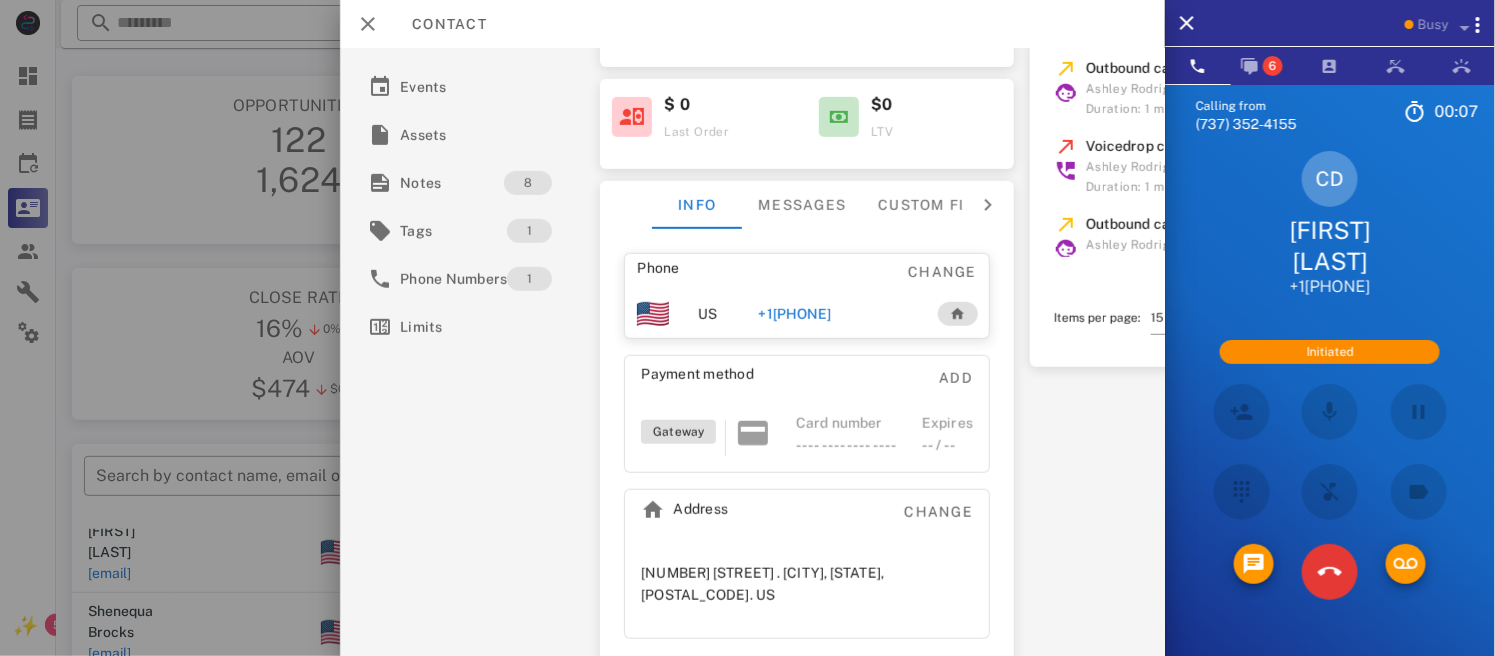 click at bounding box center (1330, 412) 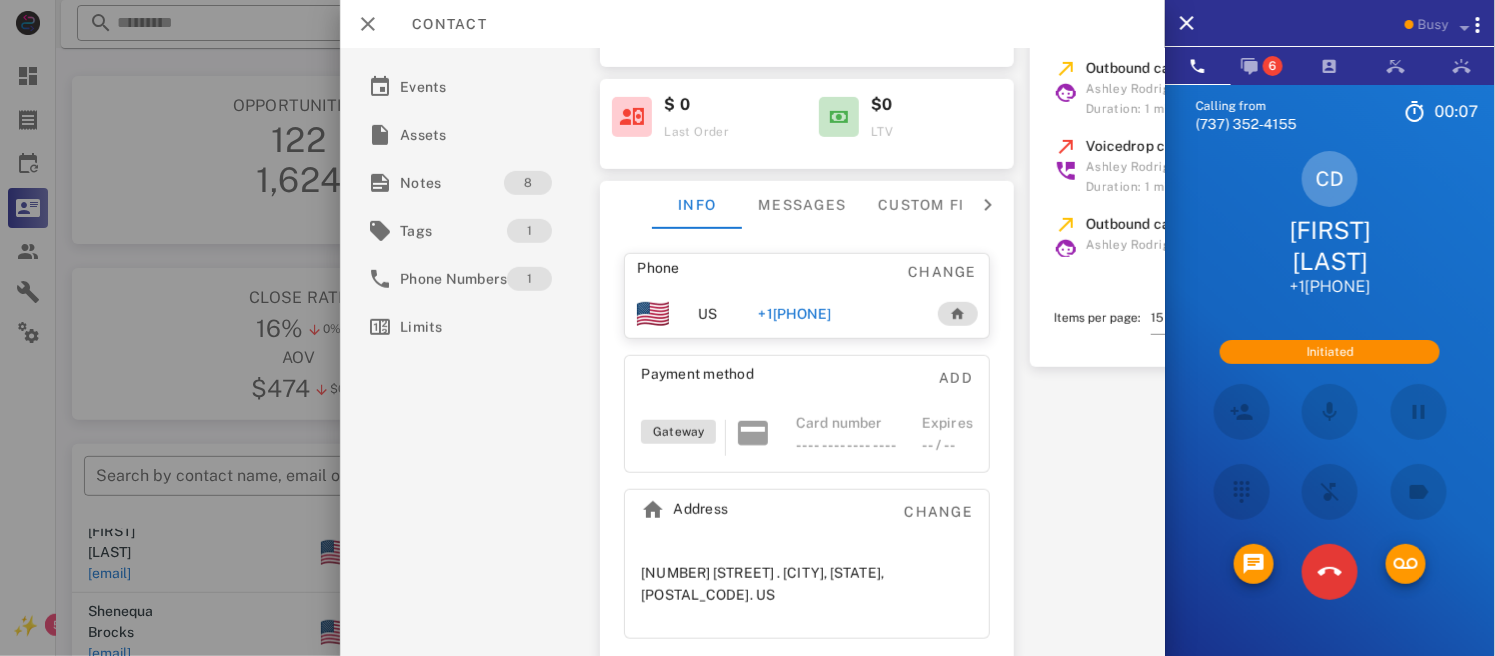 click at bounding box center (1330, 412) 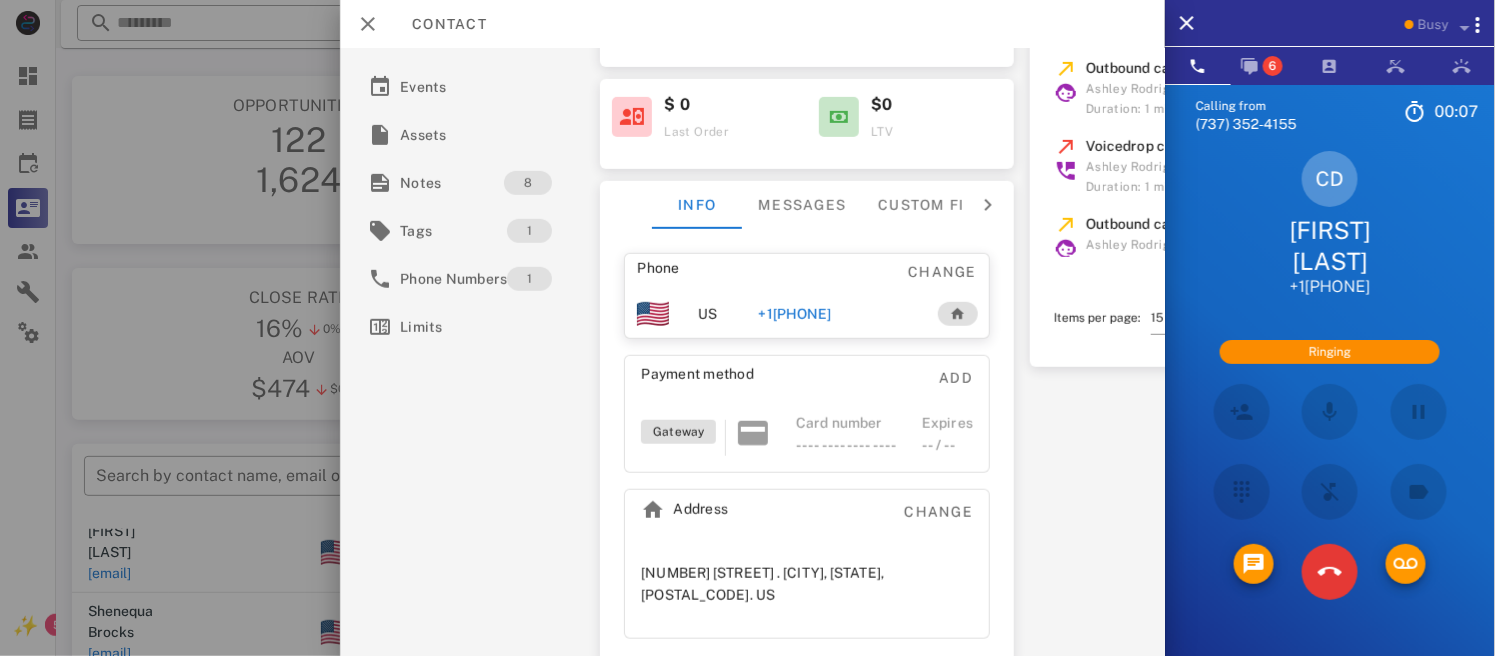 click at bounding box center [1330, 412] 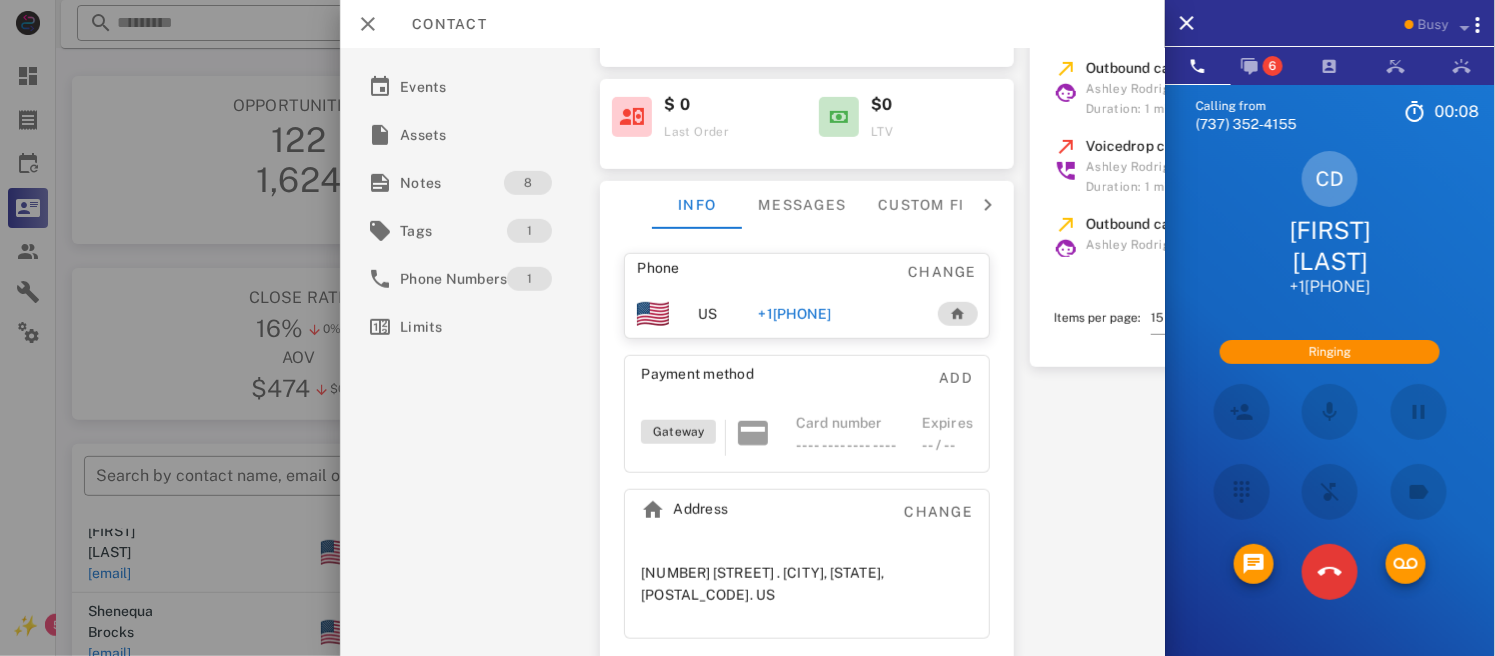 click at bounding box center (1330, 412) 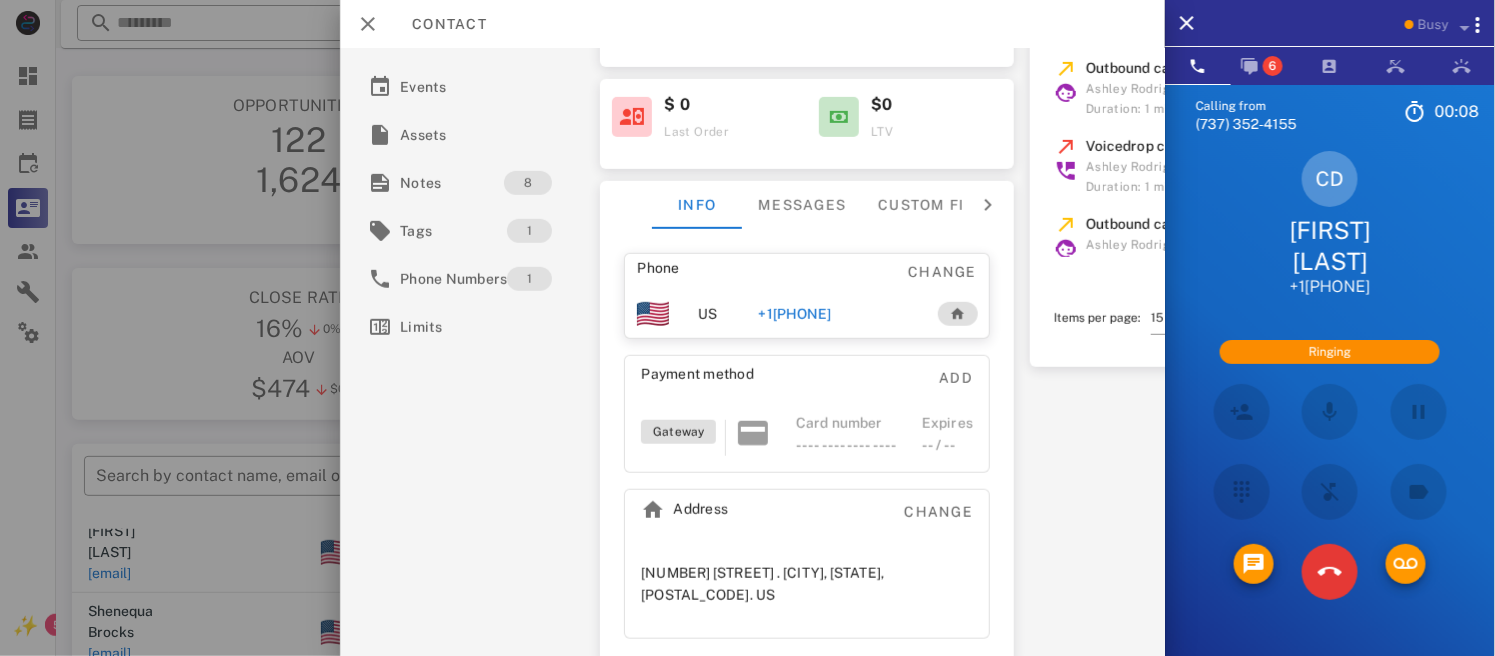 click at bounding box center (1330, 412) 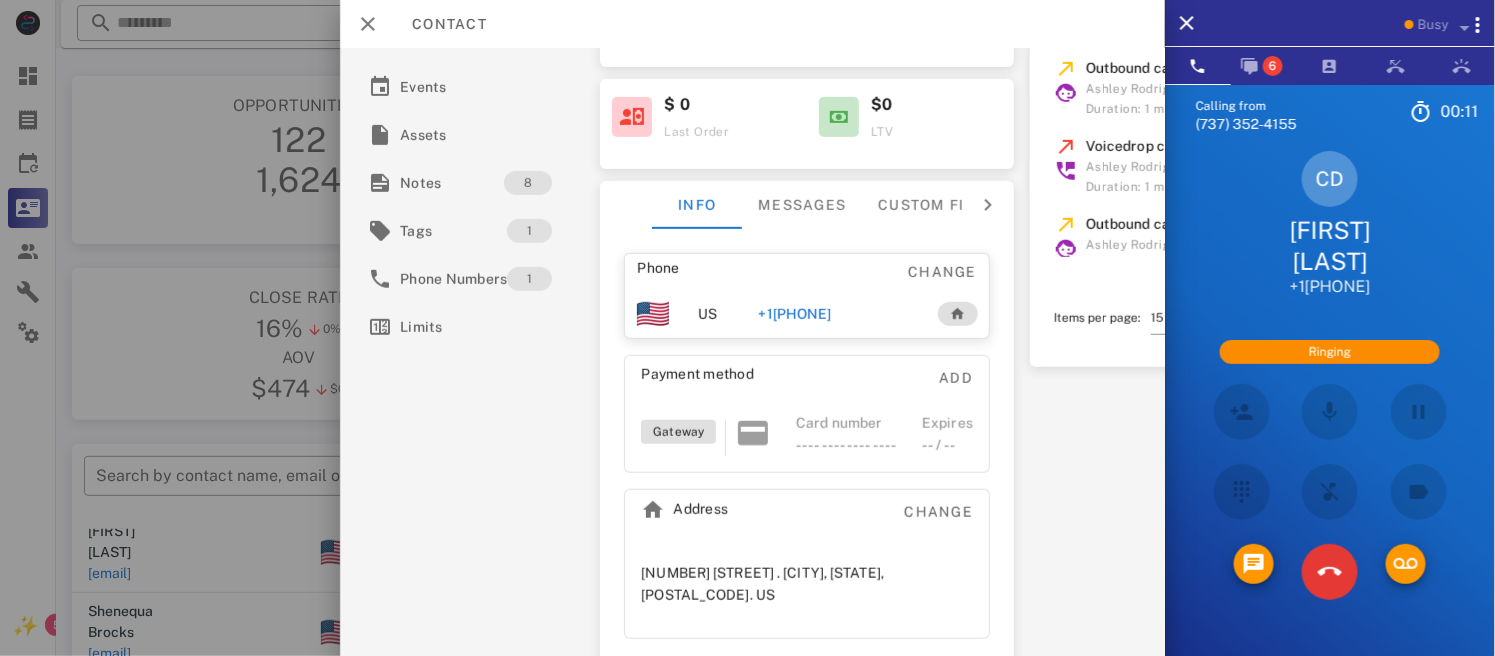 click at bounding box center [1330, 412] 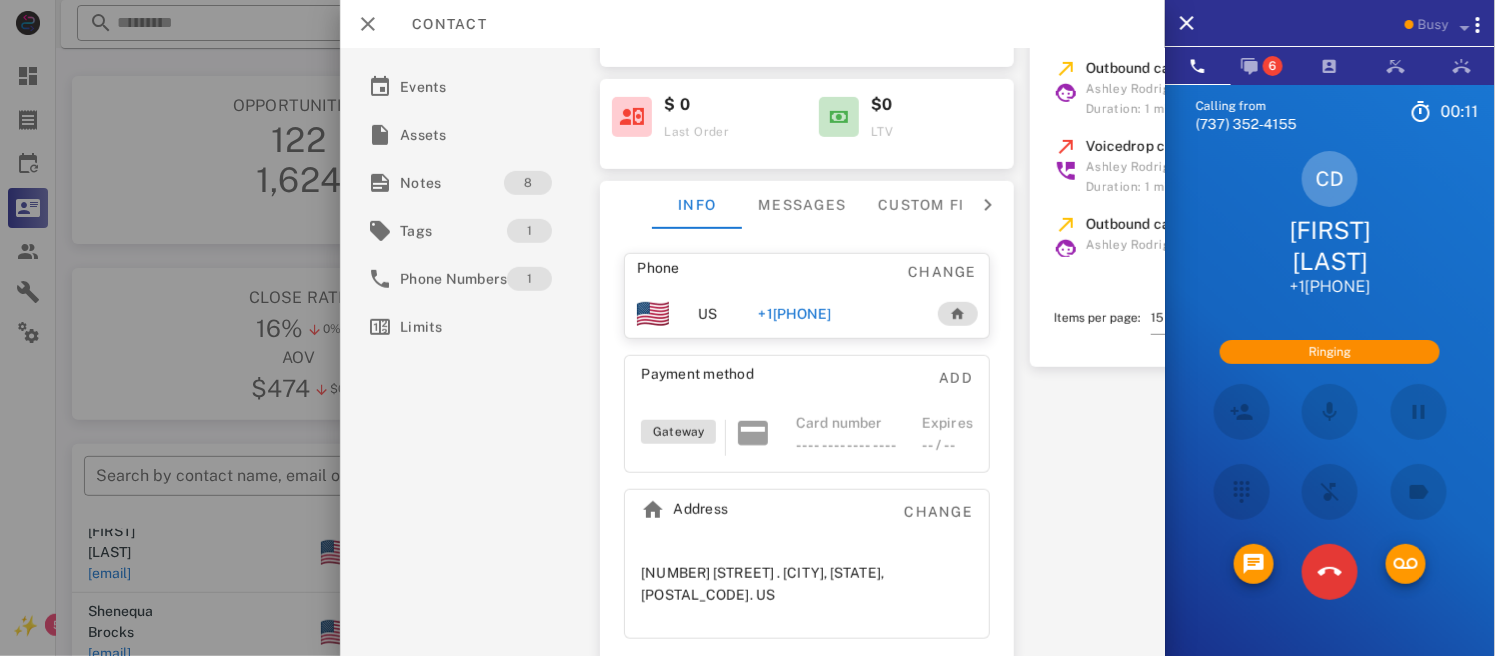 click at bounding box center (1330, 412) 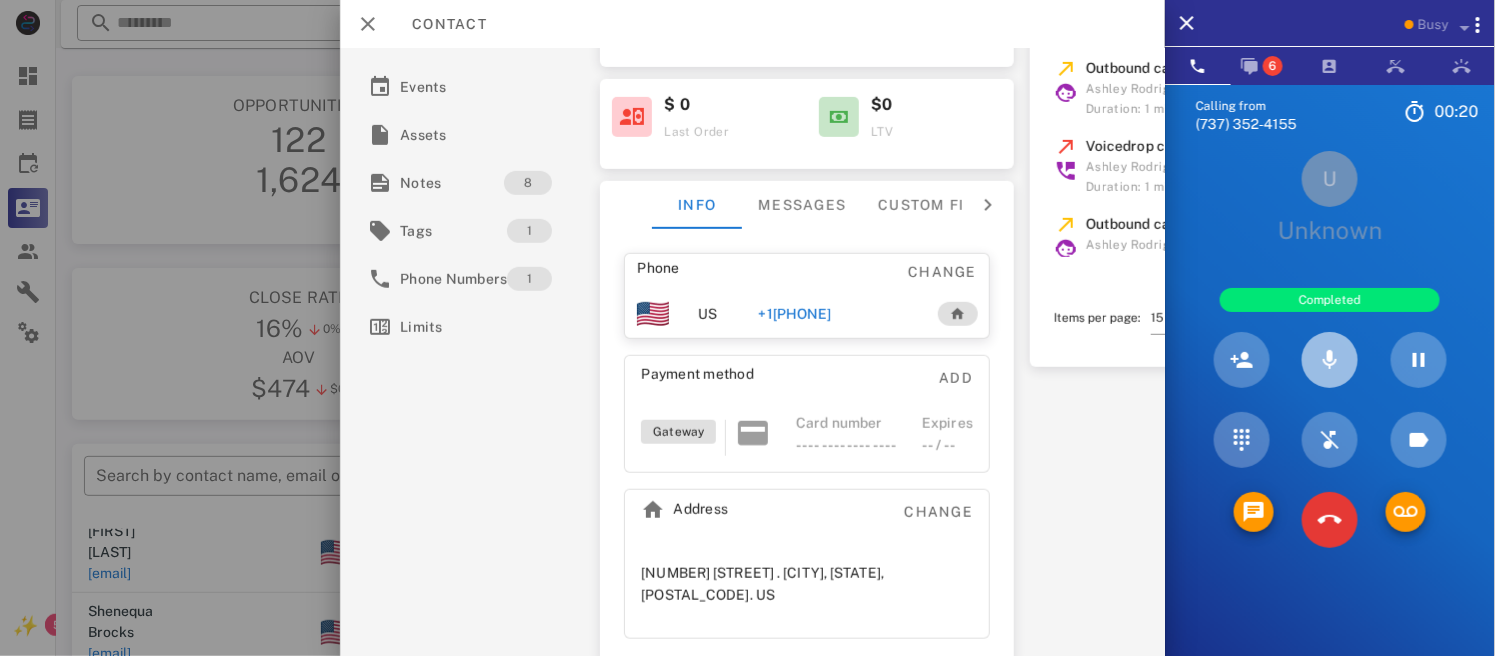 click at bounding box center [1330, 360] 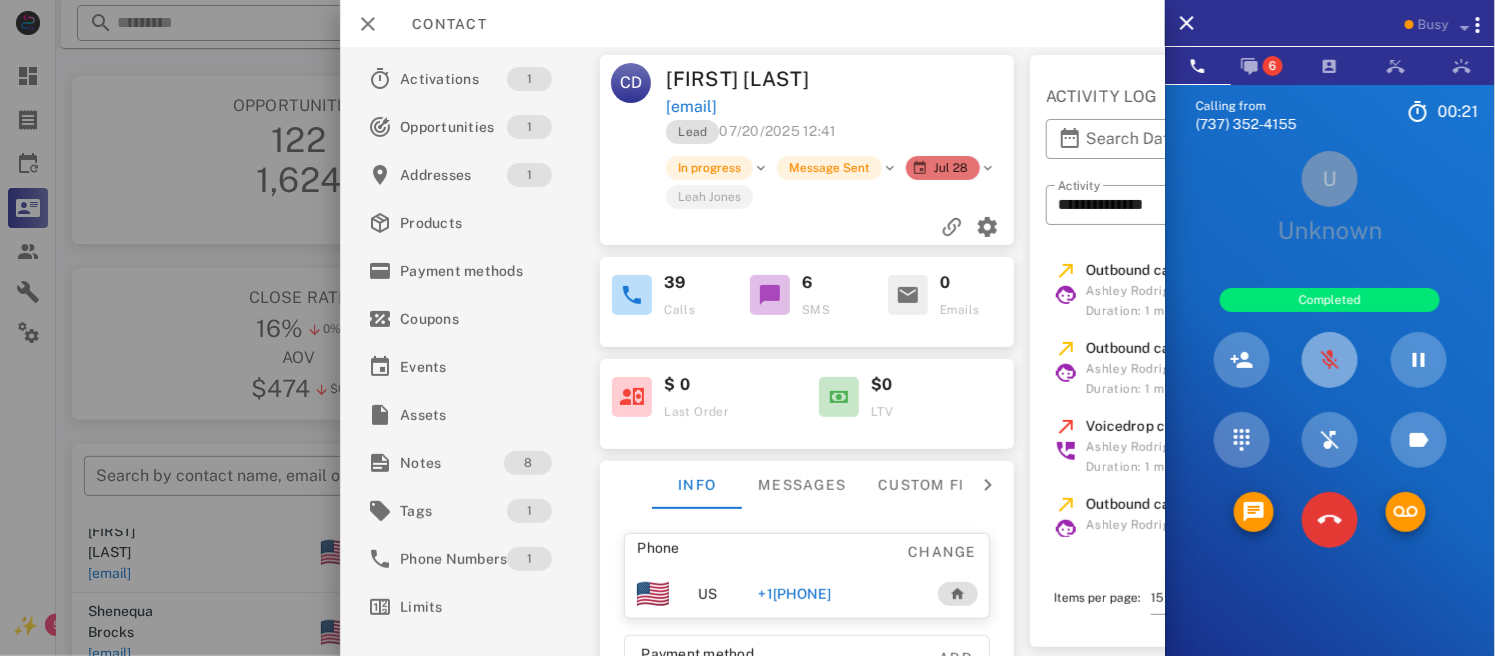 scroll, scrollTop: 0, scrollLeft: 0, axis: both 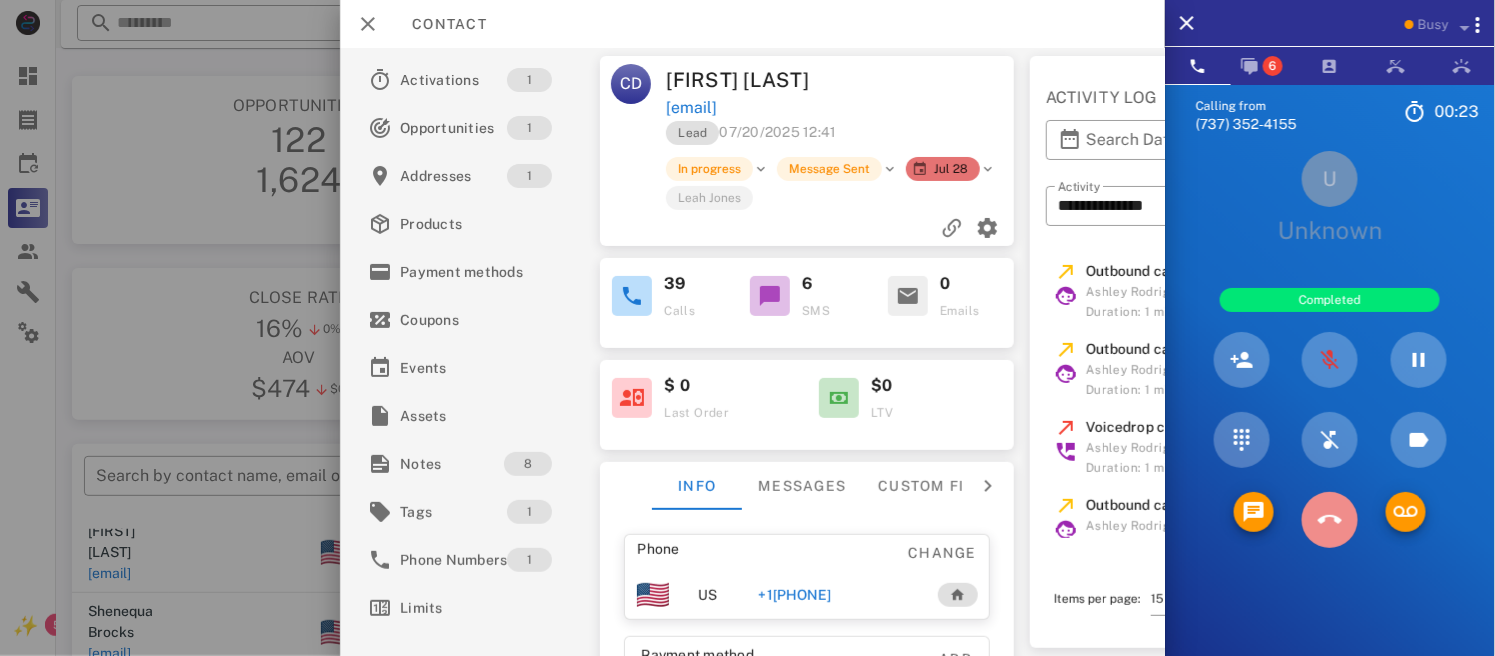 click at bounding box center [1330, 520] 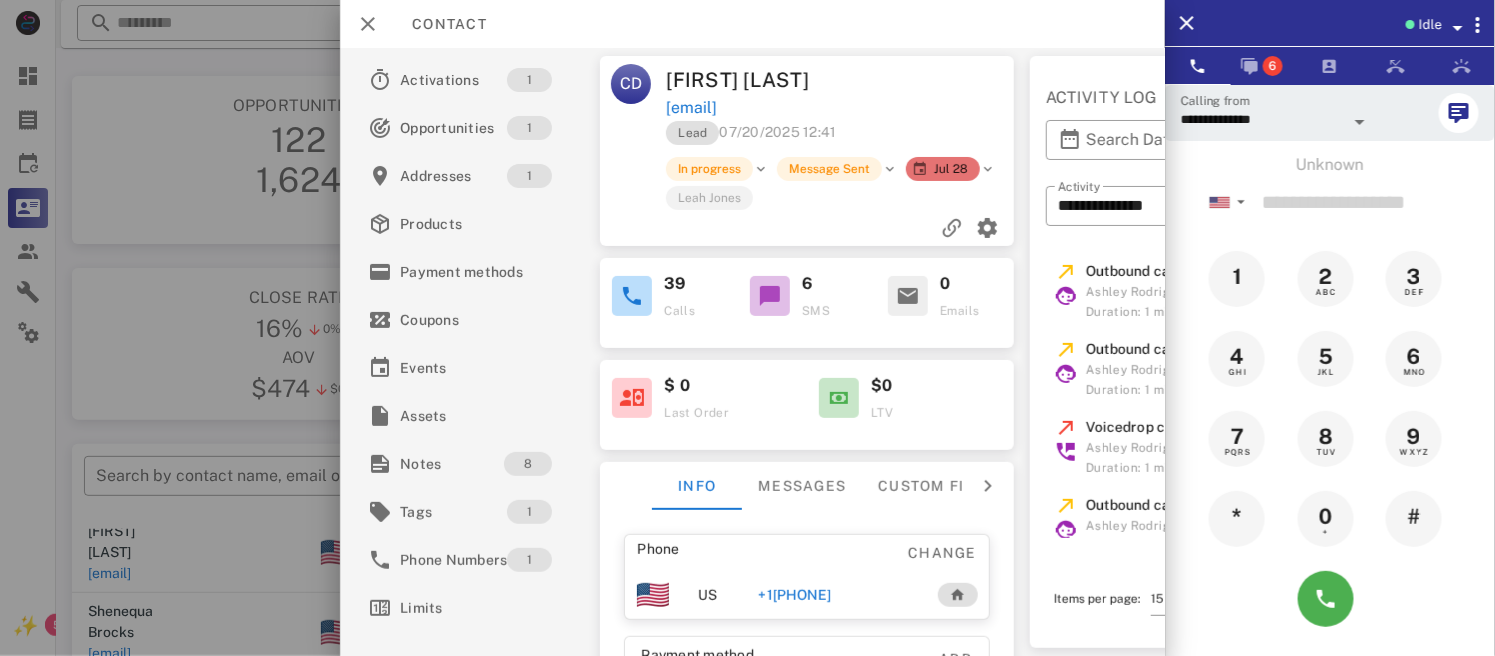 click on "+1[PHONE]" at bounding box center [795, 595] 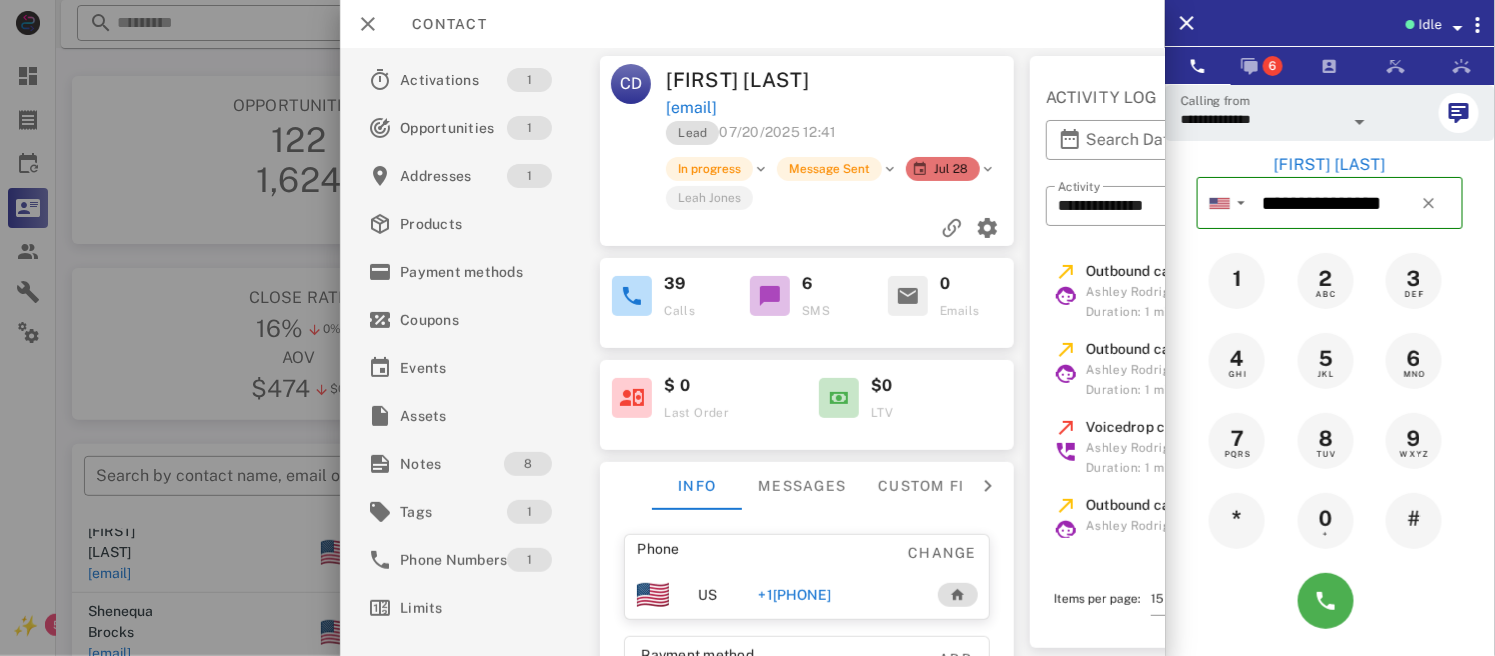 scroll, scrollTop: 0, scrollLeft: 314, axis: horizontal 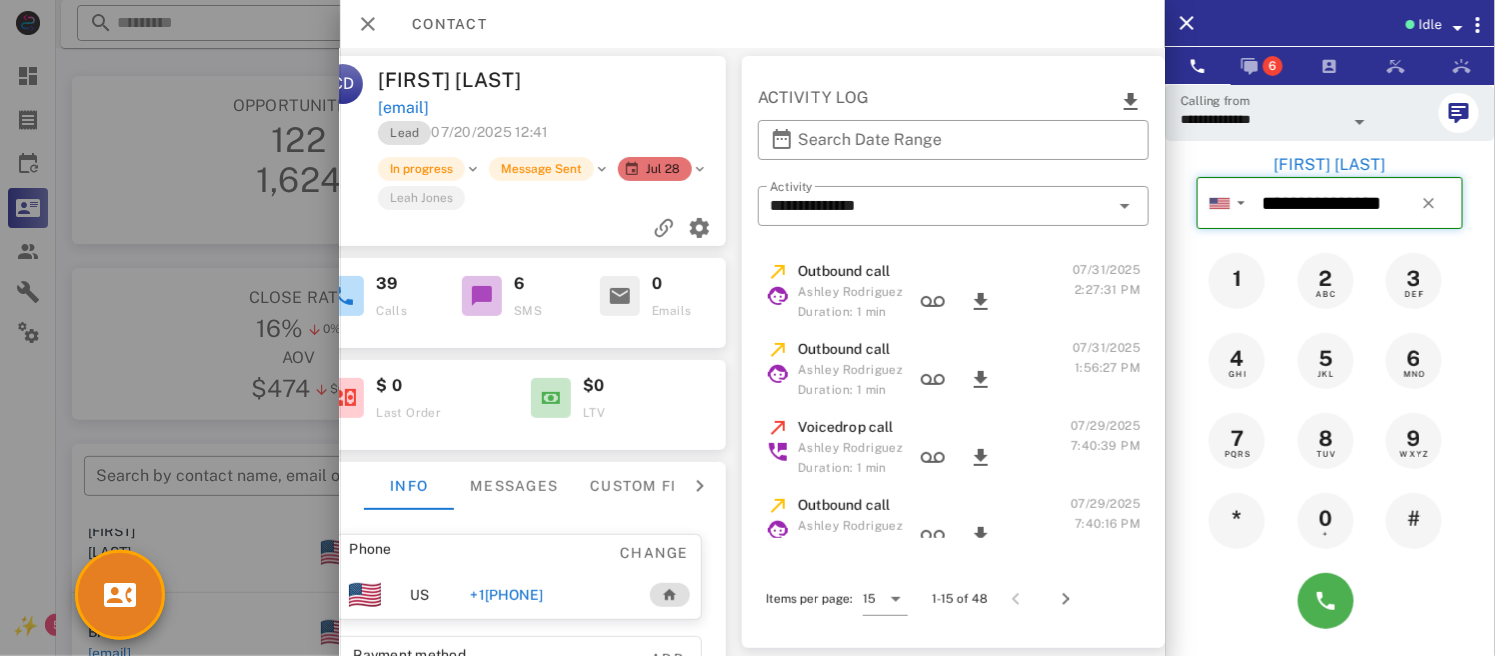 type 